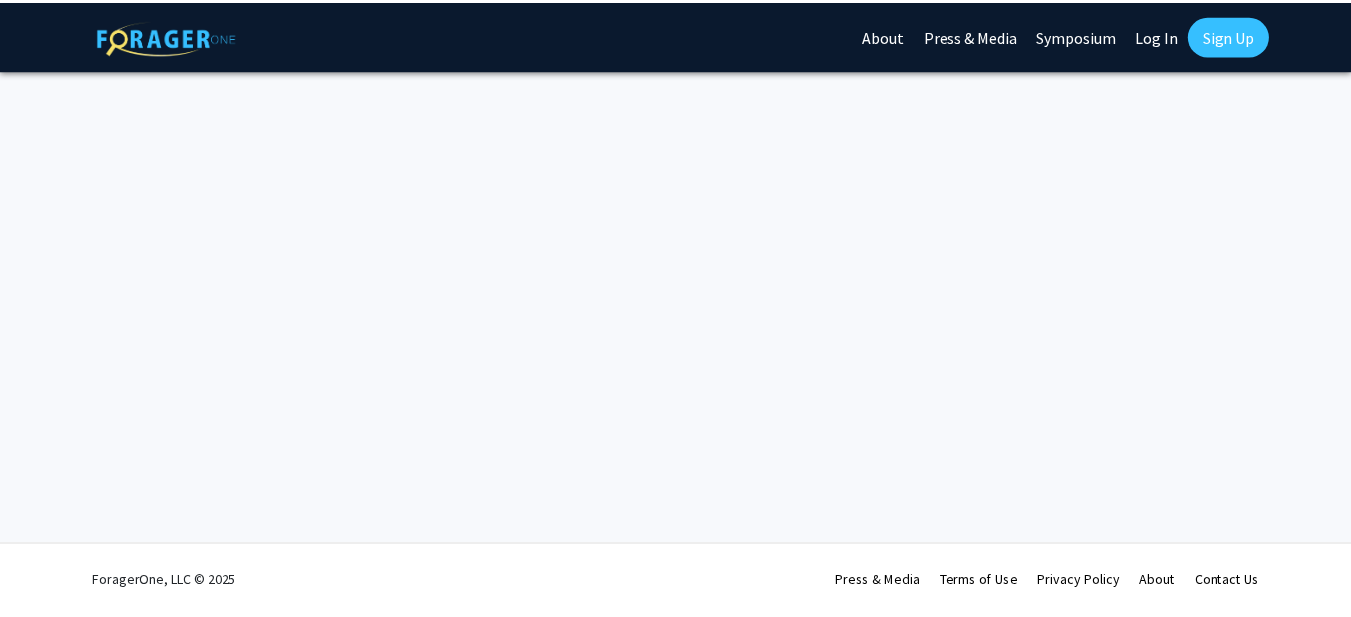 scroll, scrollTop: 0, scrollLeft: 0, axis: both 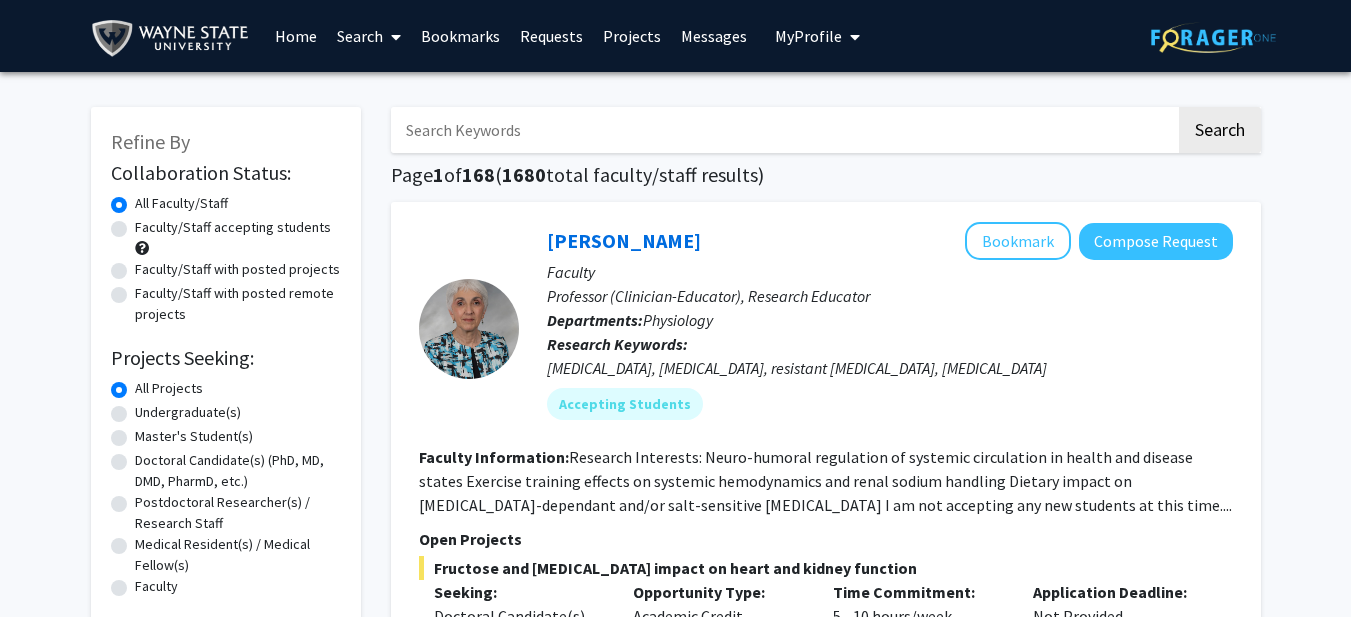 click on "My   Profile" at bounding box center [808, 36] 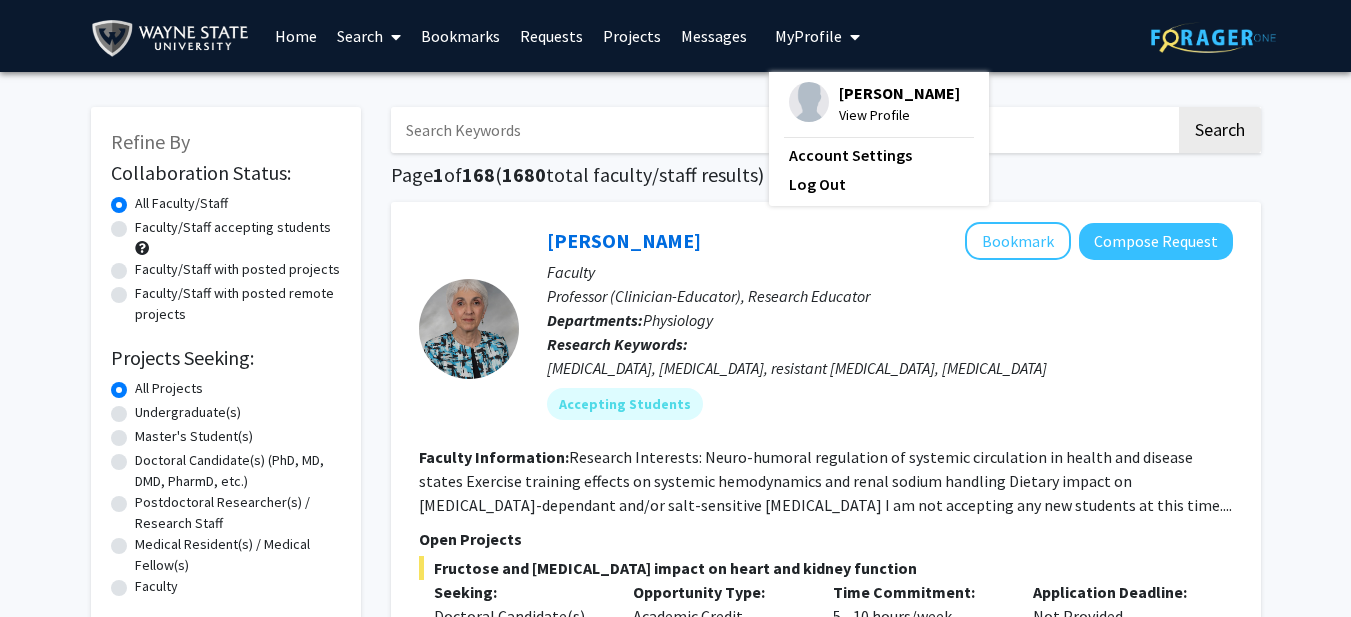click on "View Profile" at bounding box center (899, 115) 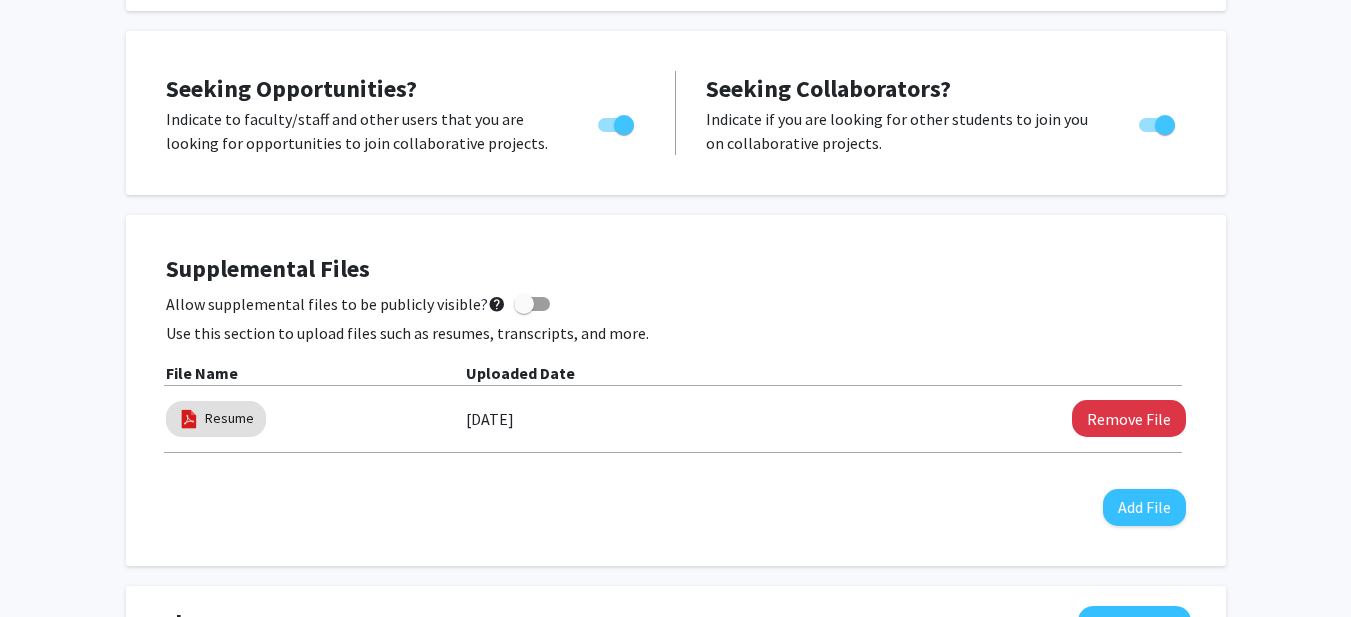 scroll, scrollTop: 427, scrollLeft: 0, axis: vertical 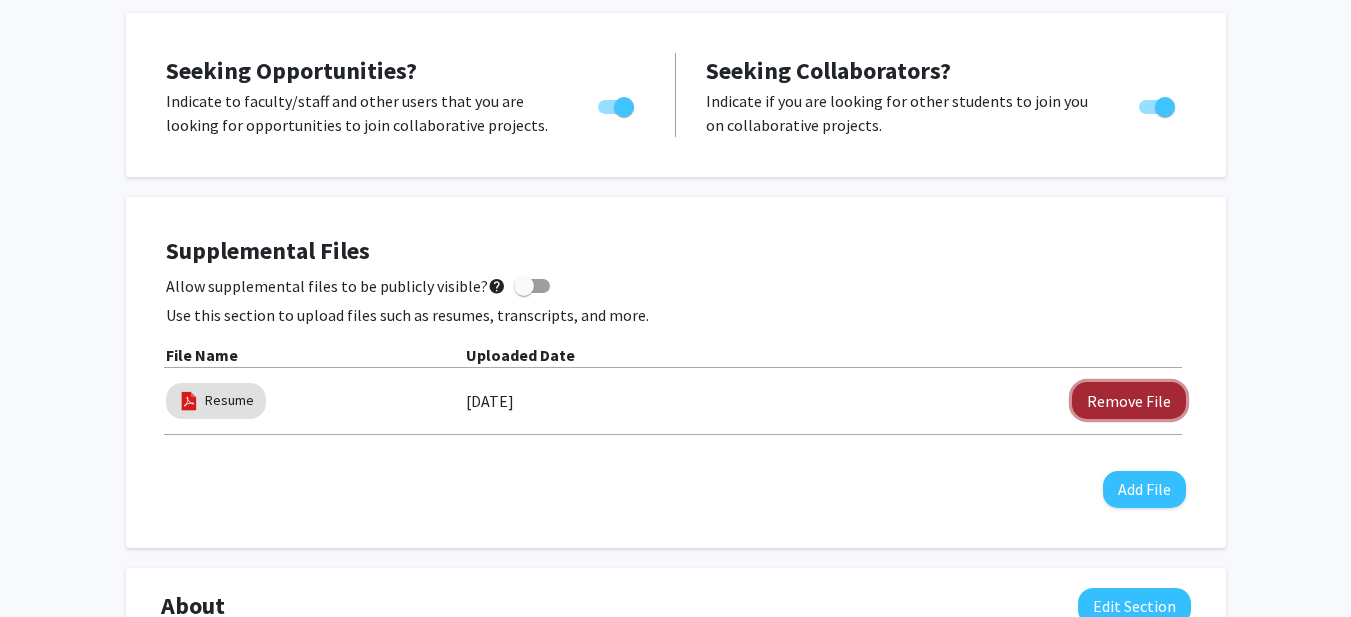 click on "Remove File" 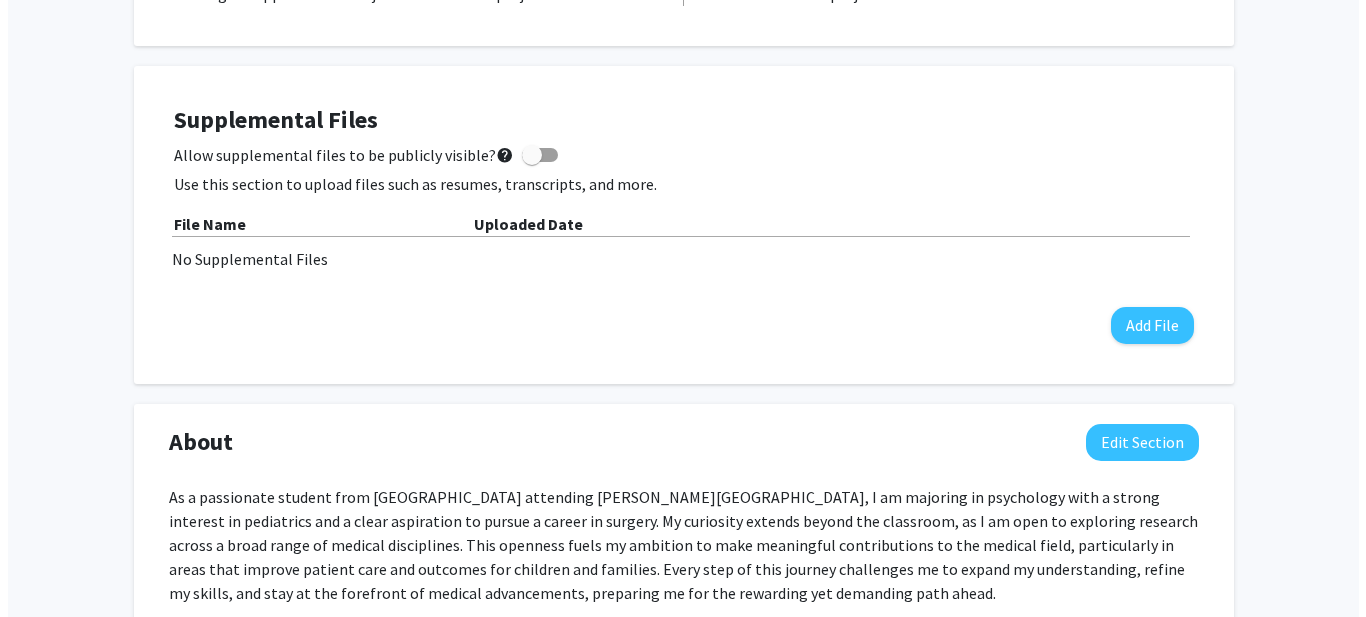 scroll, scrollTop: 572, scrollLeft: 0, axis: vertical 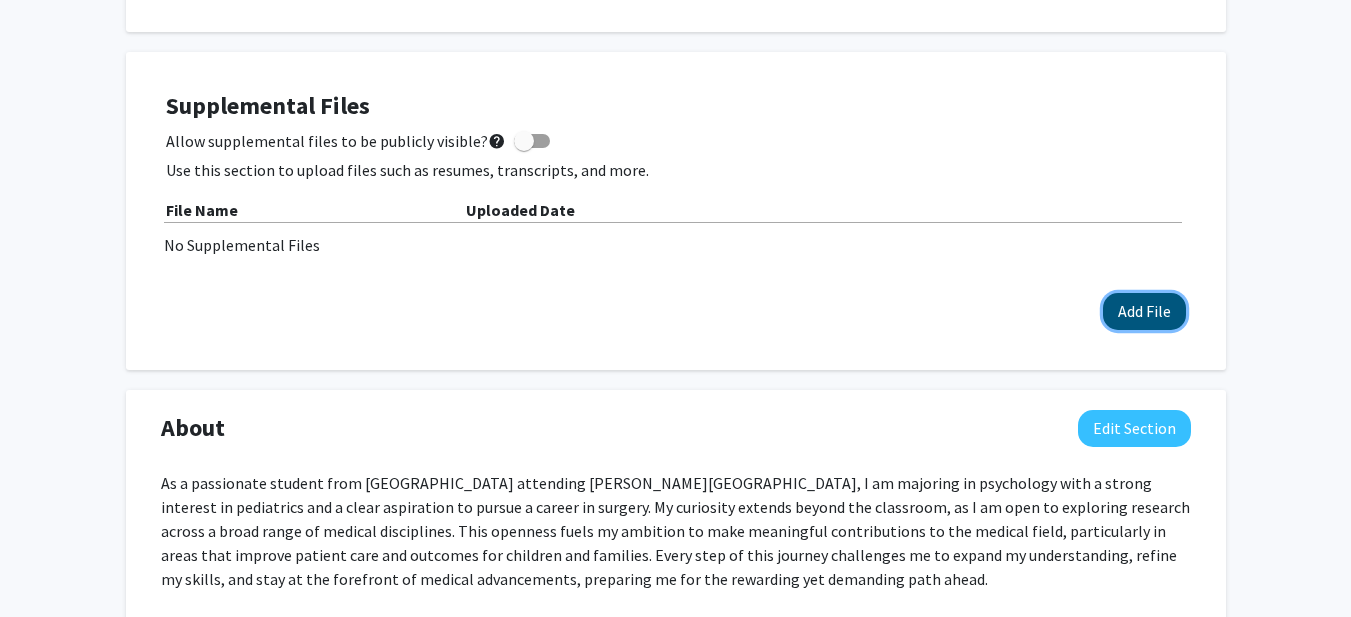 click on "Add File" 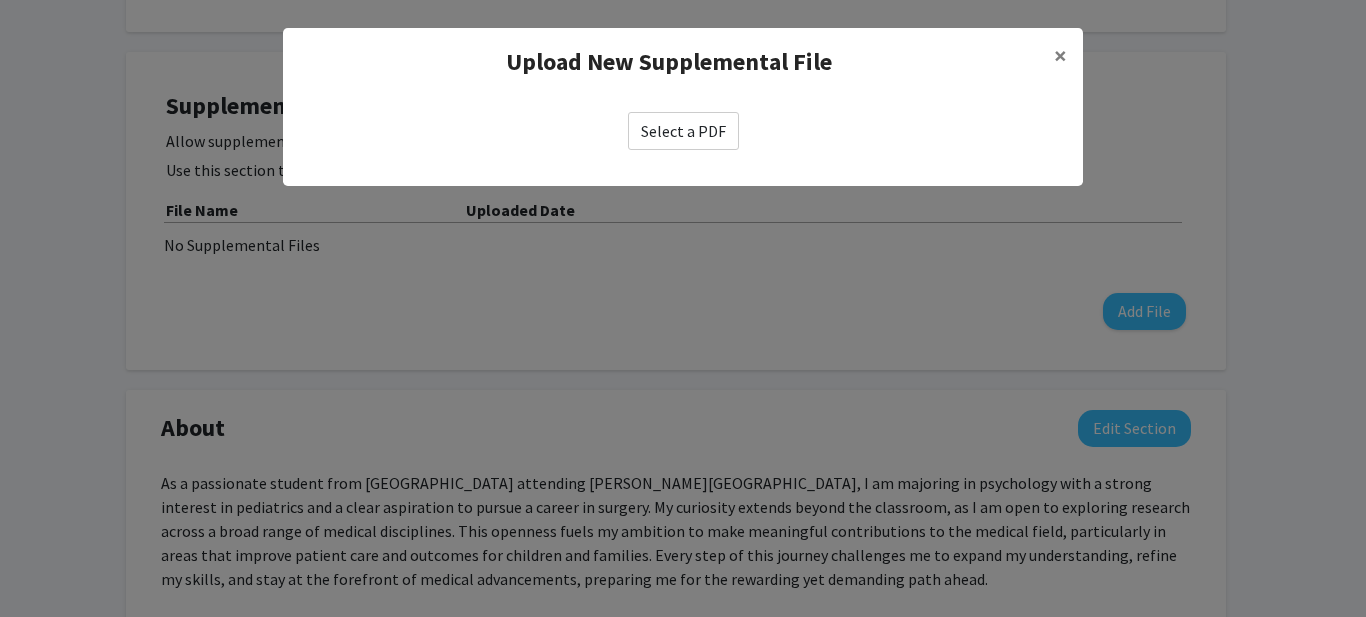 click on "Select a PDF" 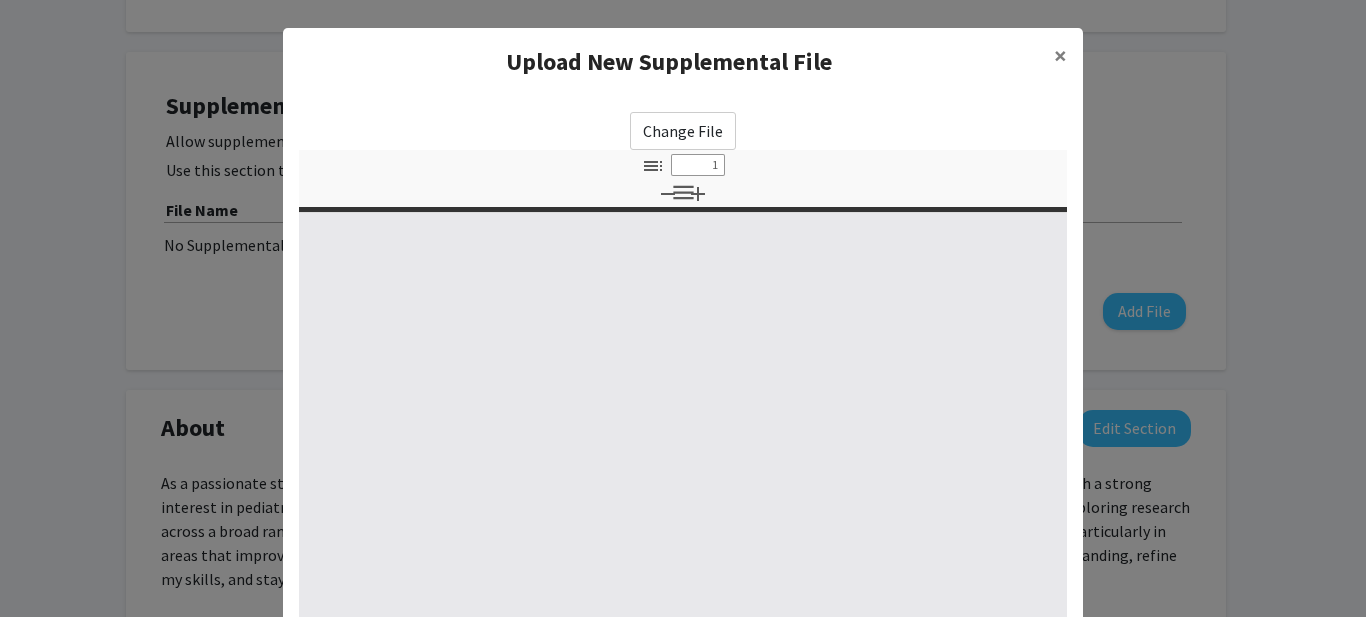select on "custom" 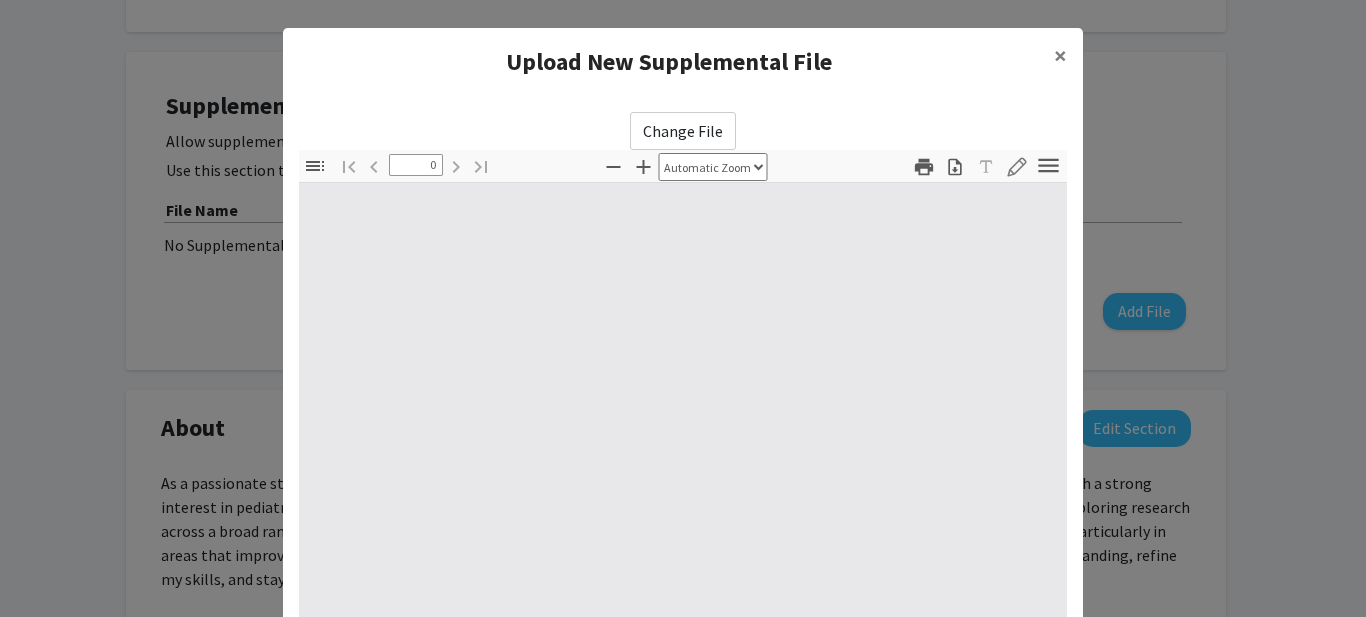 select on "custom" 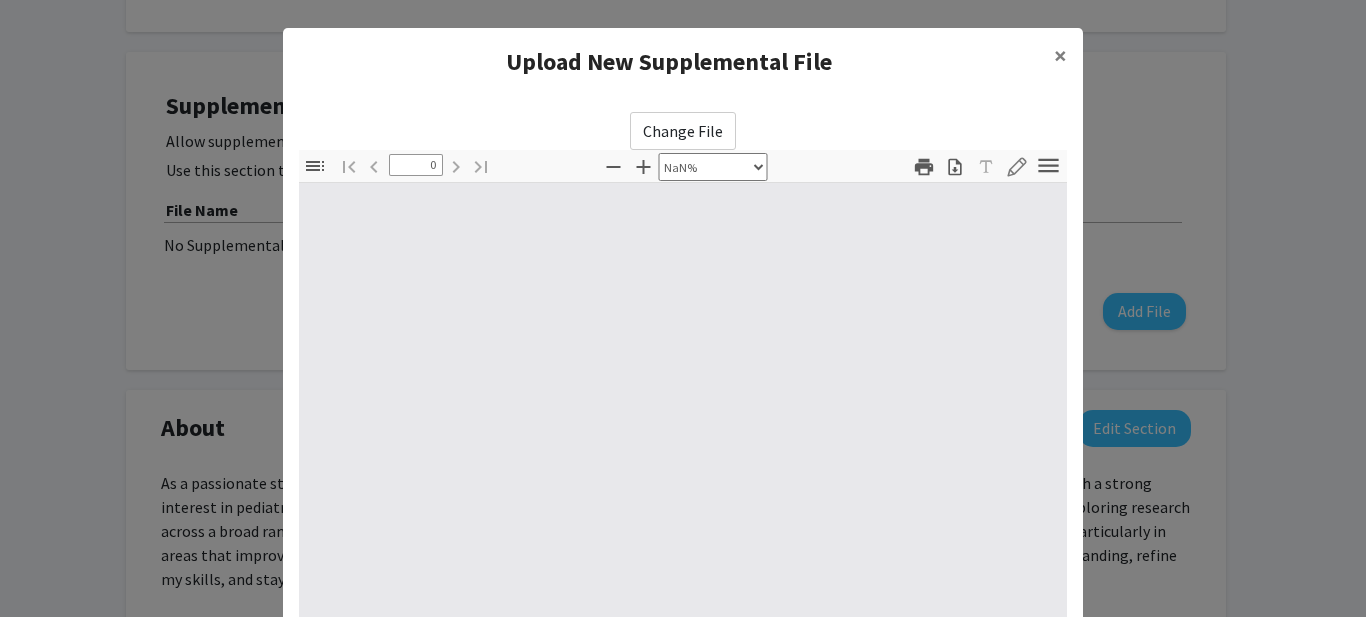type on "1" 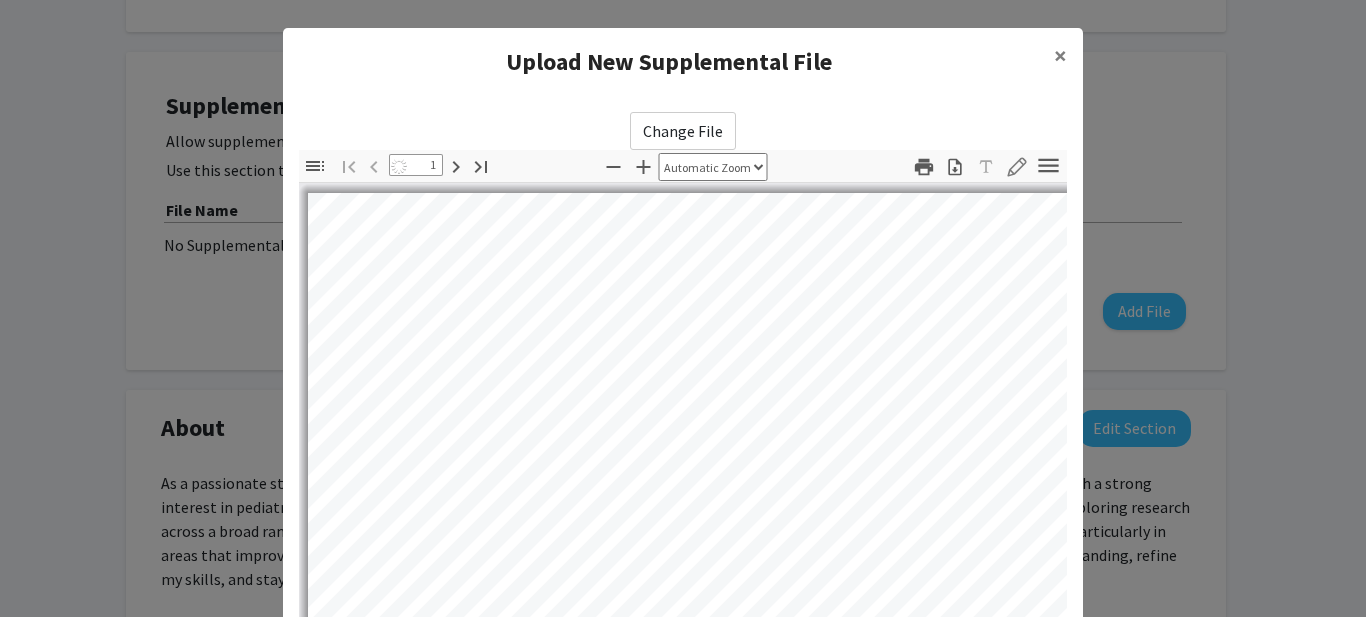 select on "auto" 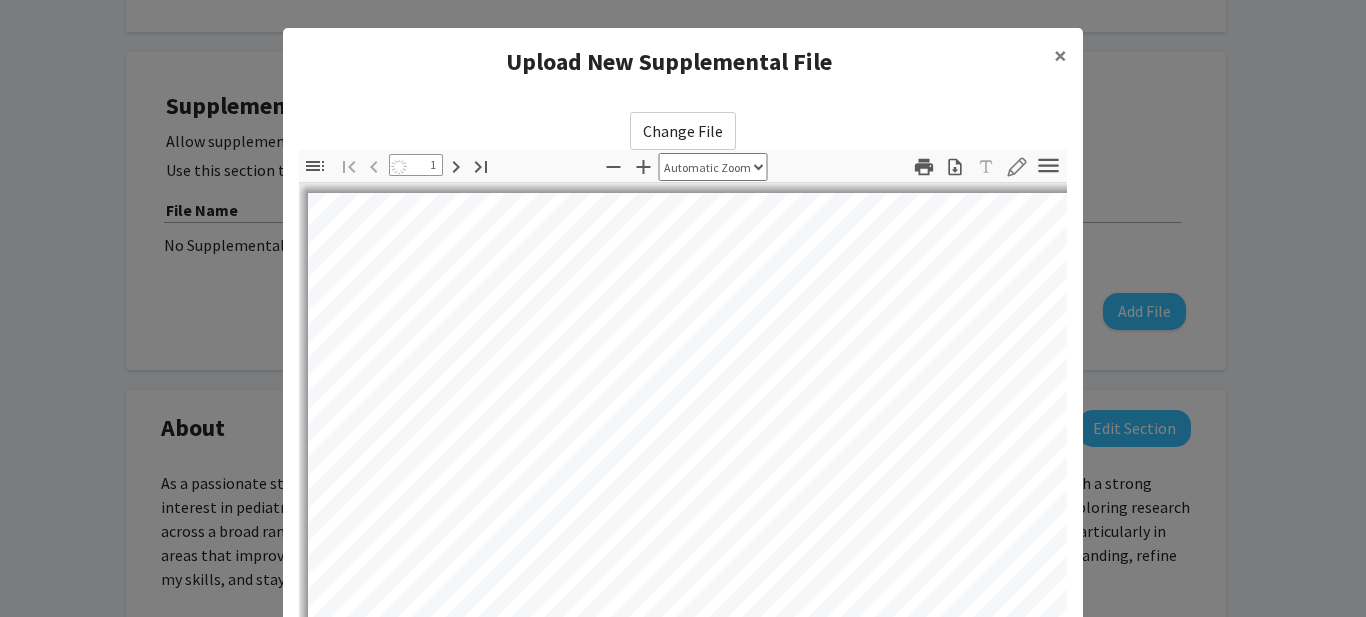 scroll, scrollTop: 1, scrollLeft: 0, axis: vertical 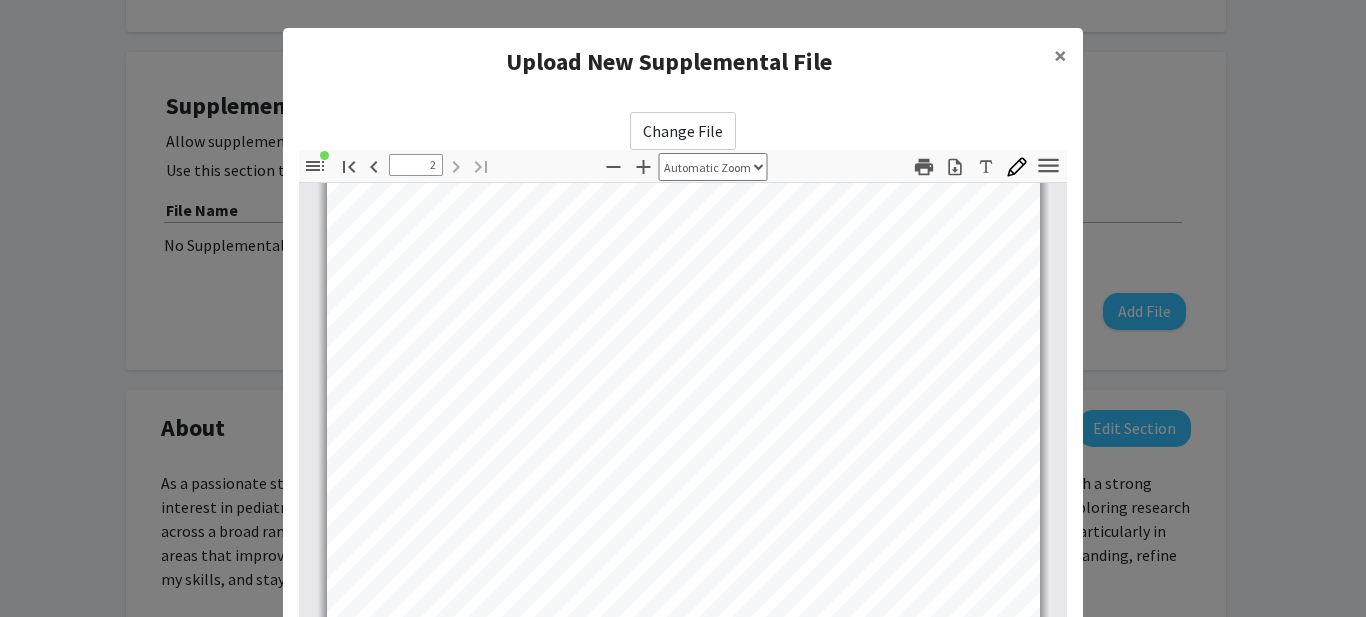type on "1" 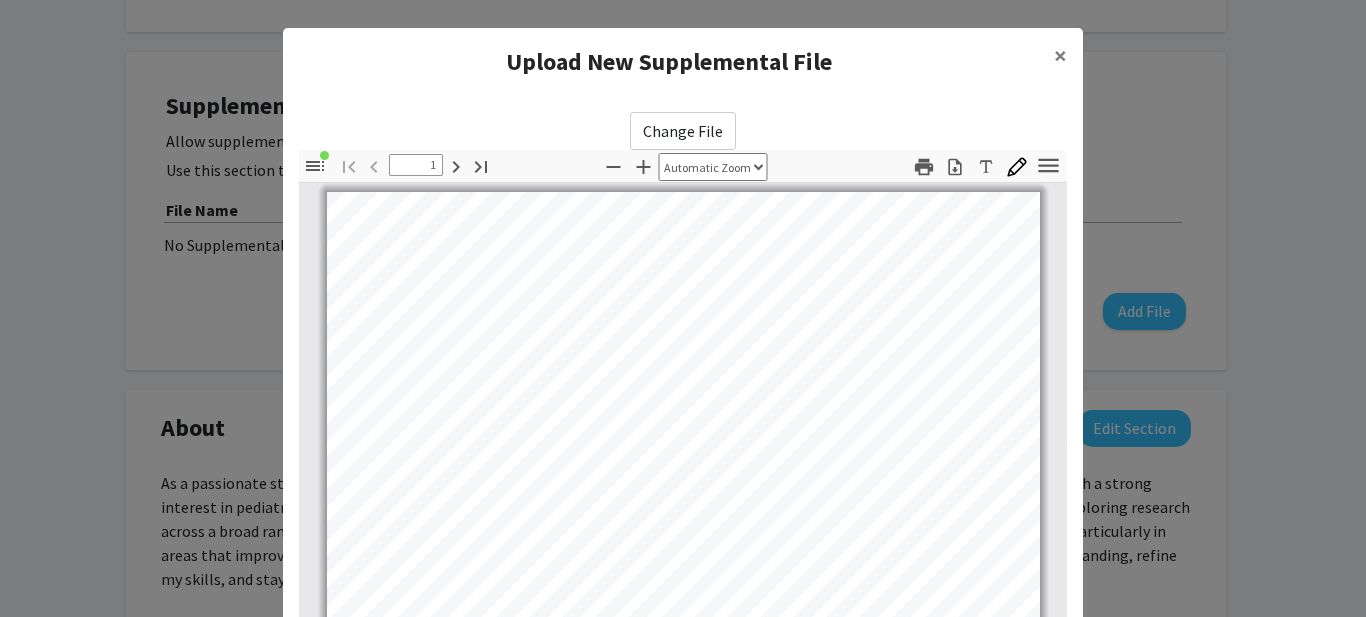 scroll, scrollTop: 0, scrollLeft: 0, axis: both 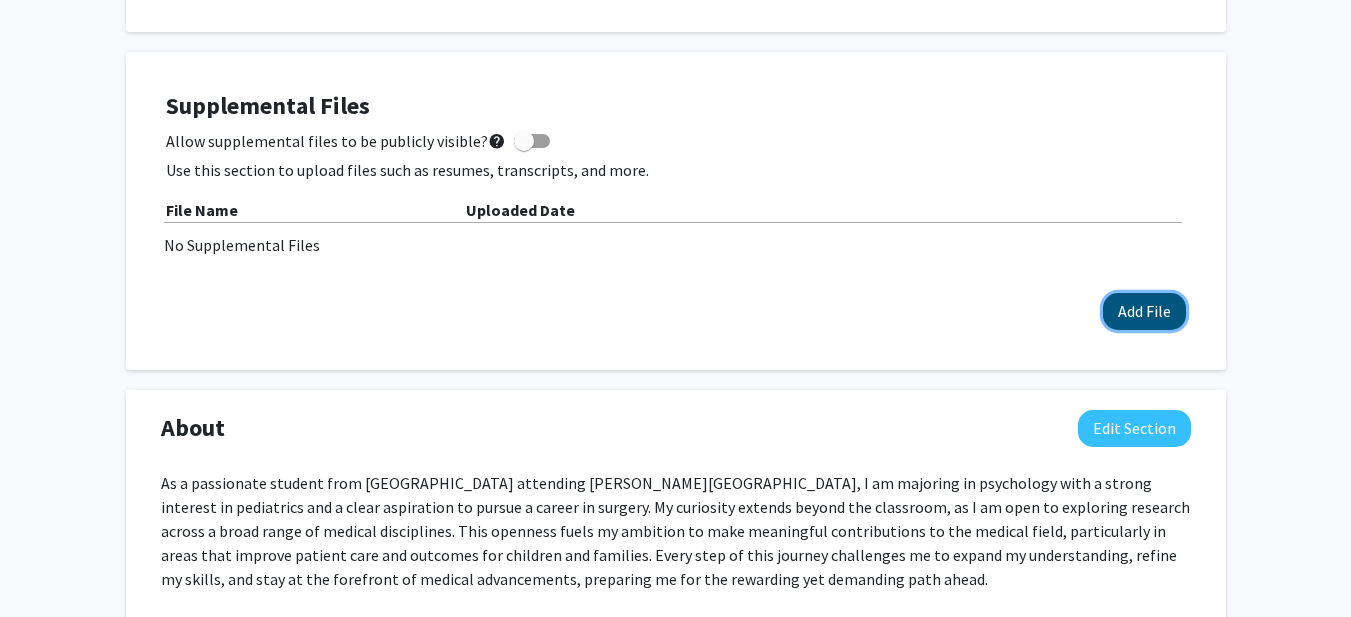 click on "Add File" 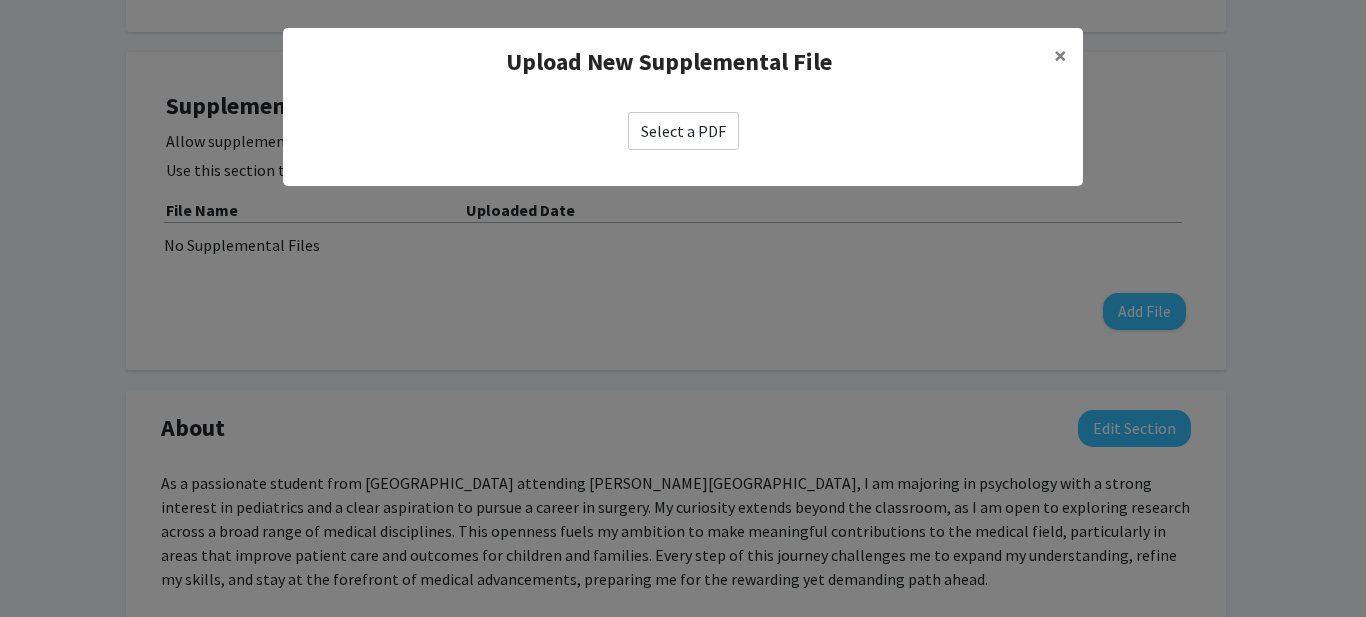 click on "Select a PDF" 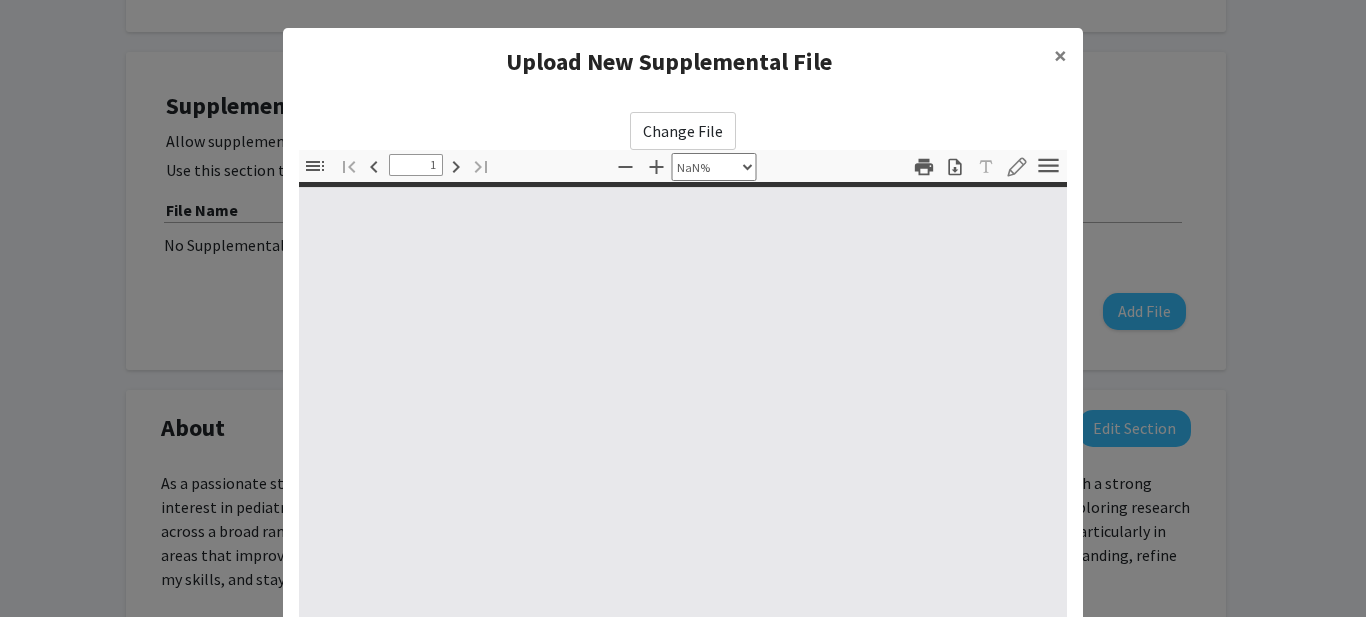 type on "0" 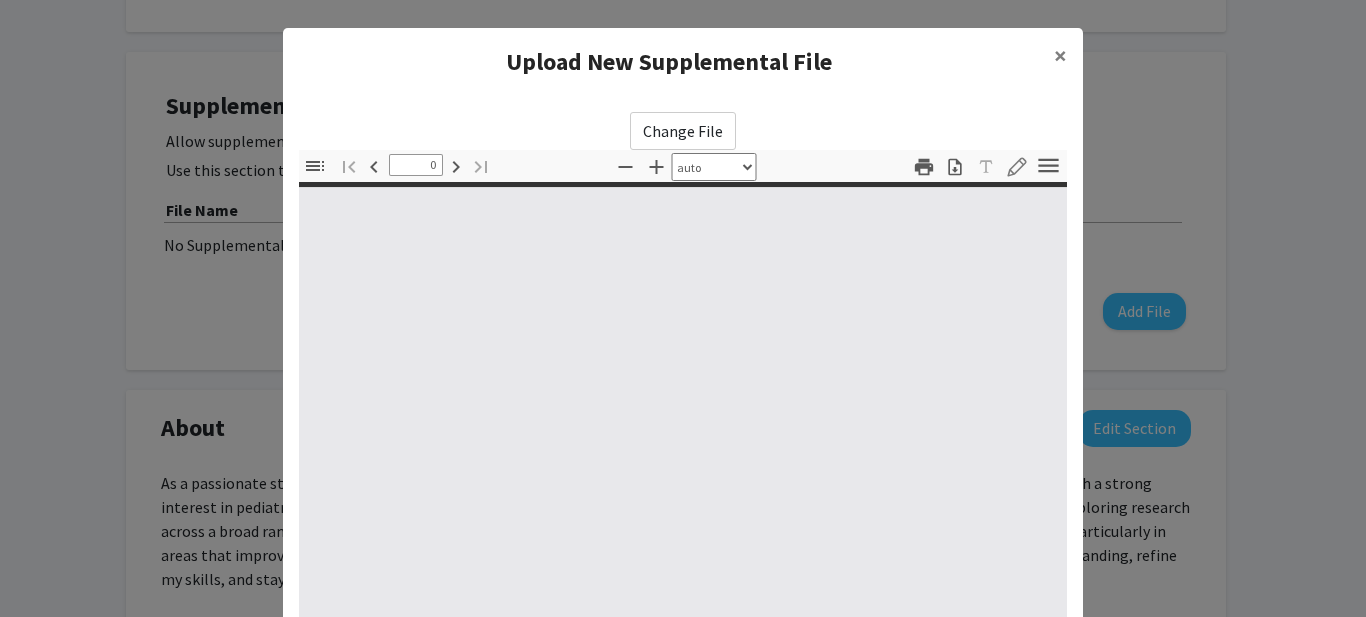 select on "custom" 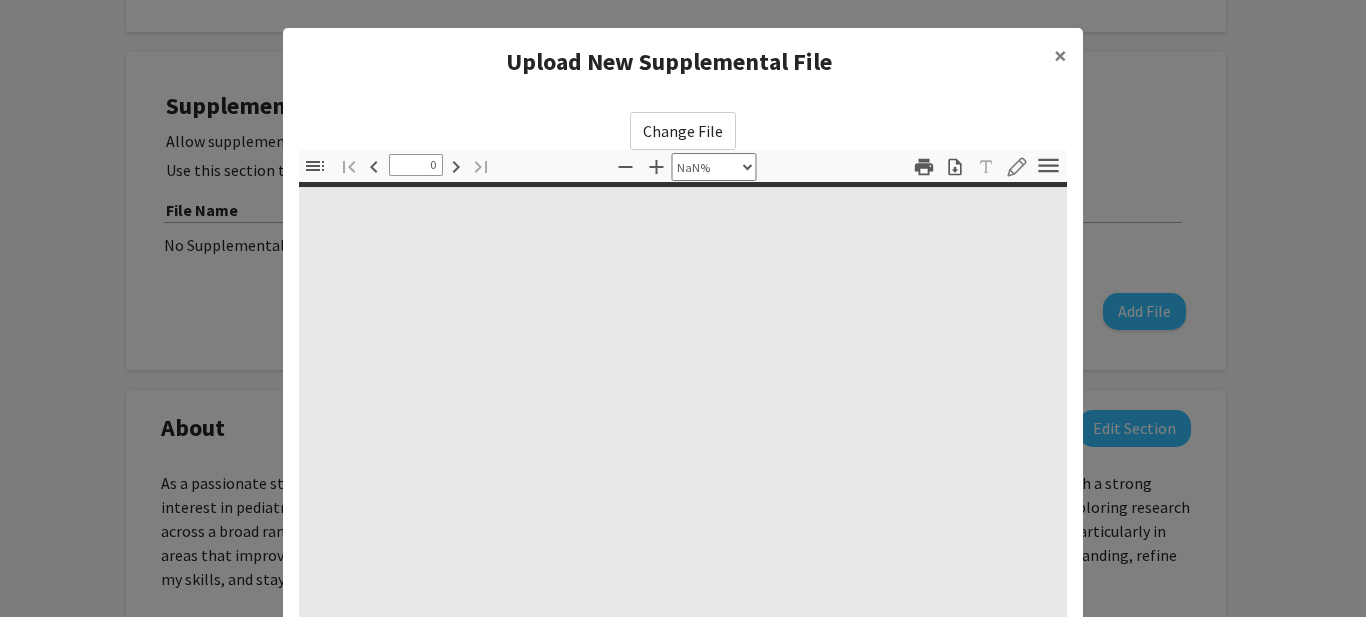 type on "1" 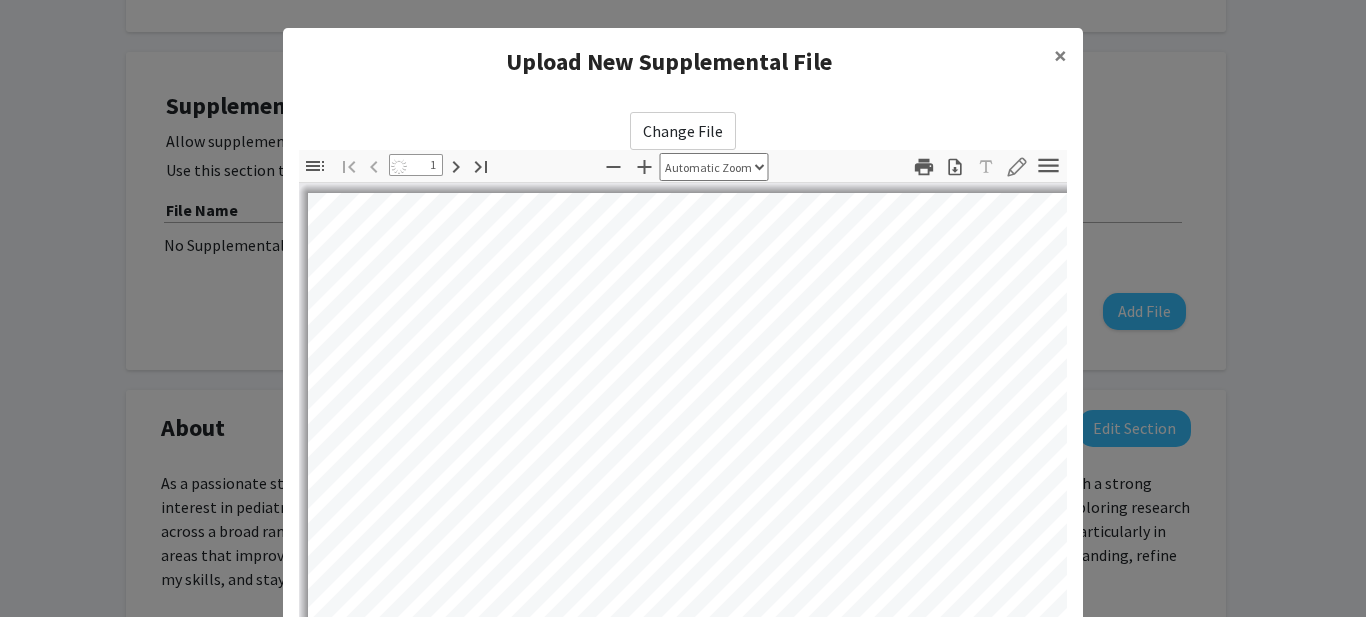 select on "auto" 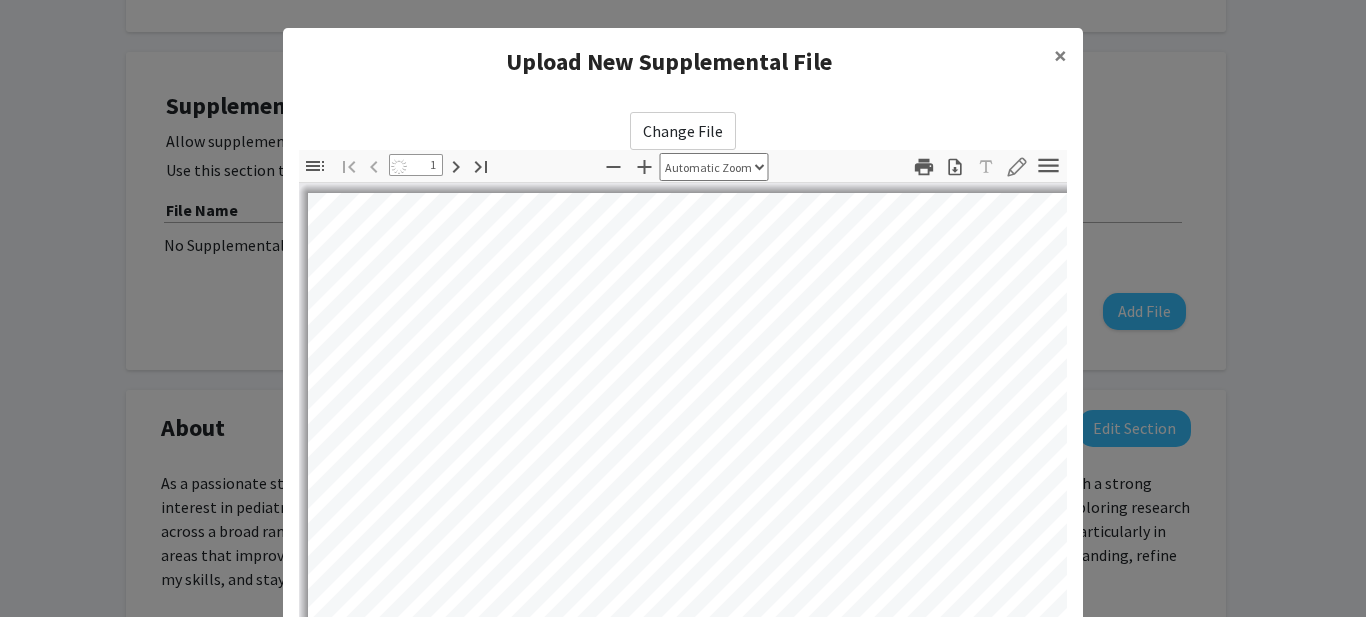 scroll, scrollTop: 1, scrollLeft: 0, axis: vertical 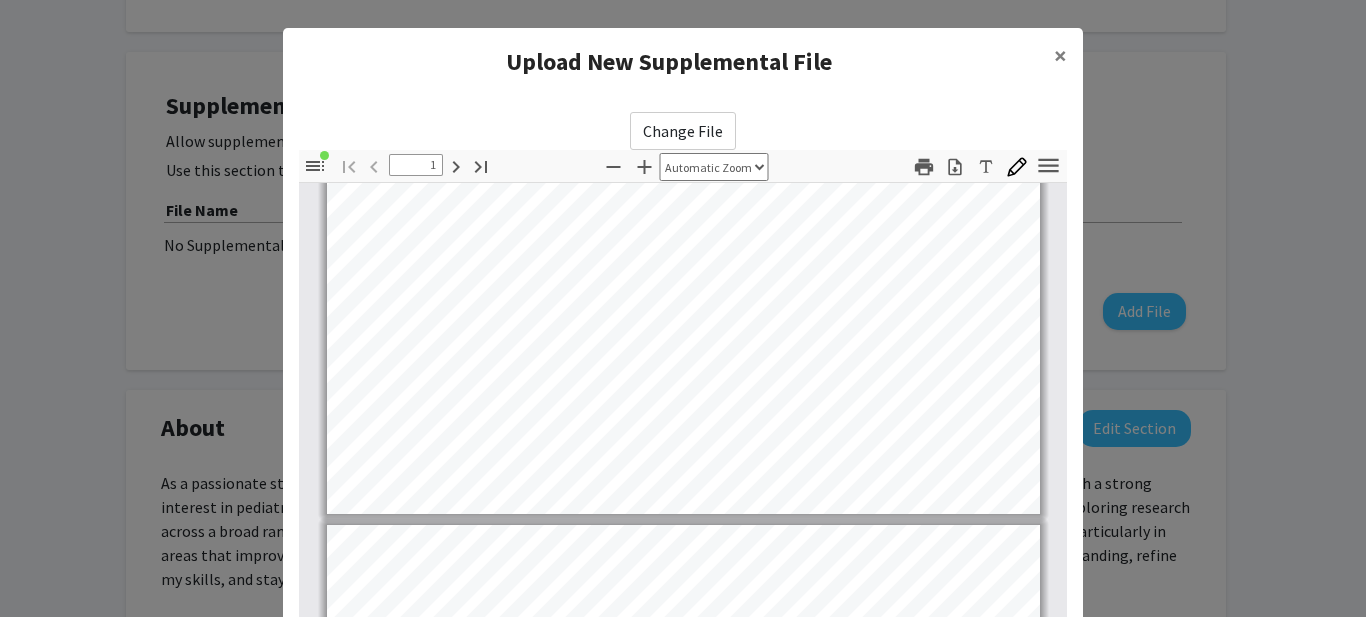 type on "2" 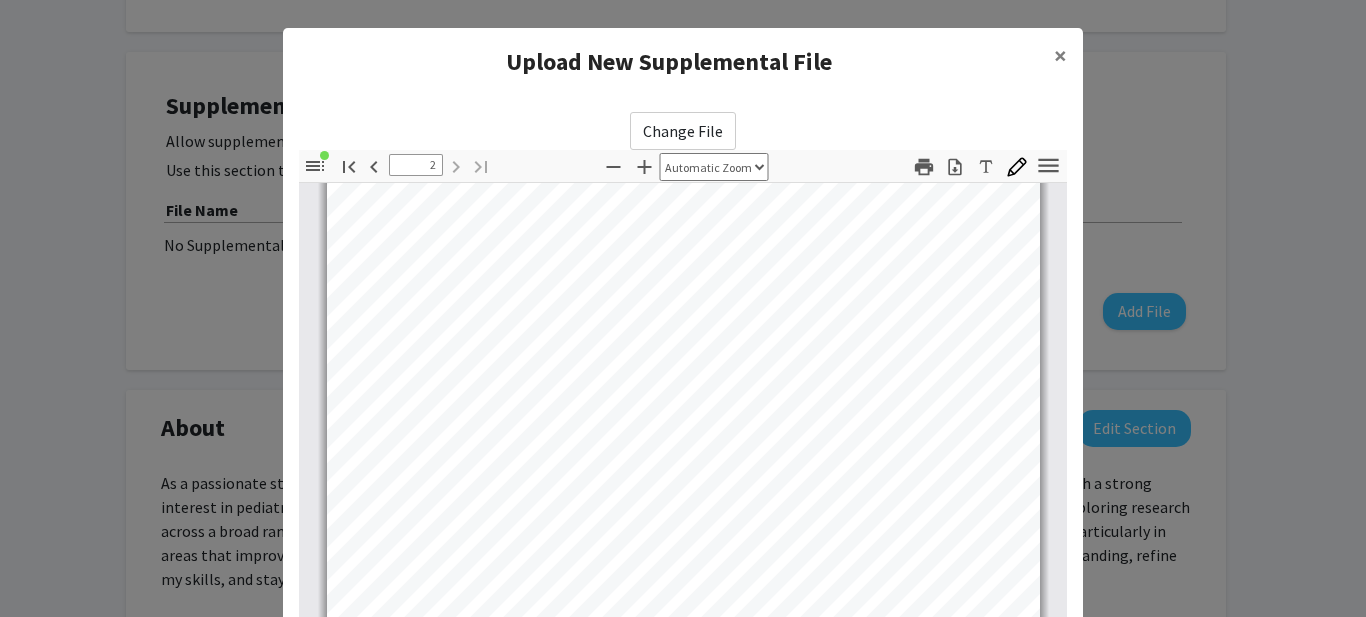 scroll, scrollTop: 1107, scrollLeft: 0, axis: vertical 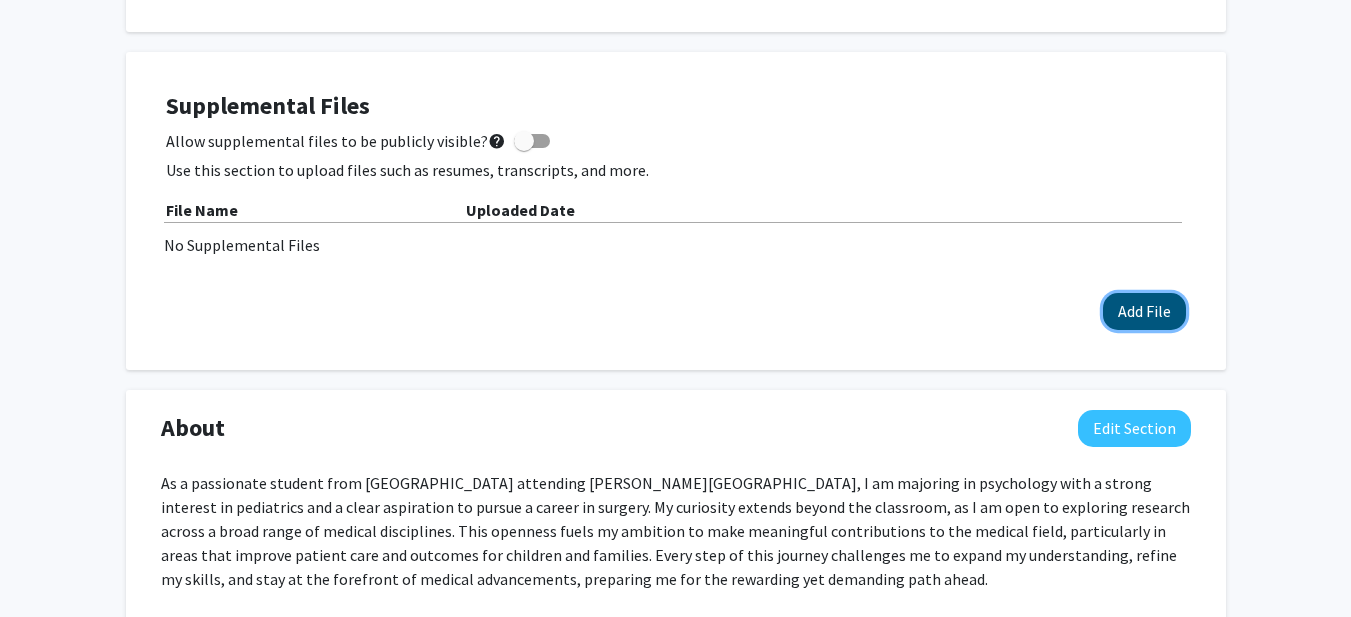 click on "Add File" 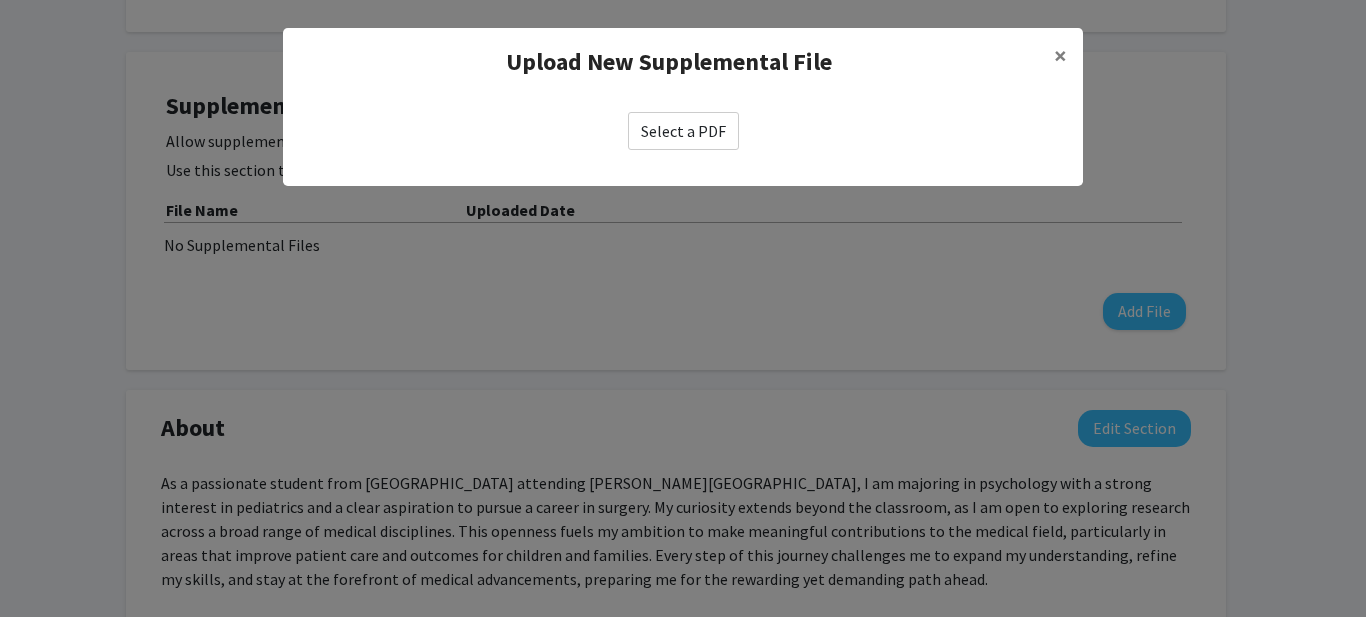 click on "Select a PDF" 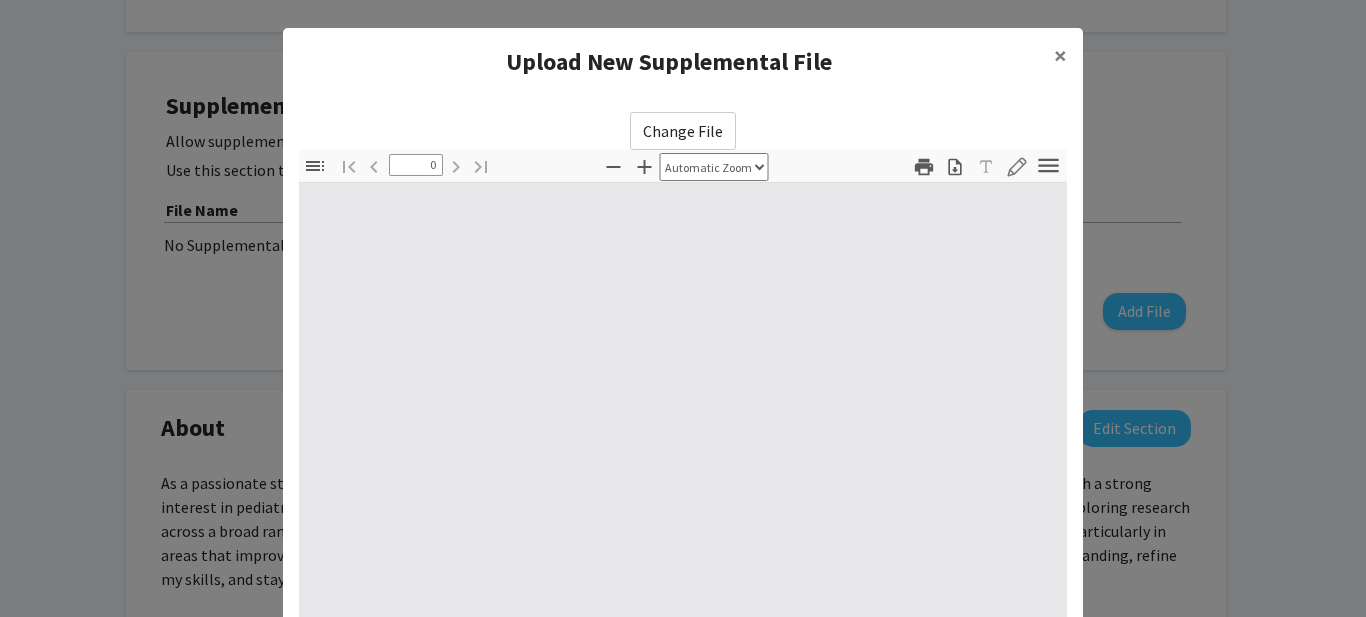 select on "custom" 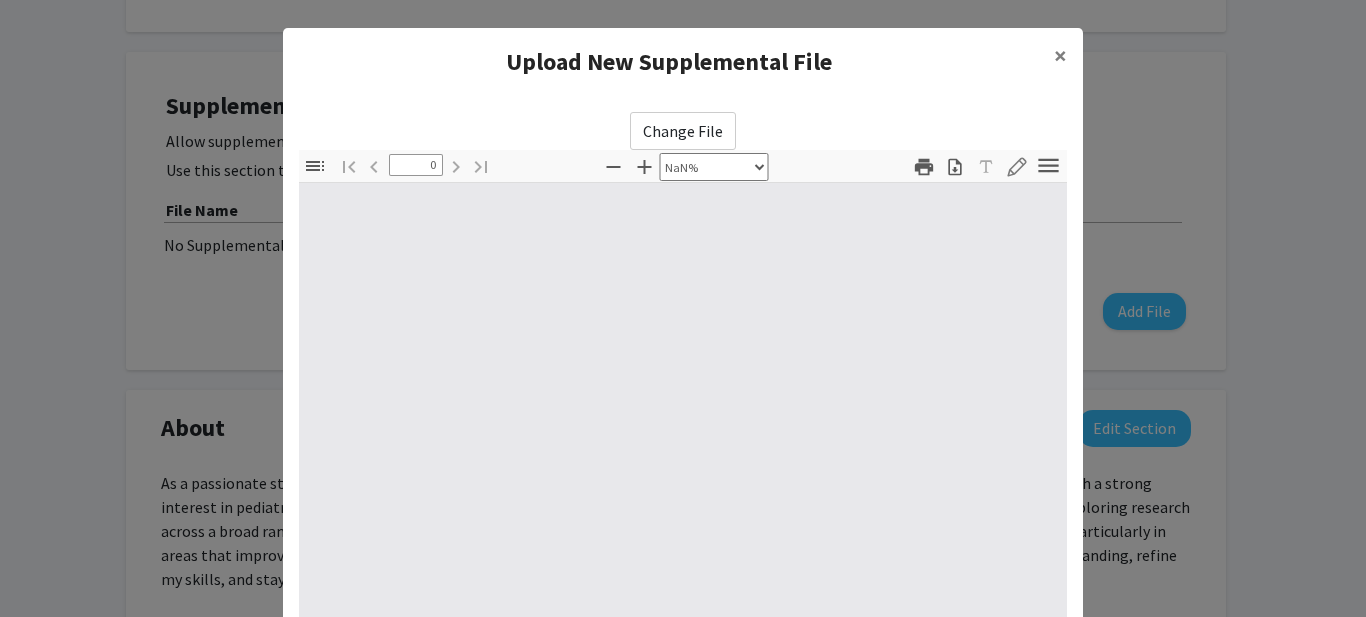 type on "1" 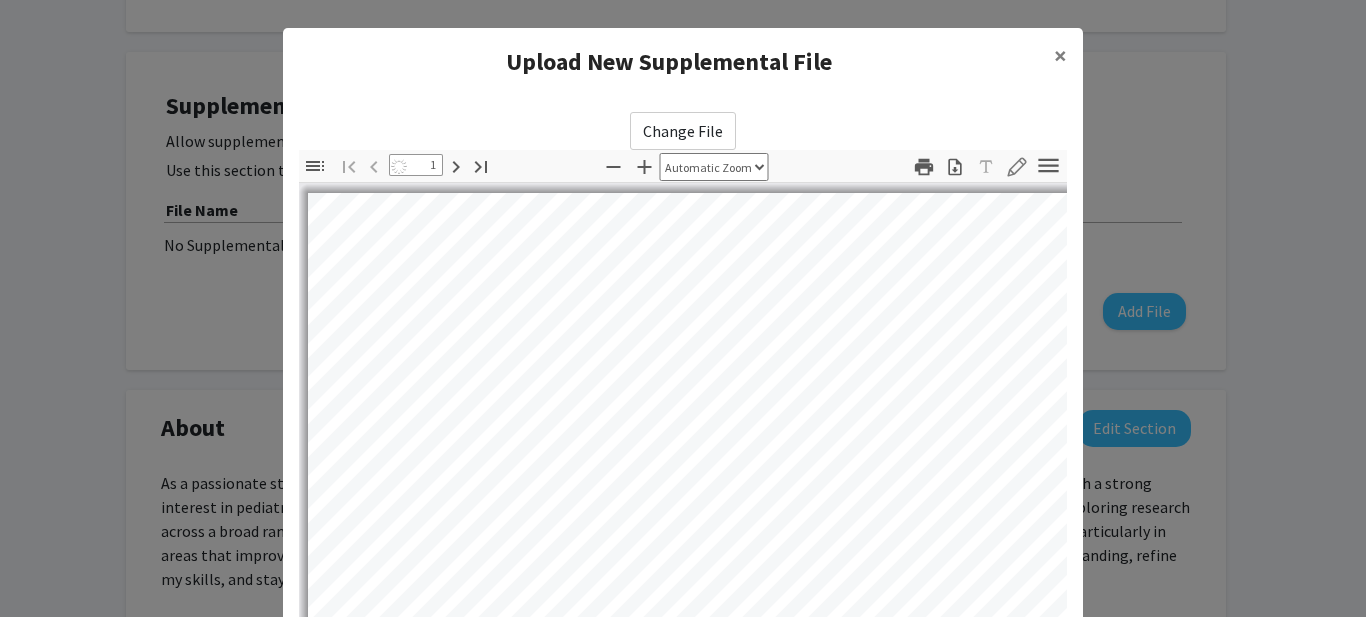 select on "auto" 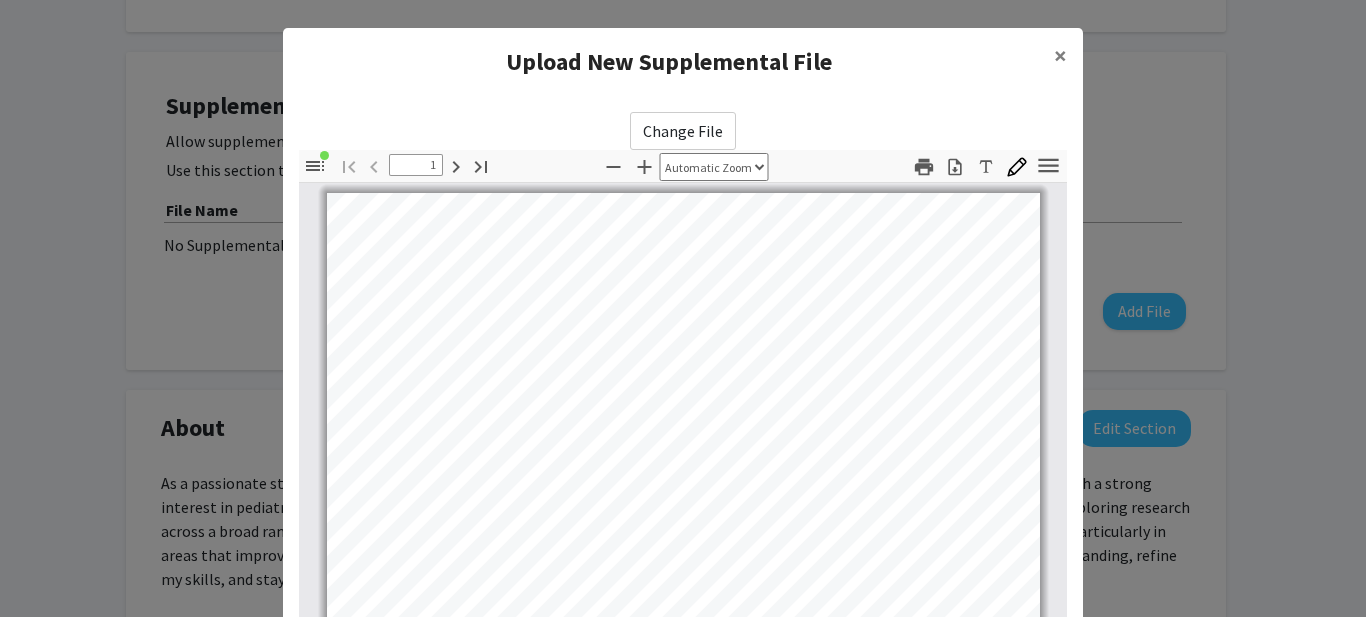 scroll, scrollTop: 1, scrollLeft: 0, axis: vertical 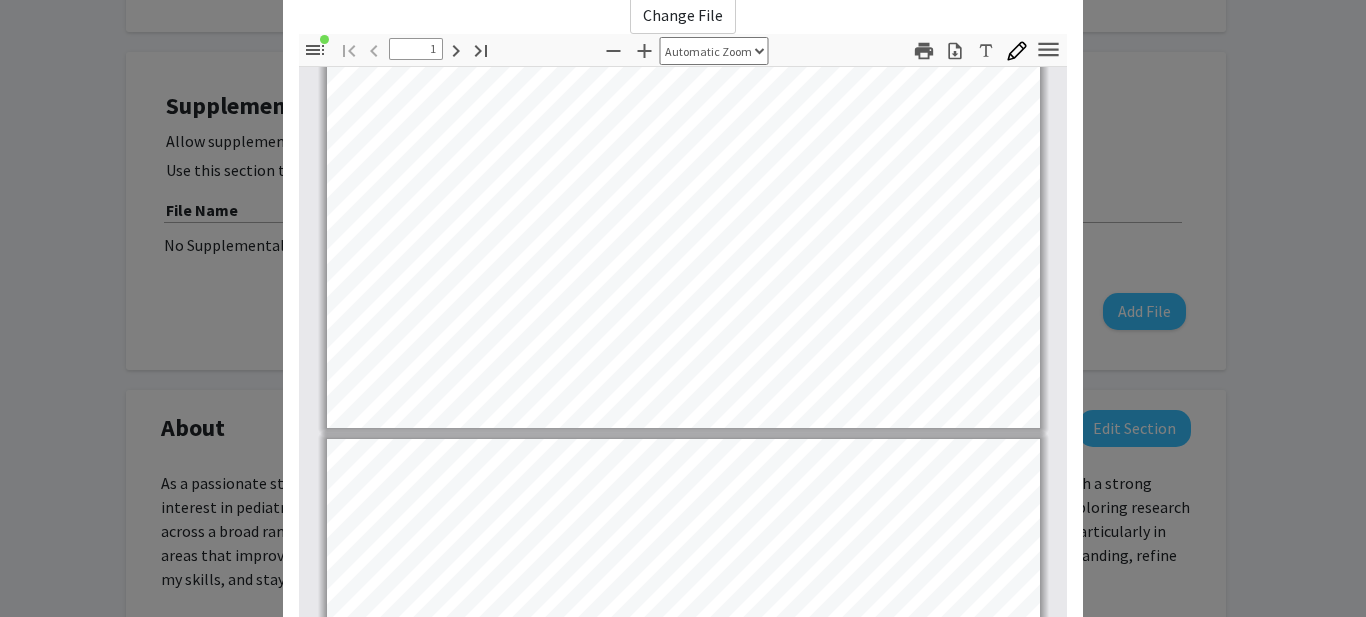 type on "2" 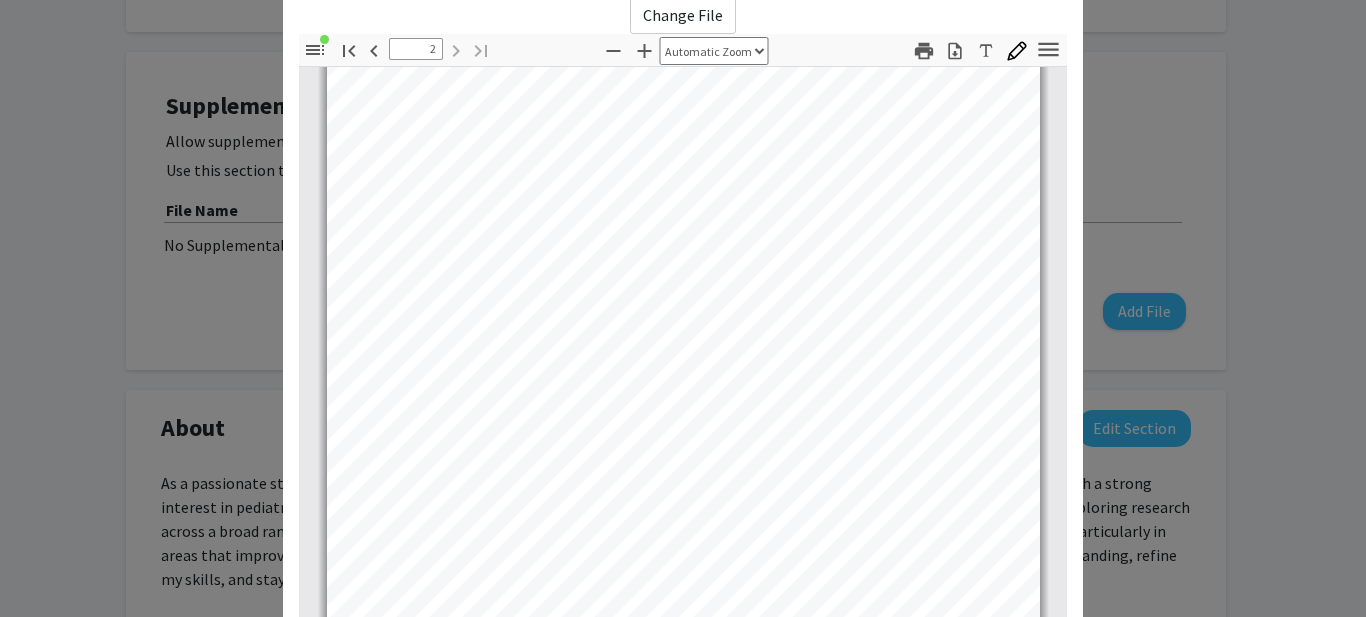 scroll, scrollTop: 1308, scrollLeft: 0, axis: vertical 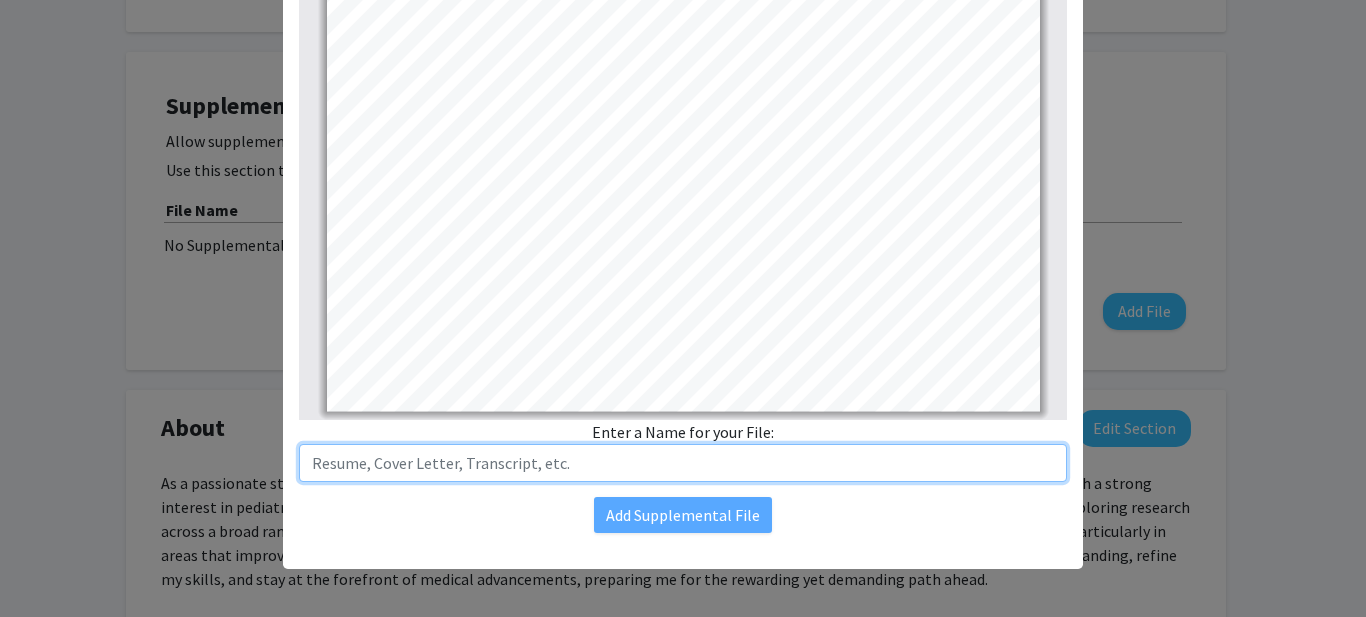 click at bounding box center (683, 463) 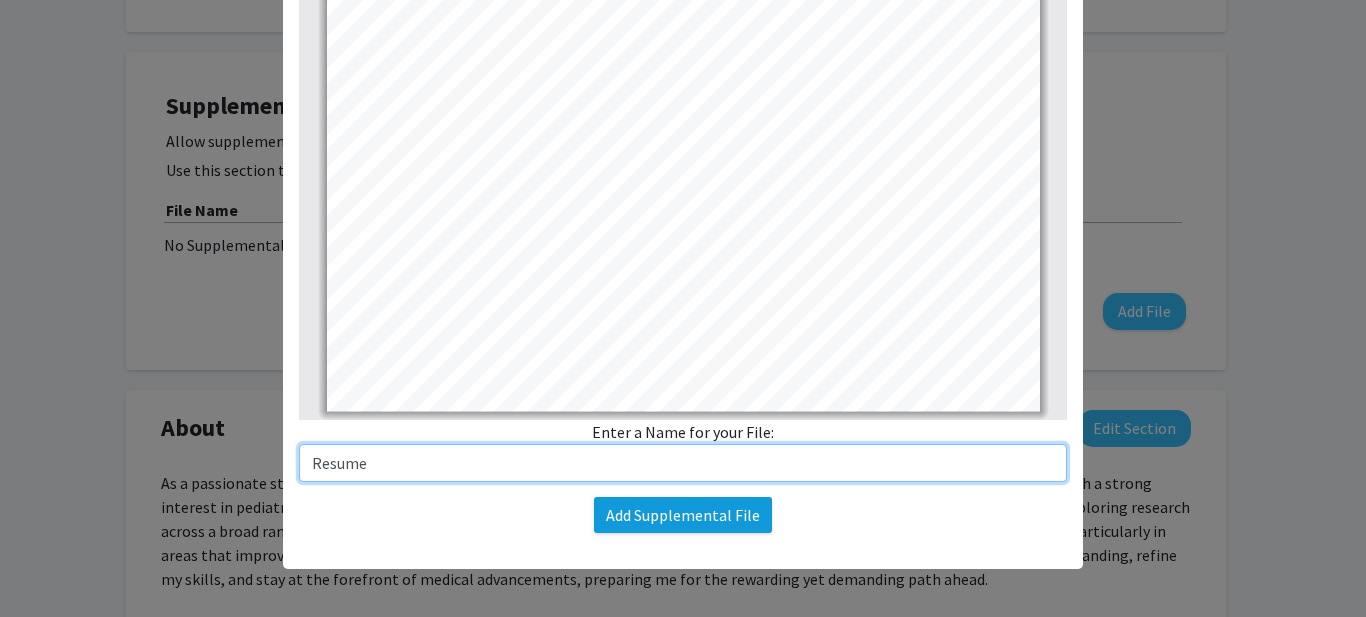 type on "Resume" 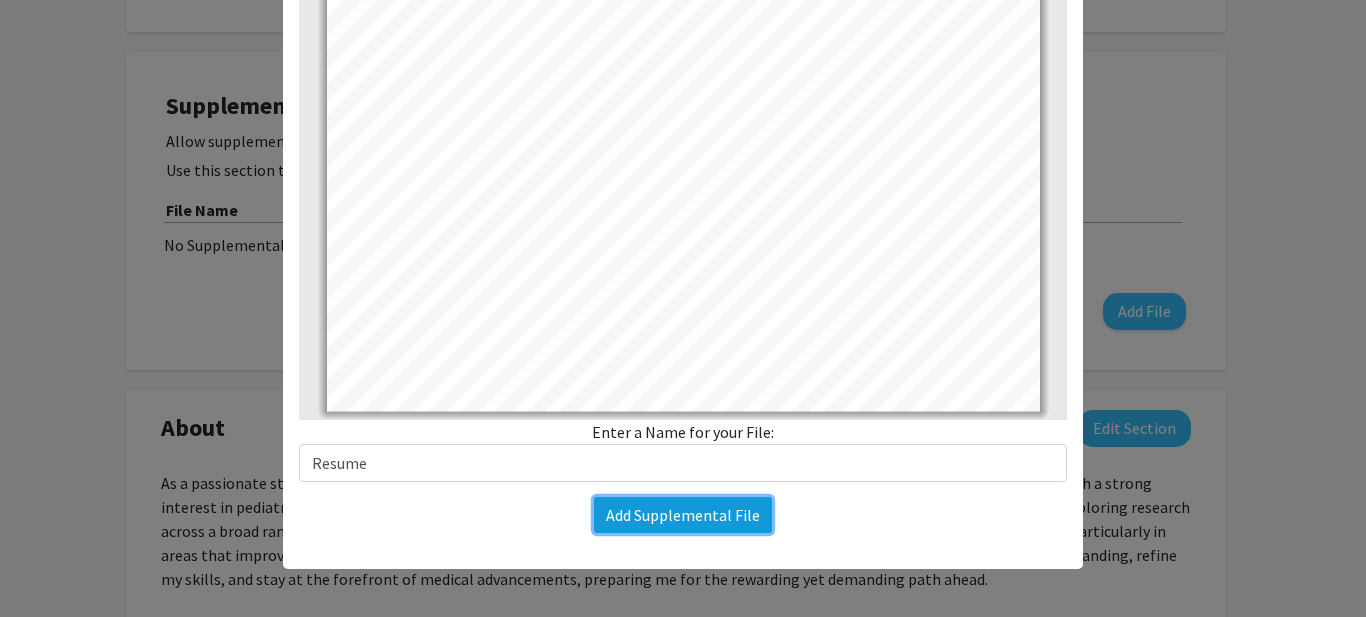 click on "Add Supplemental File" 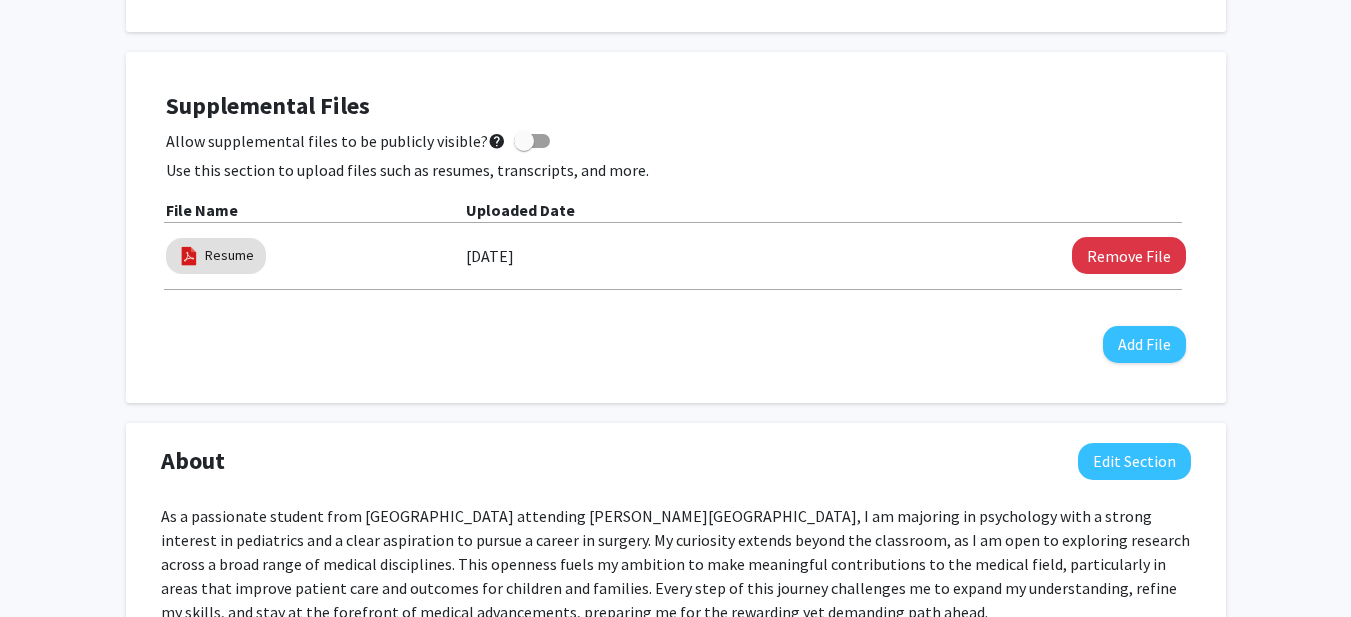 click at bounding box center (532, 141) 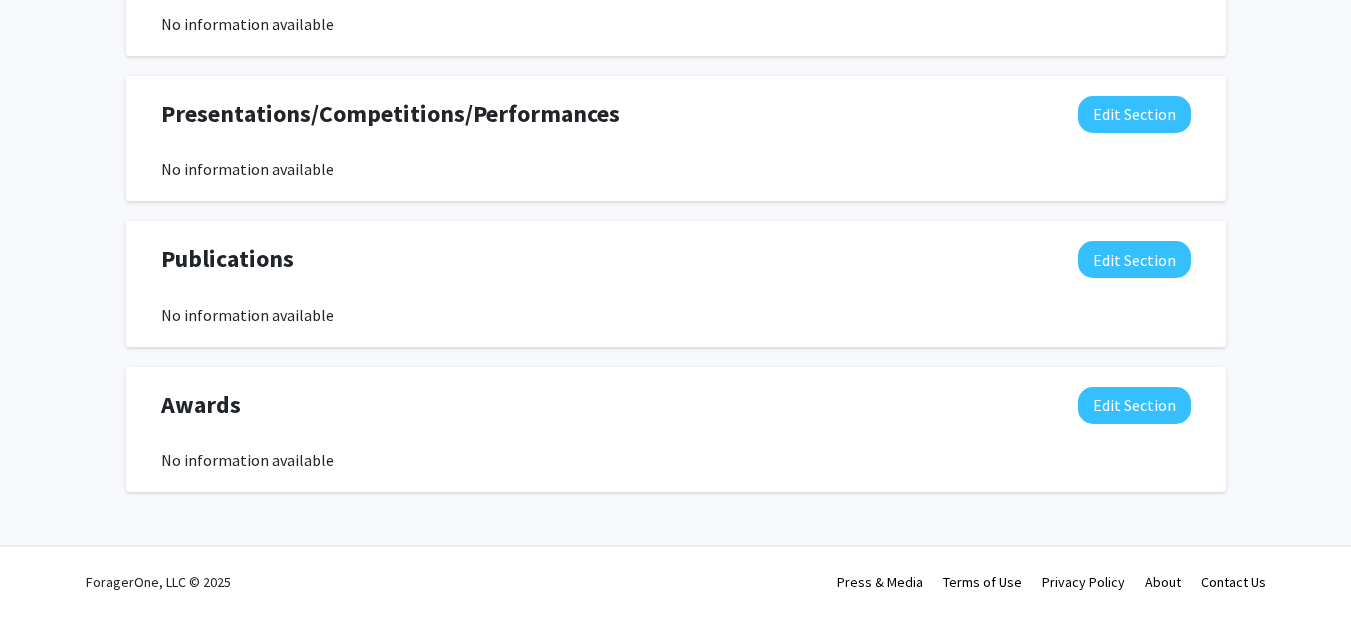 scroll, scrollTop: 0, scrollLeft: 0, axis: both 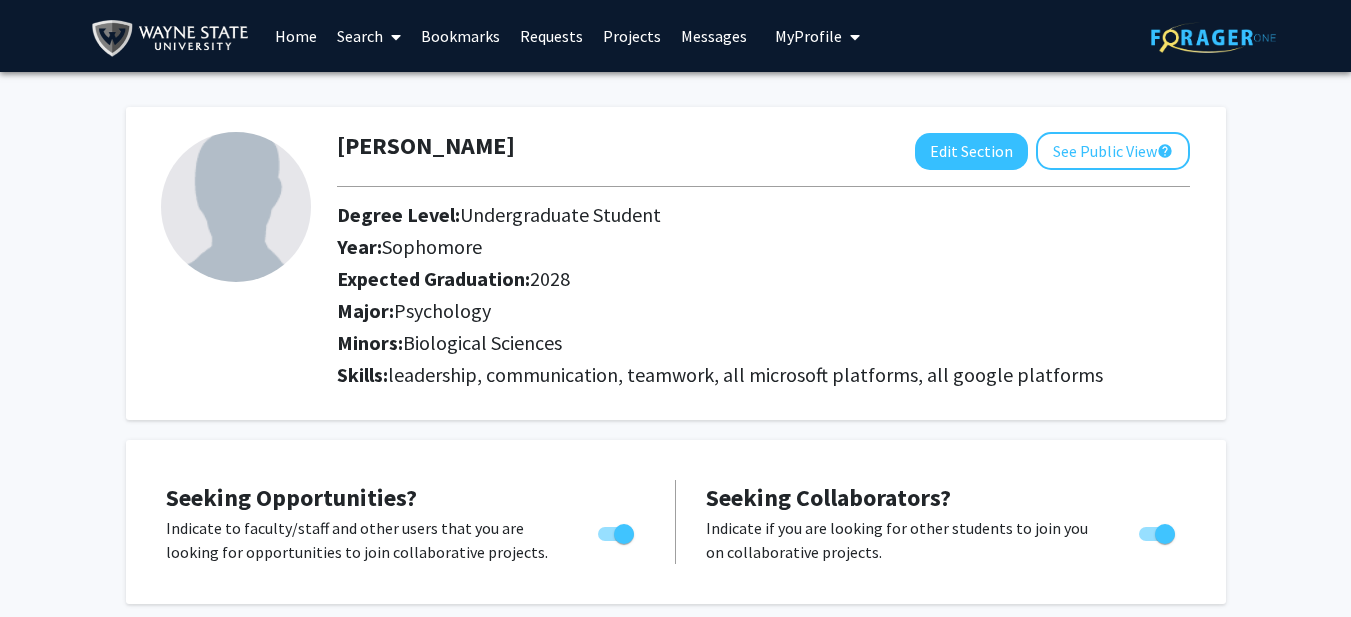 click on "Search" at bounding box center [369, 36] 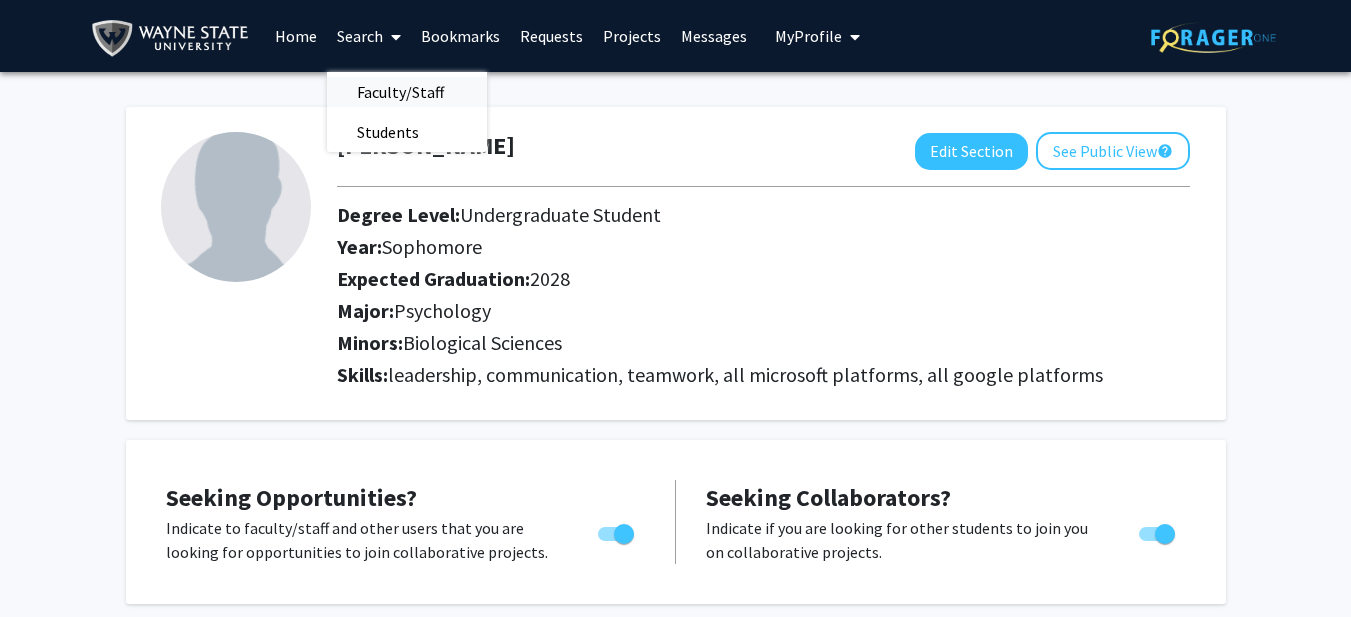 click on "Faculty/Staff" at bounding box center (400, 92) 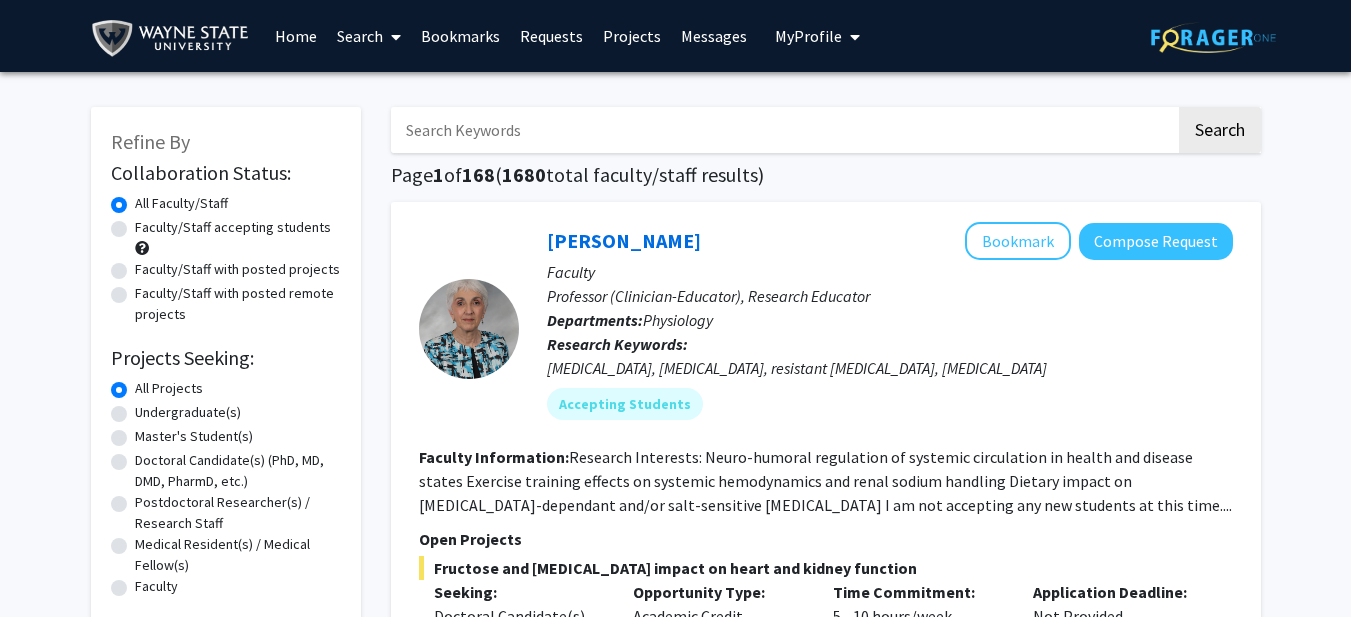 click on "Refine By Collaboration Status: Collaboration Status  All Faculty/Staff    Collaboration Status  Faculty/Staff accepting students    Collaboration Status  Faculty/Staff with posted projects    Collaboration Status  Faculty/Staff with posted remote projects    Projects Seeking: Projects Seeking Level  All Projects    Projects Seeking Level  Undergraduate(s)    Projects Seeking Level  Master's Student(s)    Projects Seeking Level  Doctoral Candidate(s) (PhD, MD, DMD, PharmD, etc.)    Projects Seeking Level  Postdoctoral Researcher(s) / Research Staff    Projects Seeking Level  Medical Resident(s) / Medical Fellow(s)    Projects Seeking Level  Faculty    Division & Department:      College of Education  (Select All)  (Select All)  Administration & Organization Stud  Administration & Organization Stud  Deans Office Education  Deans Office Education  Teacher Education  Teacher Education  Theoretical & Behavior Foundations  Theoretical & Behavior Foundations       College of Engineering" 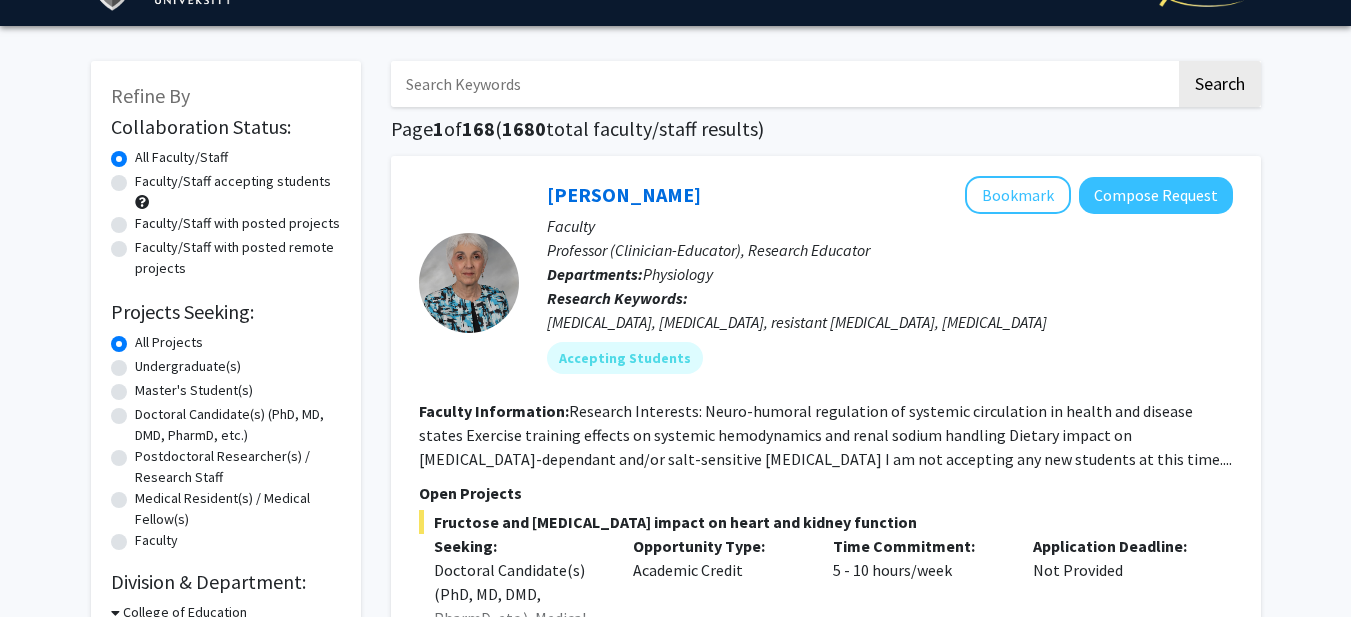 scroll, scrollTop: 0, scrollLeft: 0, axis: both 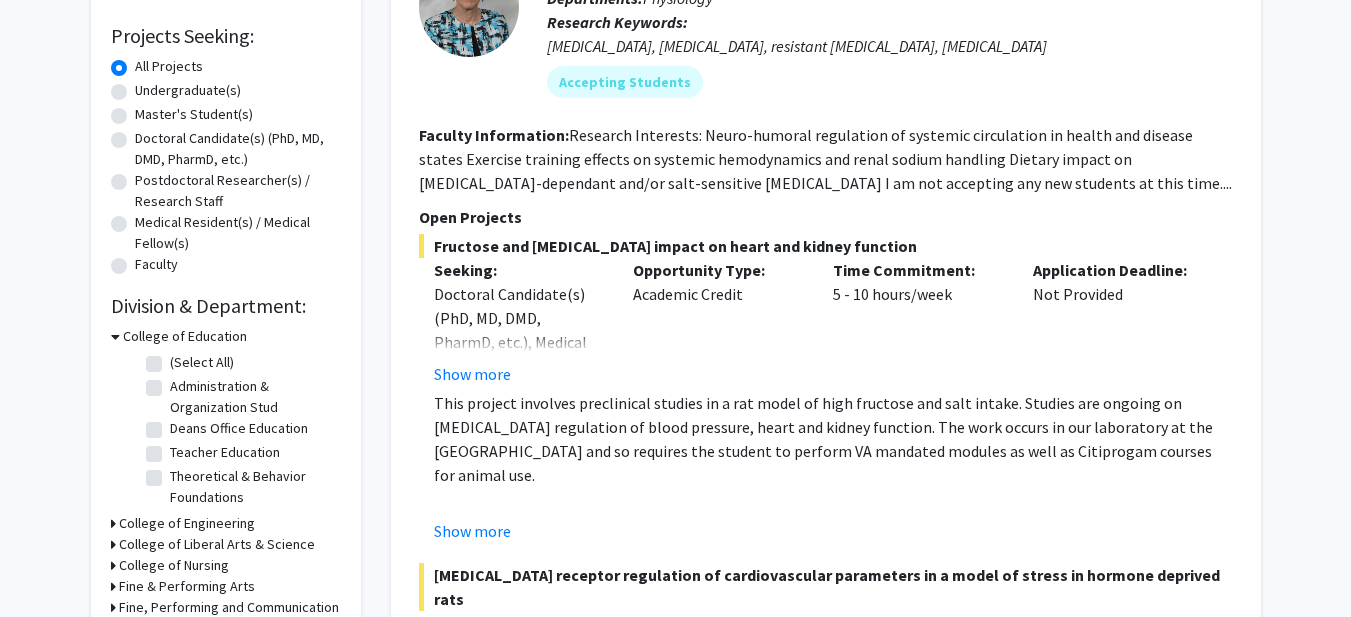 click on "Undergraduate(s)" 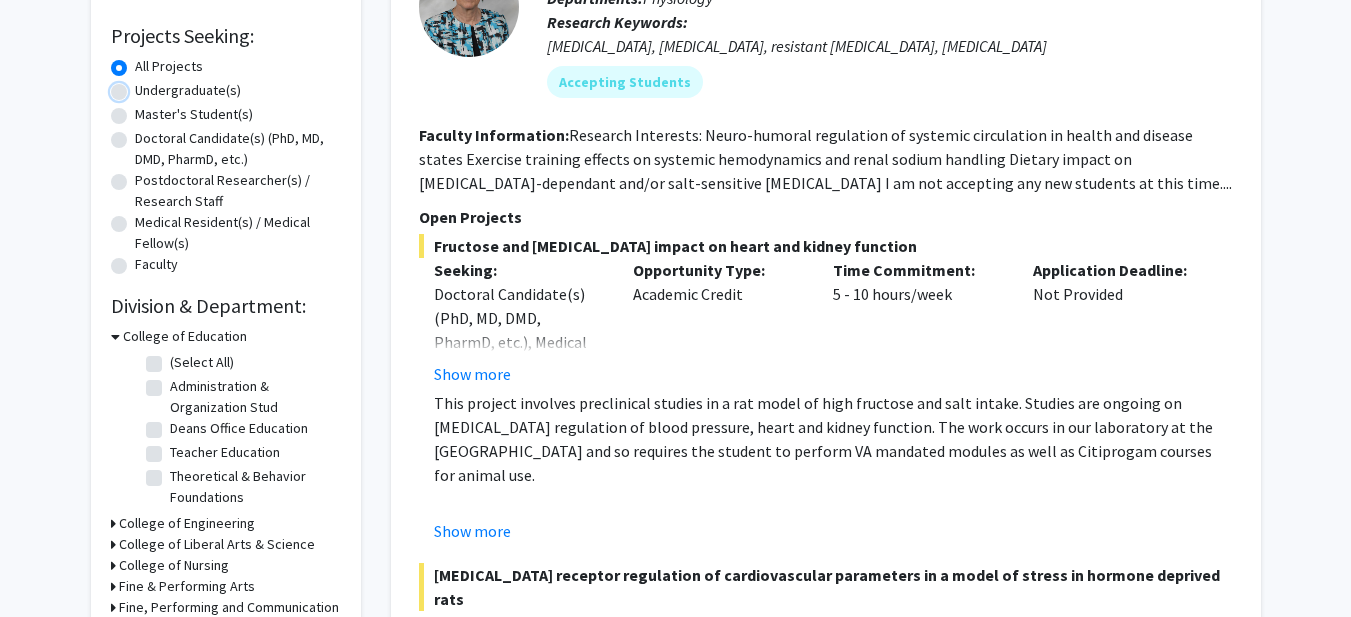 click on "Undergraduate(s)" at bounding box center [141, 86] 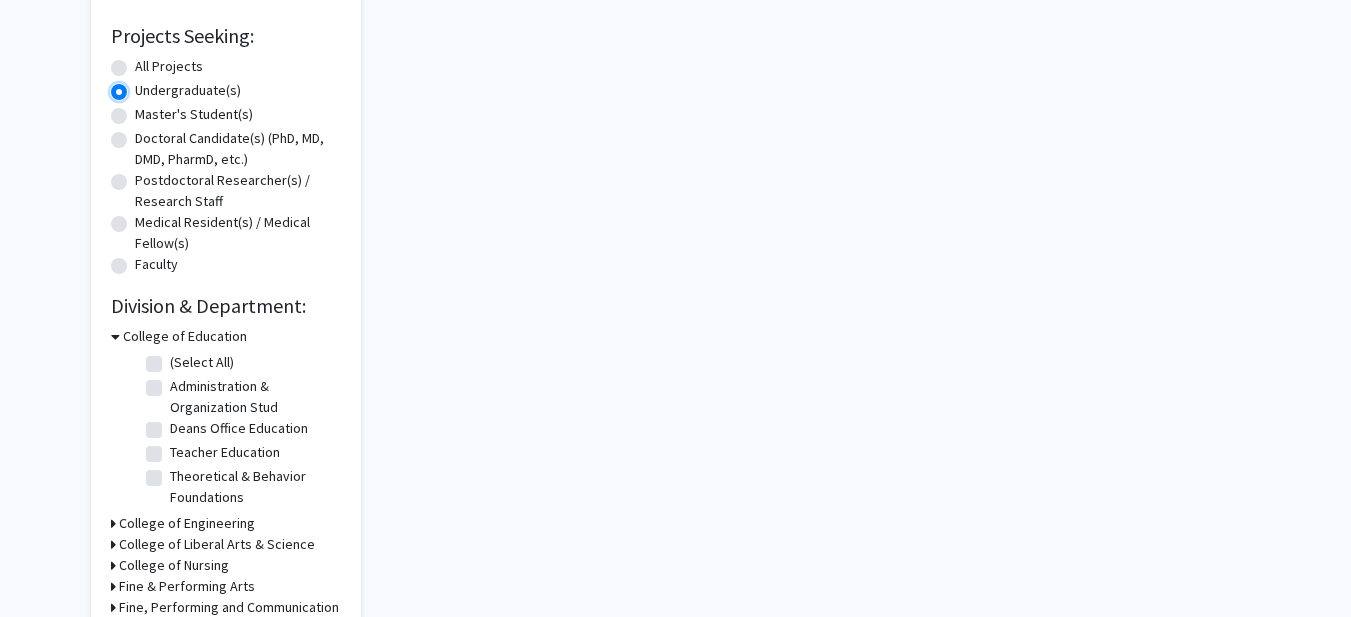 scroll, scrollTop: 0, scrollLeft: 0, axis: both 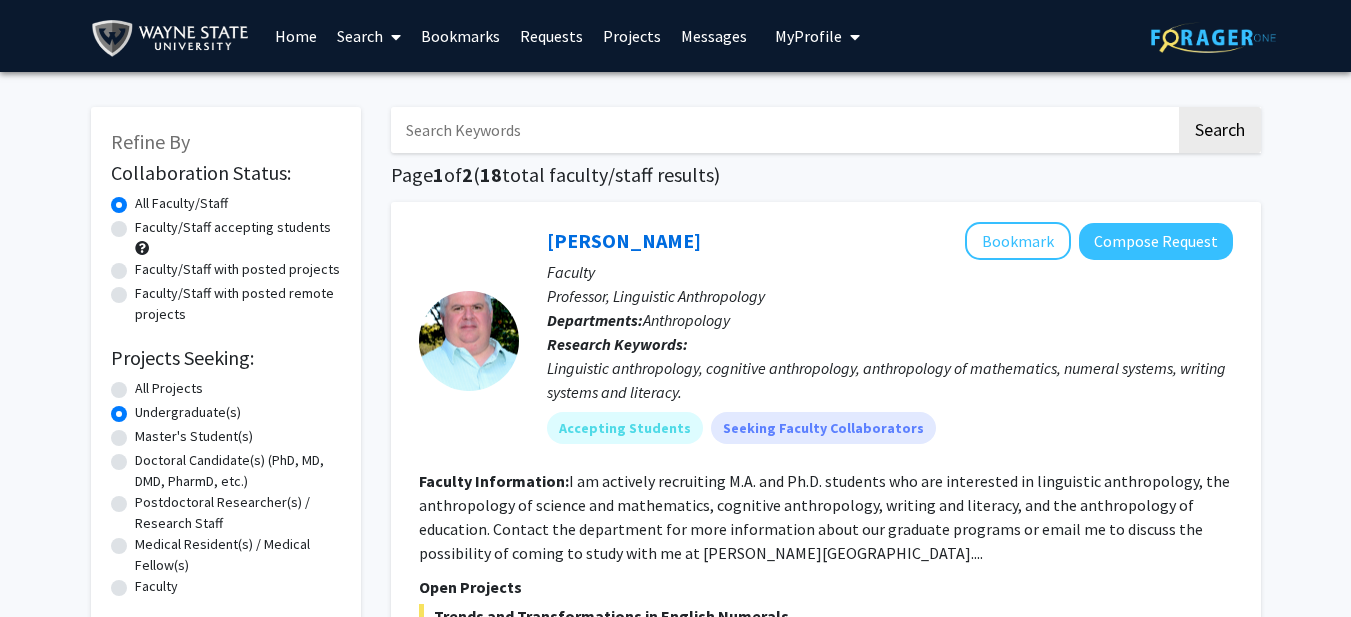 click on "Refine By Collaboration Status: Collaboration Status  All Faculty/Staff    Collaboration Status  Faculty/Staff accepting students    Collaboration Status  Faculty/Staff with posted projects    Collaboration Status  Faculty/Staff with posted remote projects    Projects Seeking: Projects Seeking Level  All Projects    Projects Seeking Level  Undergraduate(s)    Projects Seeking Level  Master's Student(s)    Projects Seeking Level  Doctoral Candidate(s) (PhD, MD, DMD, PharmD, etc.)    Projects Seeking Level  Postdoctoral Researcher(s) / Research Staff    Projects Seeking Level  Medical Resident(s) / Medical Fellow(s)    Projects Seeking Level  Faculty    Division & Department:      College of Education  Administration & Organization Stud  Administration & Organization Stud       College of Engineering       College of Liberal Arts & Science       Fine & Performing Arts       Pharmacy & Health Science       School of Medicine       School of Social Work  Search  Page  1  of  2  ( 18  Bookmark" 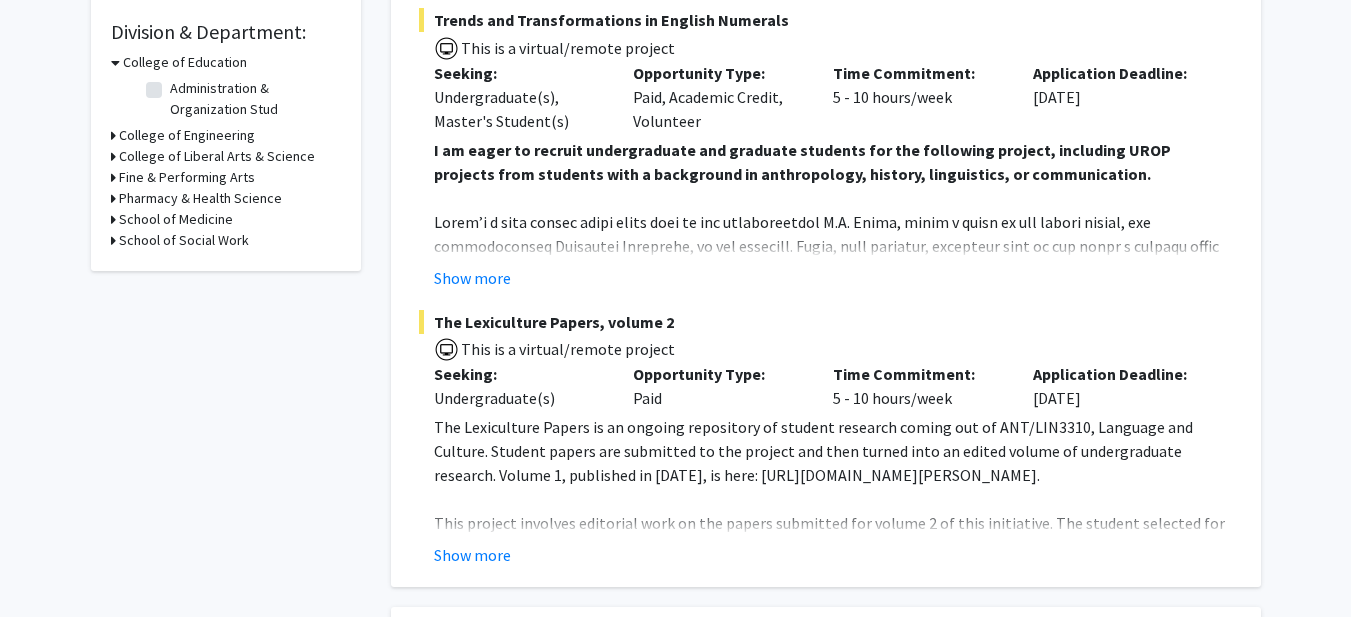 scroll, scrollTop: 560, scrollLeft: 0, axis: vertical 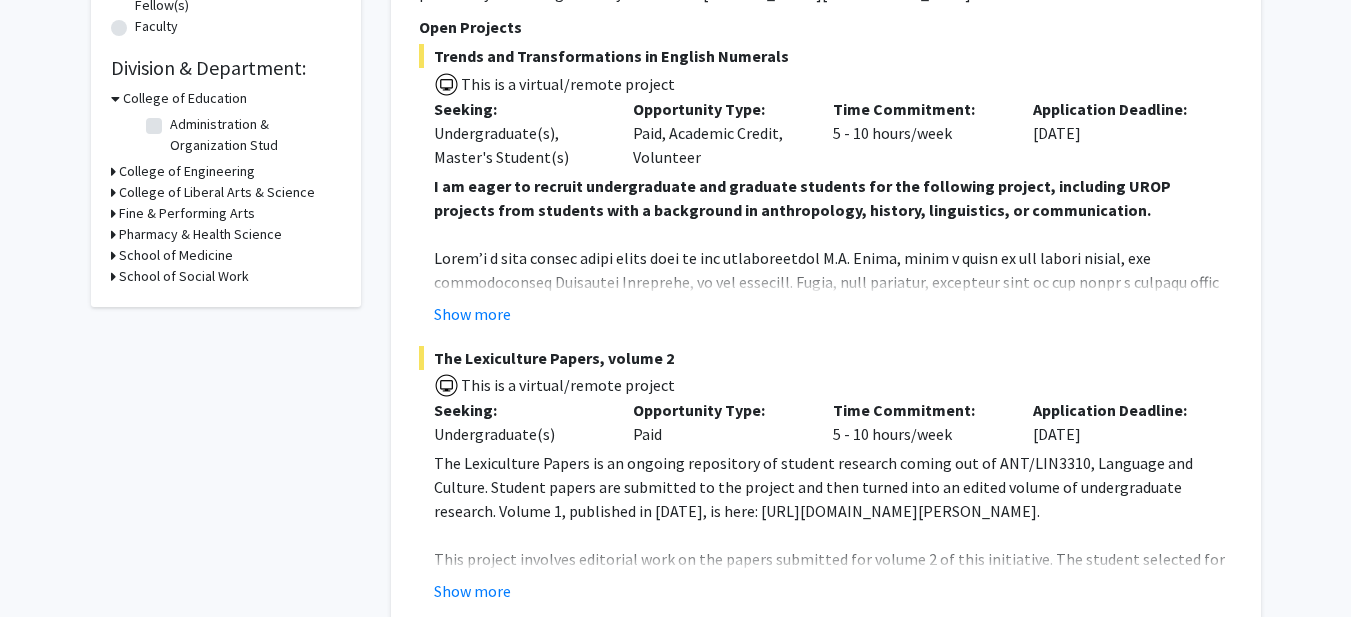 click 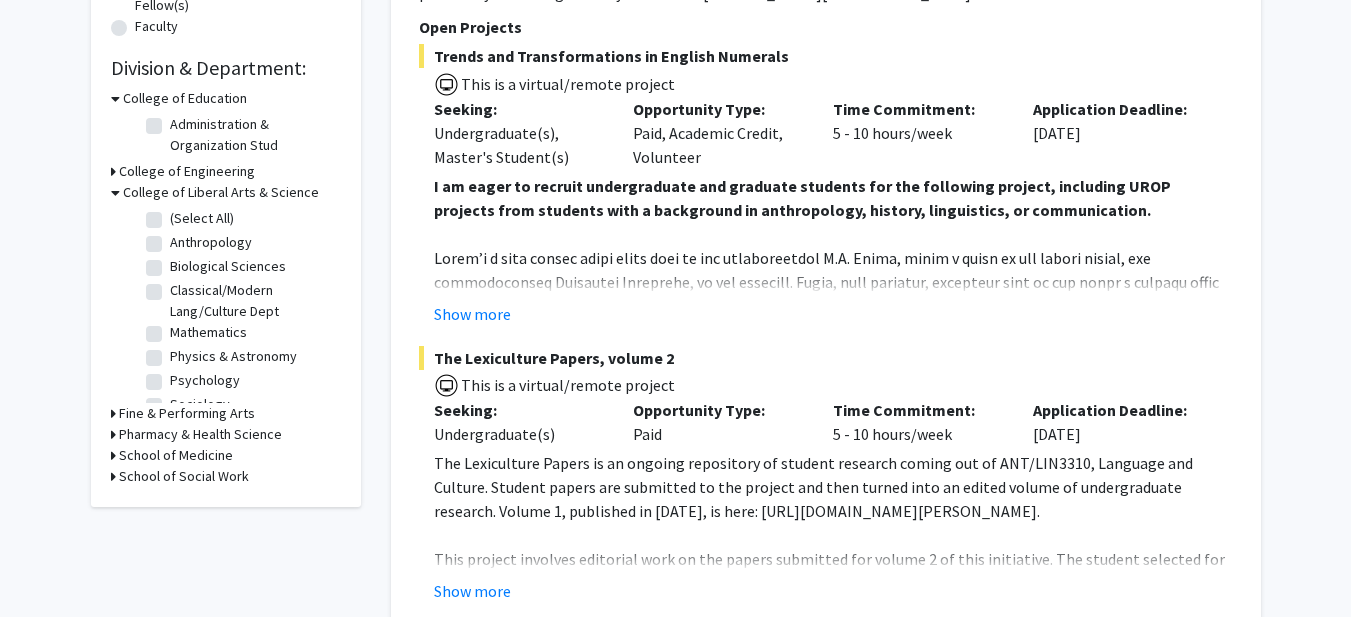 click on "Biological Sciences" 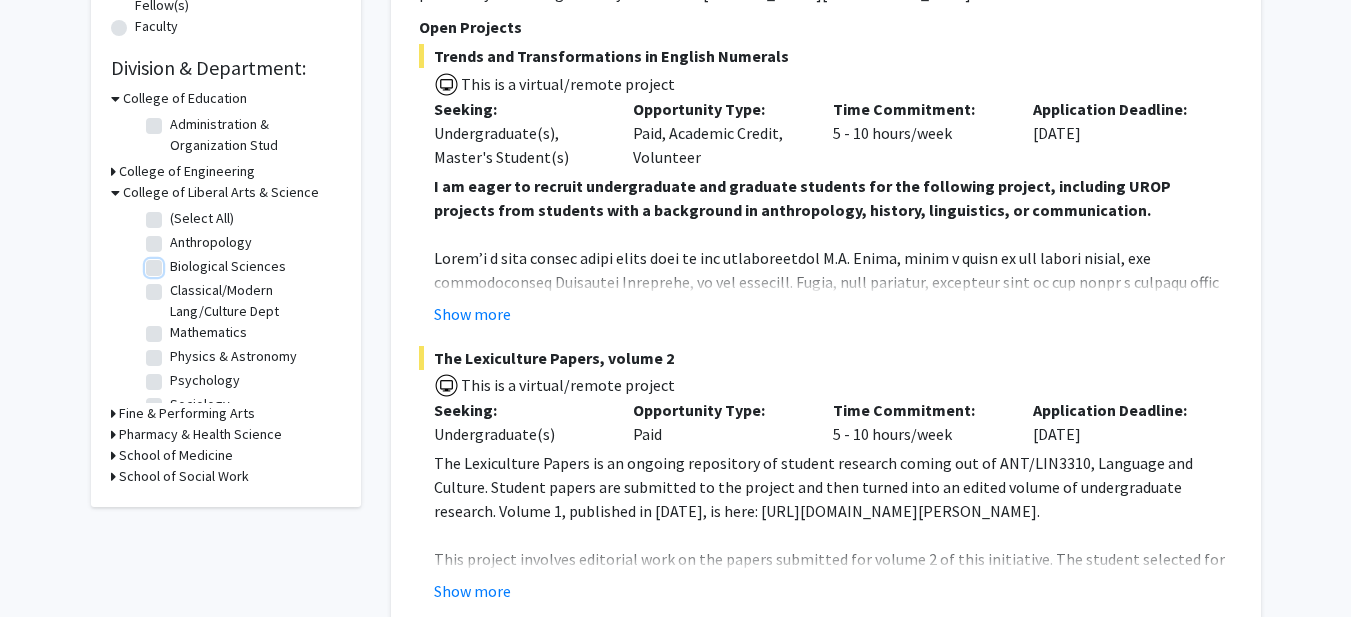 click on "Biological Sciences" at bounding box center [176, 262] 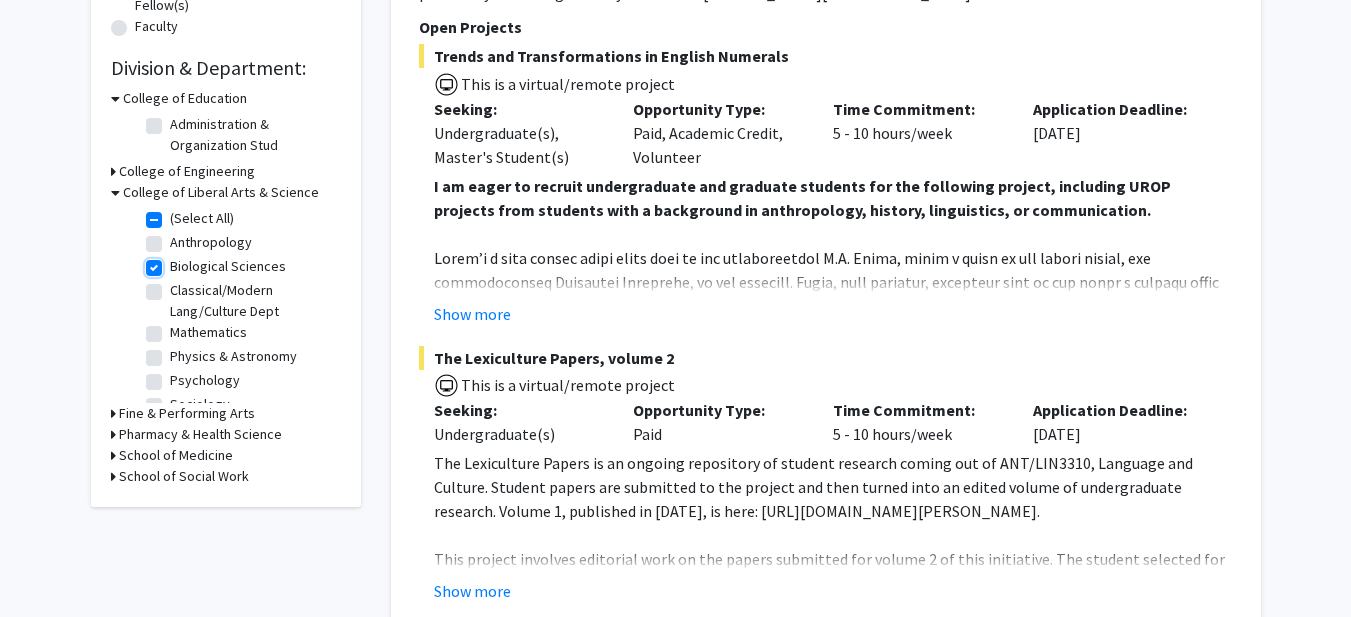 checkbox on "true" 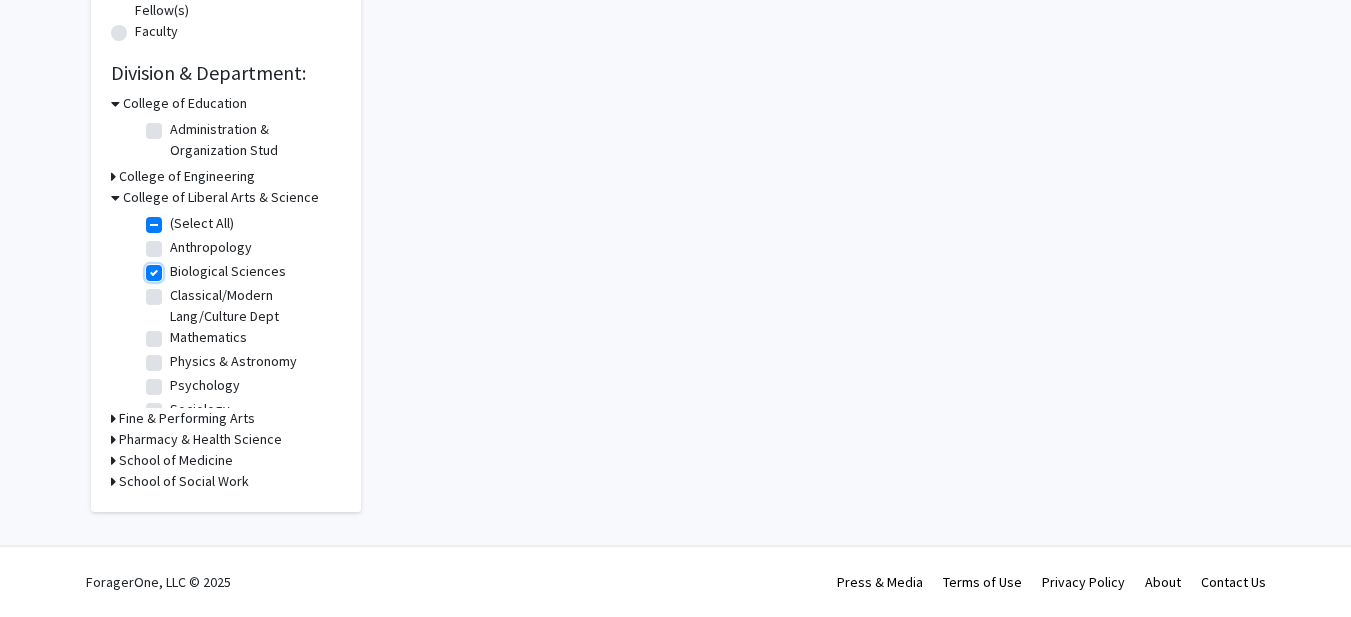 scroll, scrollTop: 0, scrollLeft: 0, axis: both 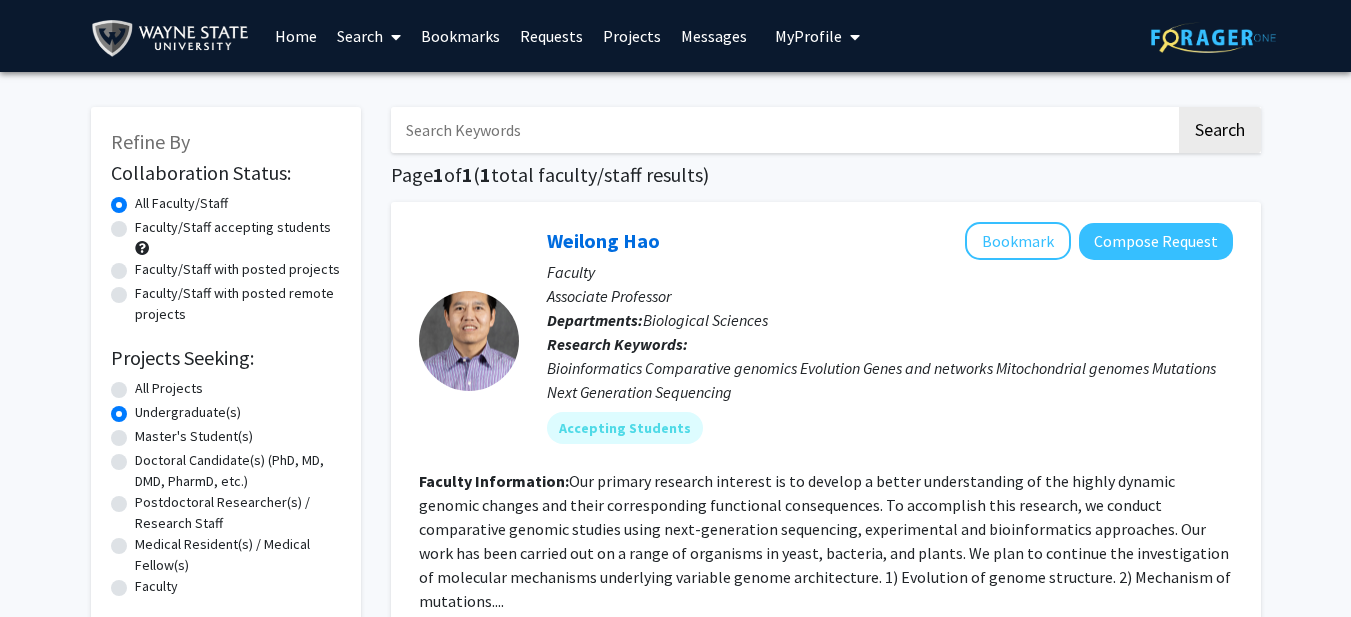 click on "Refine By Collaboration Status: Collaboration Status  All Faculty/Staff    Collaboration Status  Faculty/Staff accepting students    Collaboration Status  Faculty/Staff with posted projects    Collaboration Status  Faculty/Staff with posted remote projects    Projects Seeking: Projects Seeking Level  All Projects    Projects Seeking Level  Undergraduate(s)    Projects Seeking Level  Master's Student(s)    Projects Seeking Level  Doctoral Candidate(s) (PhD, MD, DMD, PharmD, etc.)    Projects Seeking Level  Postdoctoral Researcher(s) / Research Staff    Projects Seeking Level  Medical Resident(s) / Medical Fellow(s)    Projects Seeking Level  Faculty    Division & Department:      College of Liberal Arts & Science  Biological Sciences  Biological Sciences  Search  Page  1  of  1  ( 1  total faculty/staff results)   [PERSON_NAME]   Bookmark
Compose Request  Faculty Associate Professor Departments:  Biological Sciences Research Keywords:  Accepting Students Faculty Information:  Open Projects    1" 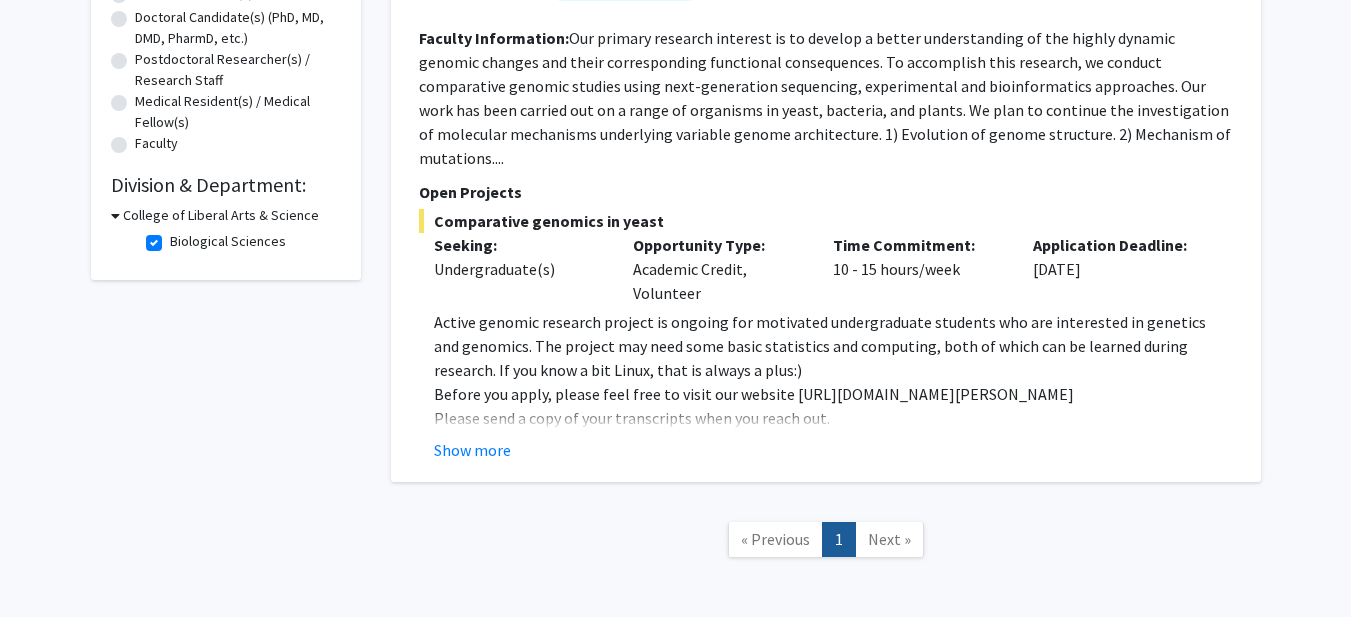 scroll, scrollTop: 505, scrollLeft: 0, axis: vertical 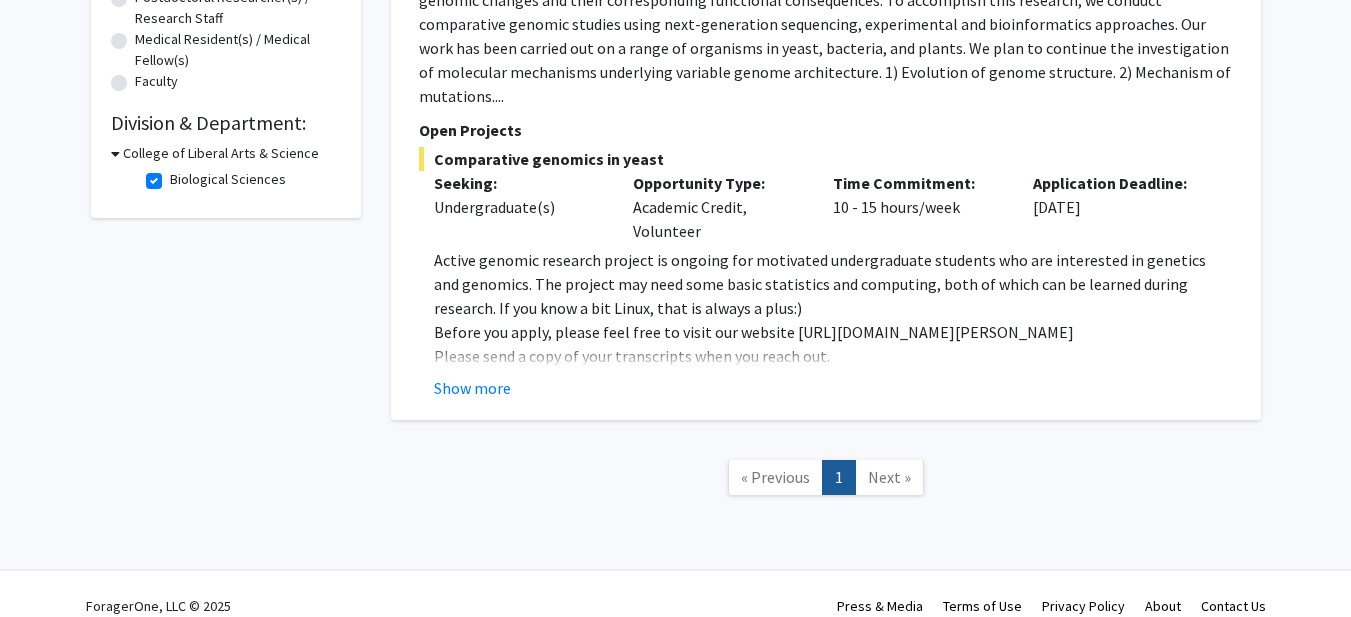 click on "College of Liberal Arts & Science" 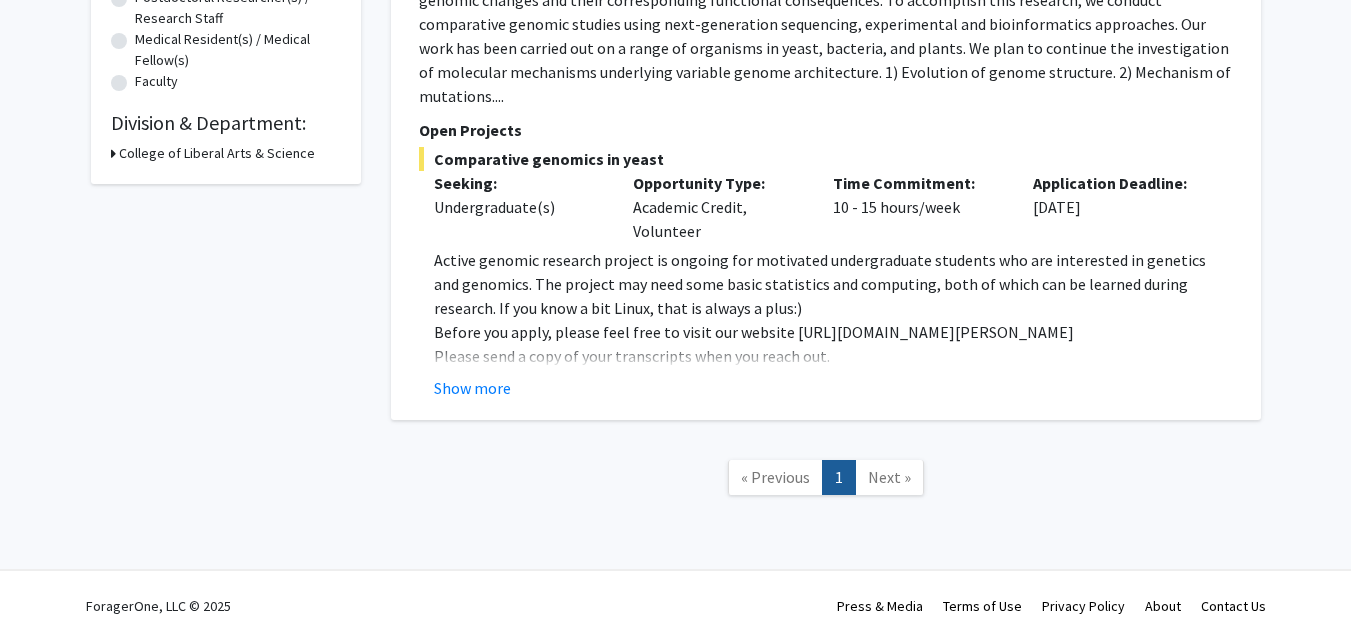 click on "College of Liberal Arts & Science" 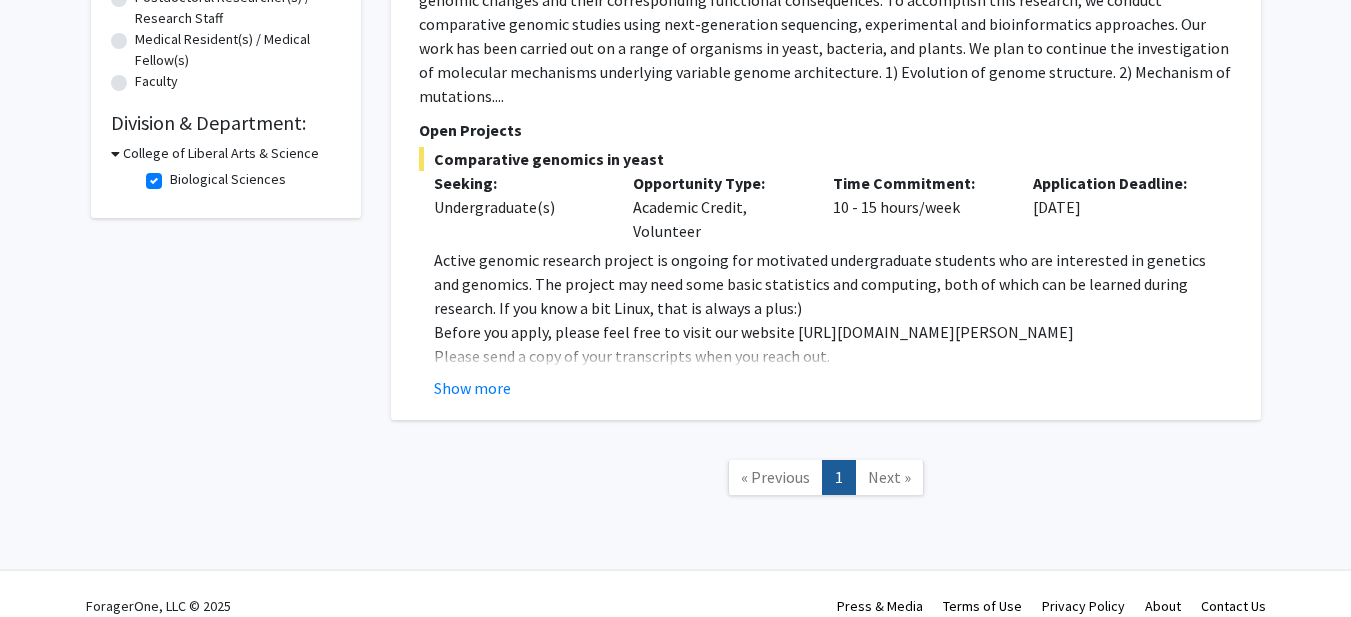 click on "Refine By Collaboration Status: Collaboration Status  All Faculty/Staff    Collaboration Status  Faculty/Staff accepting students    Collaboration Status  Faculty/Staff with posted projects    Collaboration Status  Faculty/Staff with posted remote projects    Projects Seeking: Projects Seeking Level  All Projects    Projects Seeking Level  Undergraduate(s)    Projects Seeking Level  Master's Student(s)    Projects Seeking Level  Doctoral Candidate(s) (PhD, MD, DMD, PharmD, etc.)    Projects Seeking Level  Postdoctoral Researcher(s) / Research Staff    Projects Seeking Level  Medical Resident(s) / Medical Fellow(s)    Projects Seeking Level  Faculty    Division & Department:      College of Liberal Arts & Science  Biological Sciences  Biological Sciences" 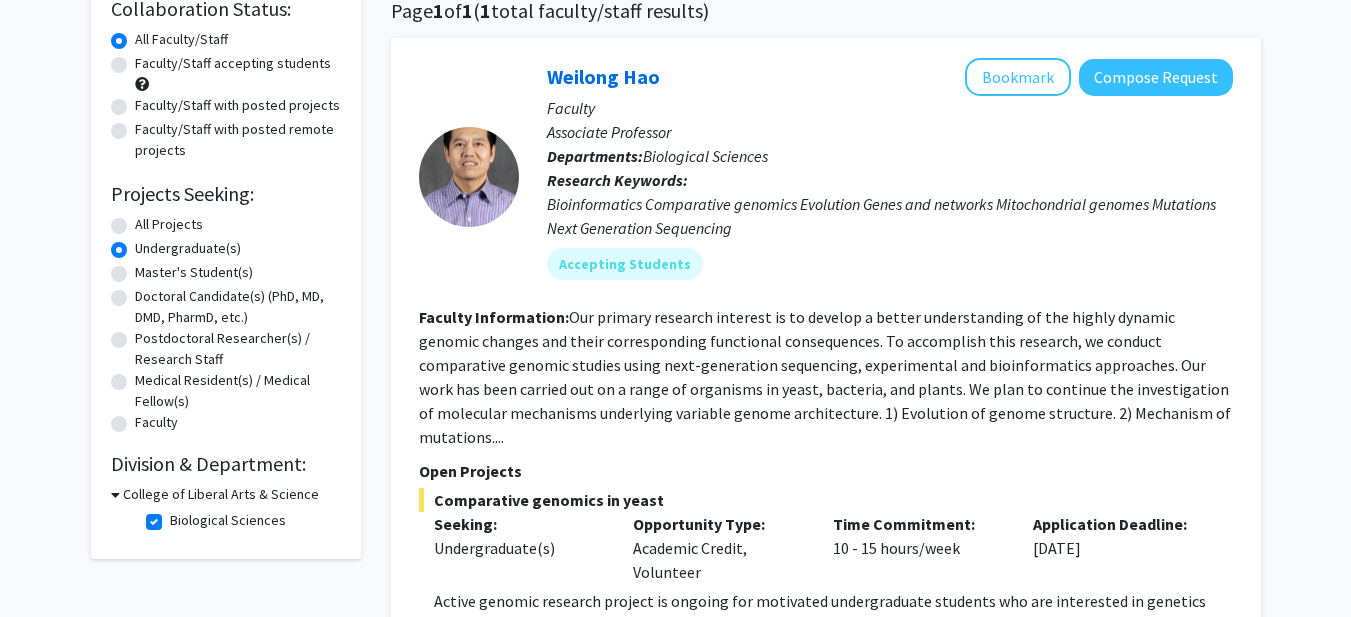 scroll, scrollTop: 225, scrollLeft: 0, axis: vertical 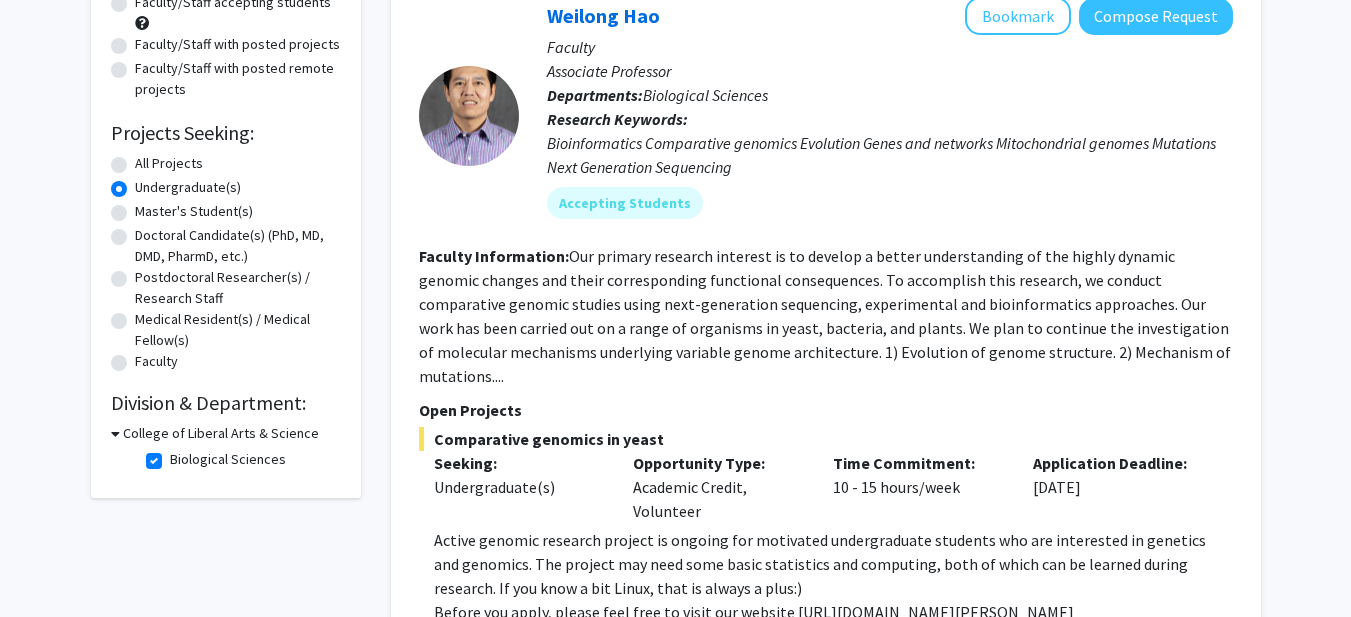 click on "Biological Sciences" 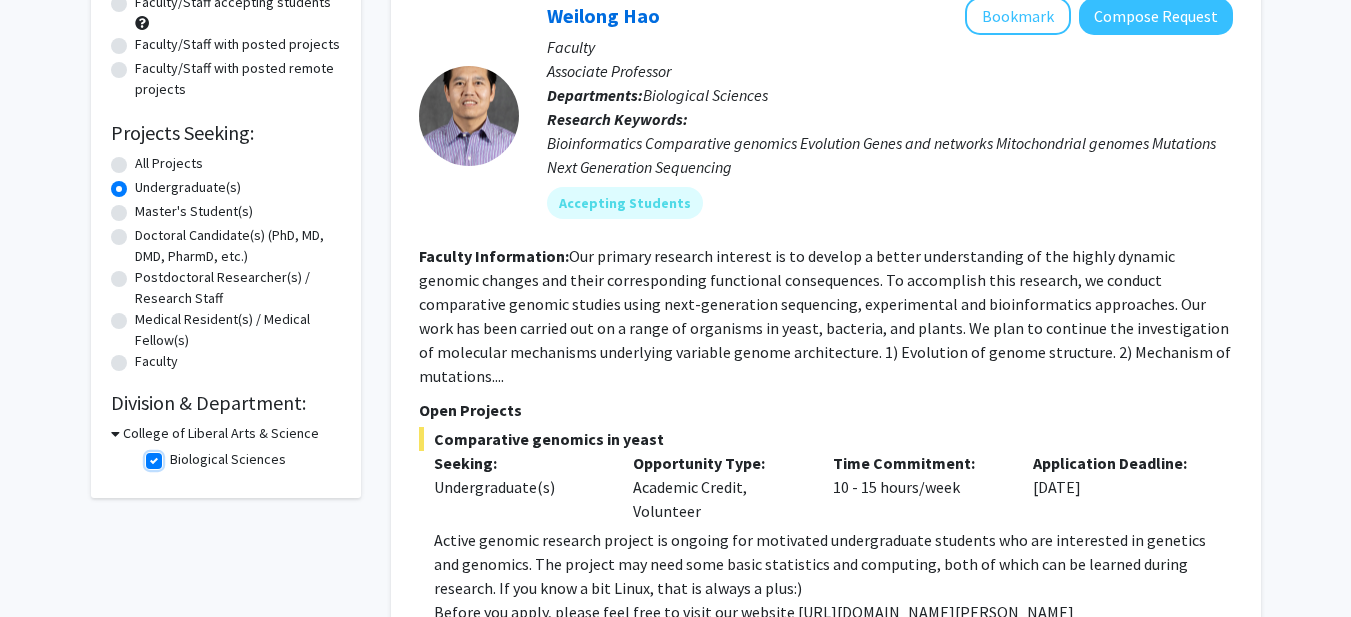 click on "Biological Sciences" at bounding box center [176, 455] 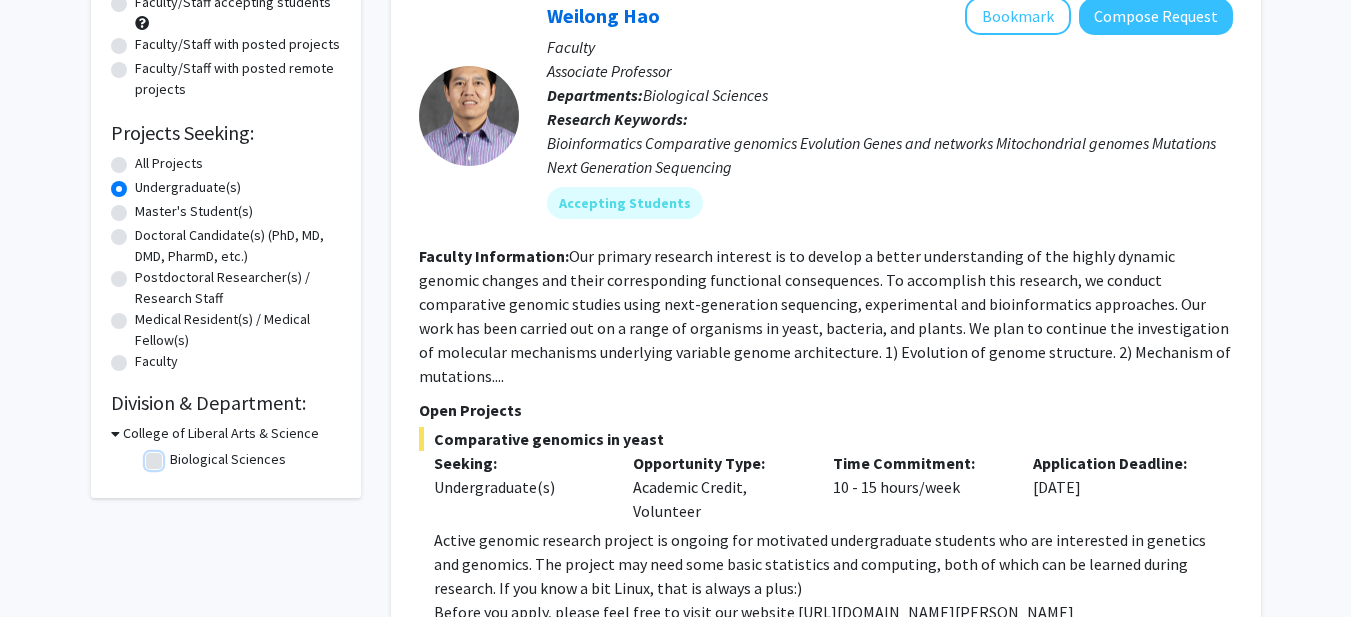 scroll, scrollTop: 0, scrollLeft: 0, axis: both 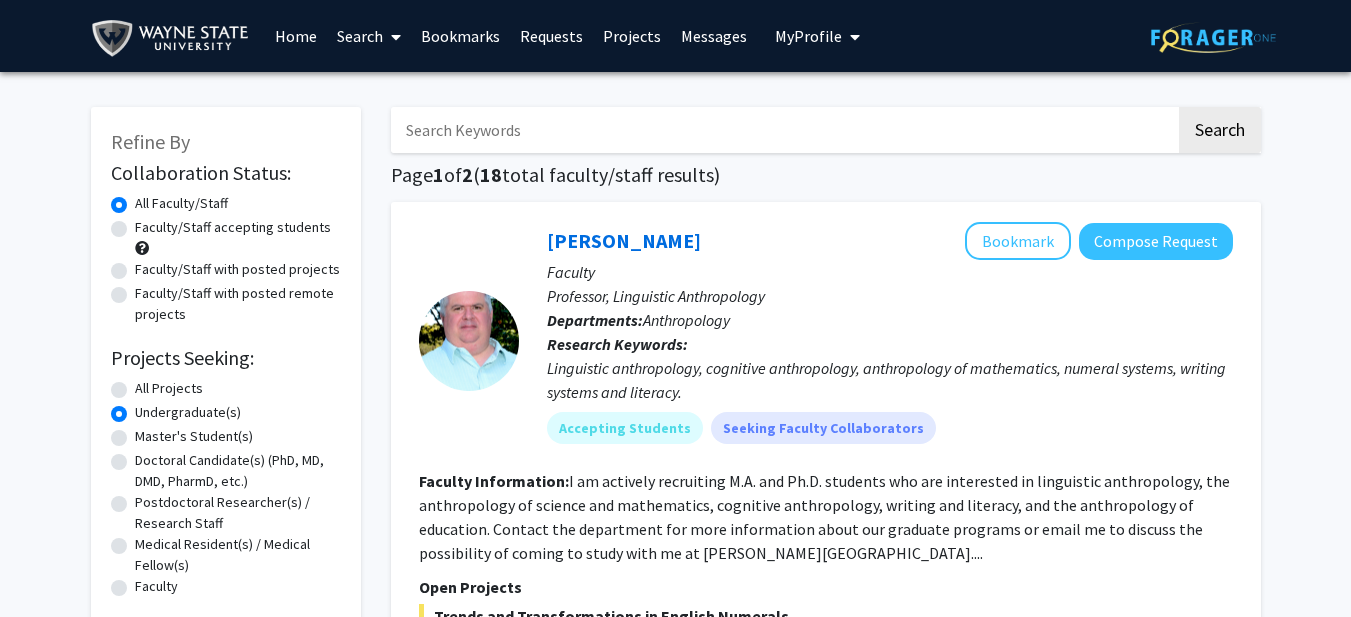 click on "Refine By Collaboration Status: Collaboration Status  All Faculty/Staff    Collaboration Status  Faculty/Staff accepting students    Collaboration Status  Faculty/Staff with posted projects    Collaboration Status  Faculty/Staff with posted remote projects    Projects Seeking: Projects Seeking Level  All Projects    Projects Seeking Level  Undergraduate(s)    Projects Seeking Level  Master's Student(s)    Projects Seeking Level  Doctoral Candidate(s) (PhD, MD, DMD, PharmD, etc.)    Projects Seeking Level  Postdoctoral Researcher(s) / Research Staff    Projects Seeking Level  Medical Resident(s) / Medical Fellow(s)    Projects Seeking Level  Faculty    Division & Department:      College of Education  Administration & Organization Stud  Administration & Organization Stud       College of Engineering       College of Liberal Arts & Science       Fine & Performing Arts       Pharmacy & Health Science       School of Medicine       School of Social Work  Search  Page  1  of  2  ( 18  Bookmark" 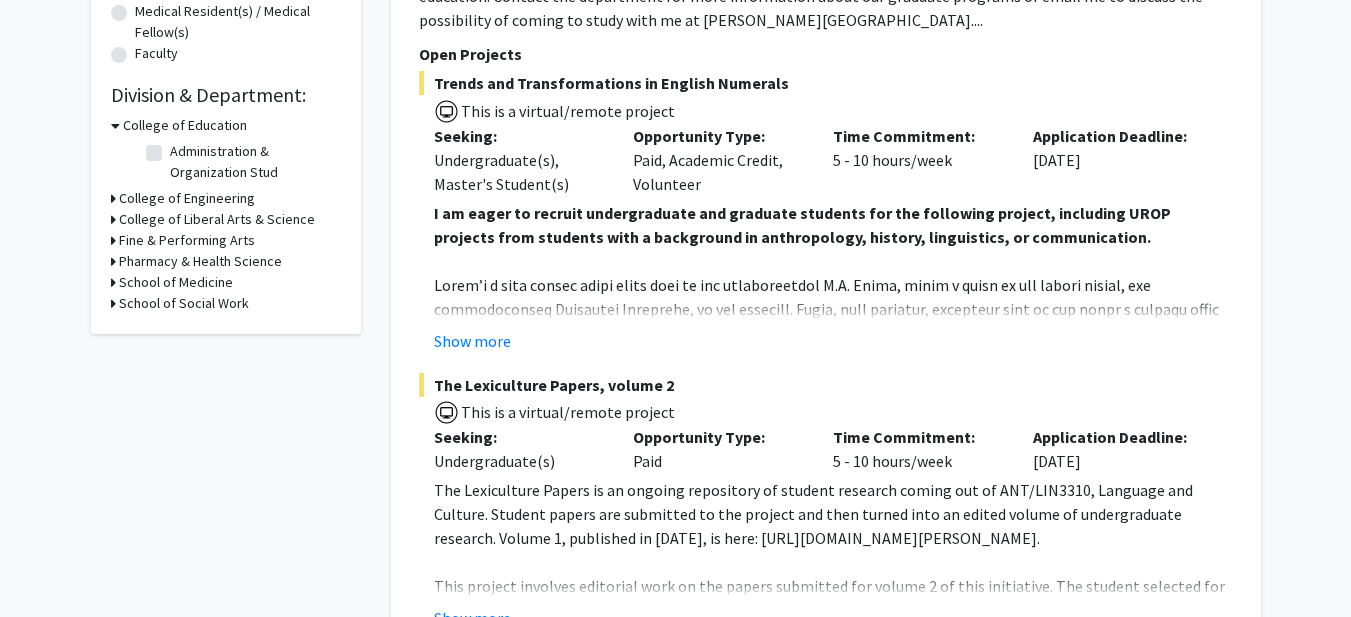 scroll, scrollTop: 640, scrollLeft: 0, axis: vertical 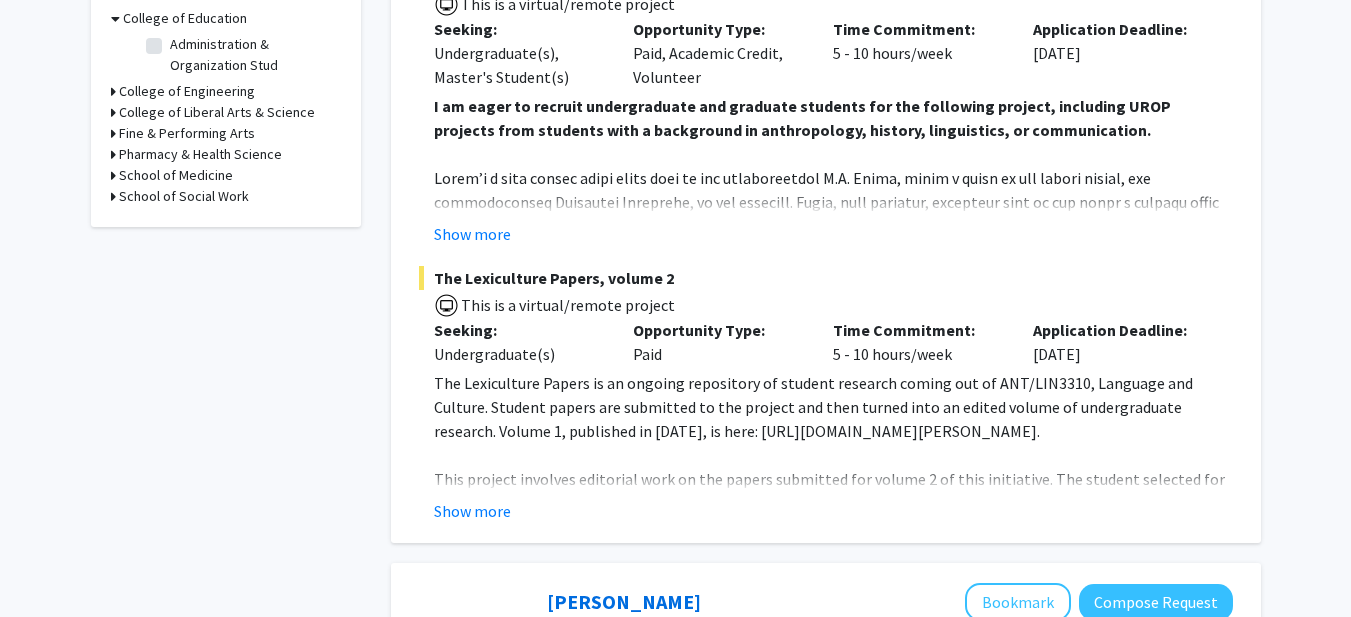 click 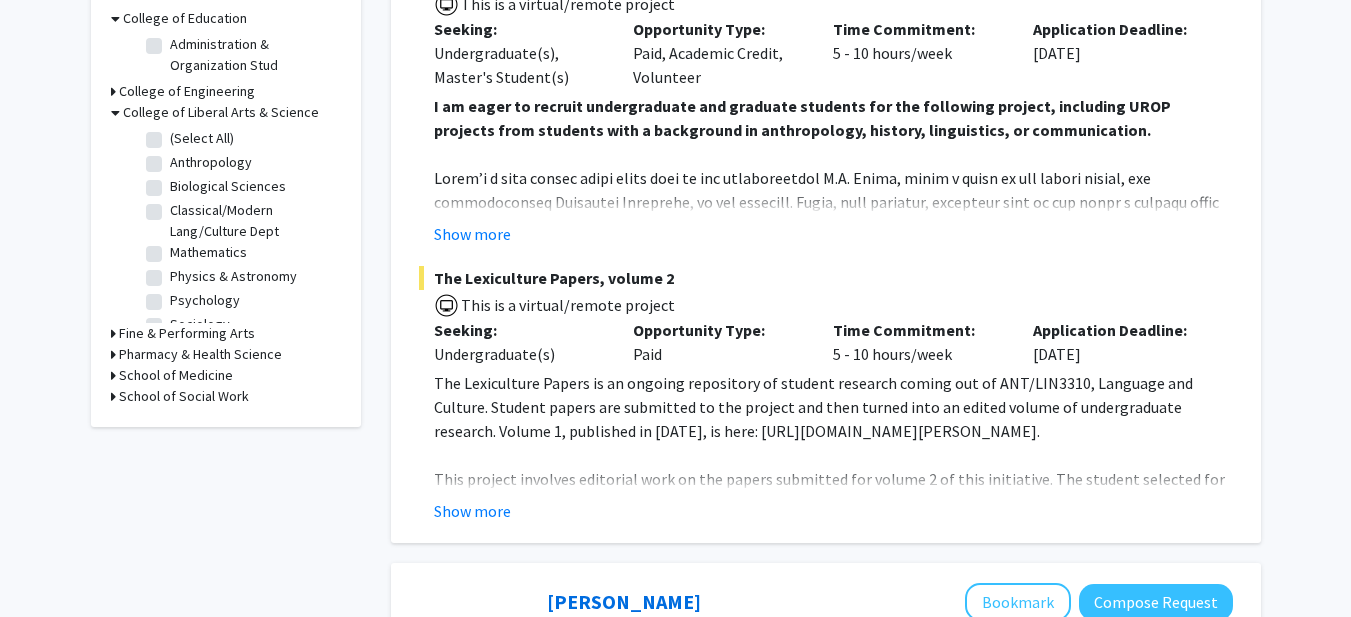 click on "Psychology" 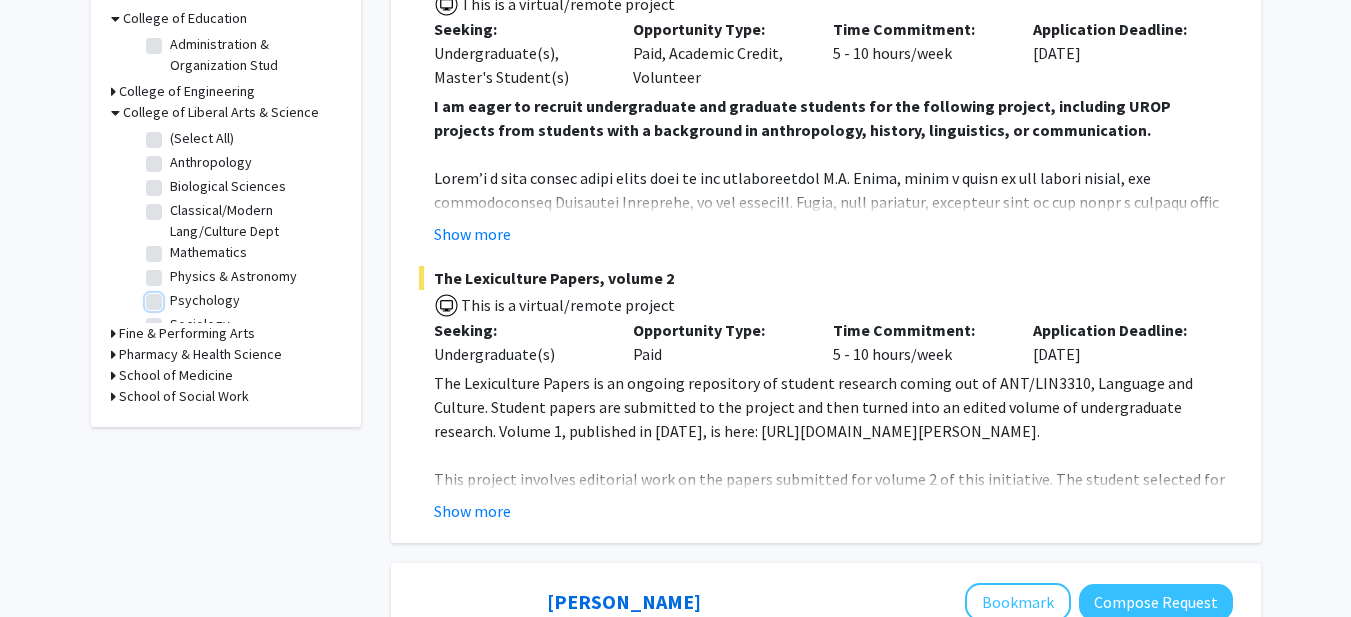 click on "Psychology" at bounding box center (176, 296) 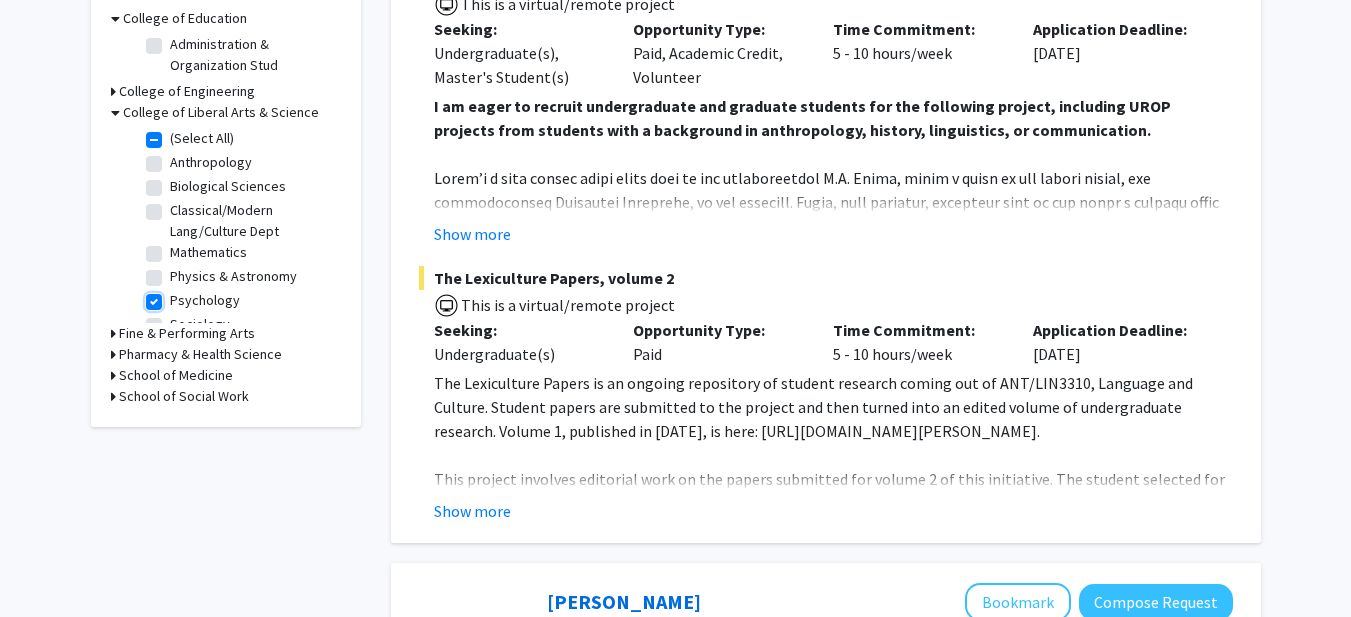 checkbox on "true" 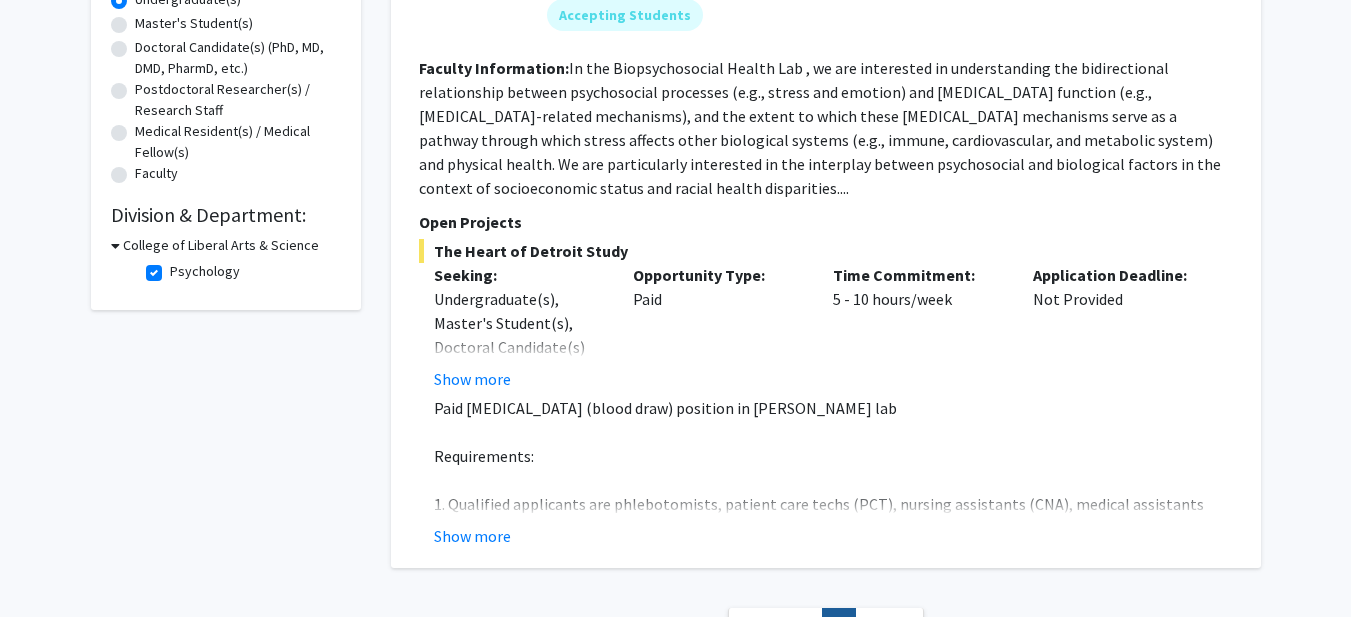 scroll, scrollTop: 455, scrollLeft: 0, axis: vertical 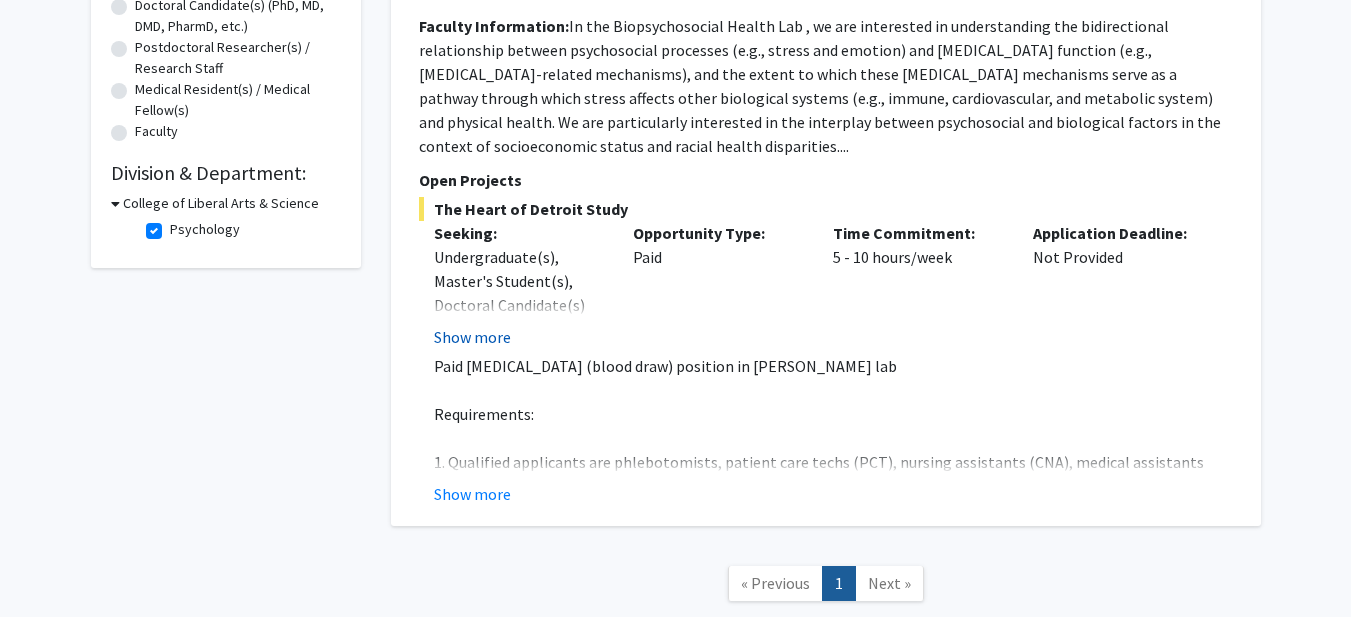 click on "Show more" 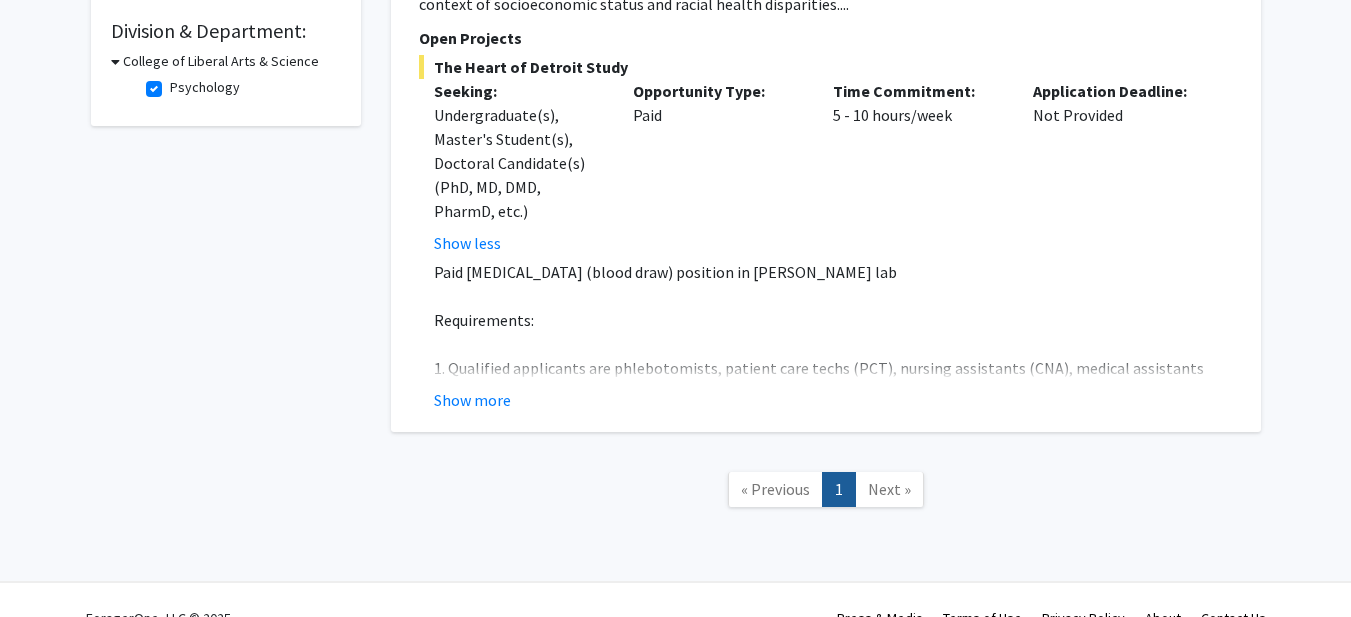 scroll, scrollTop: 621, scrollLeft: 0, axis: vertical 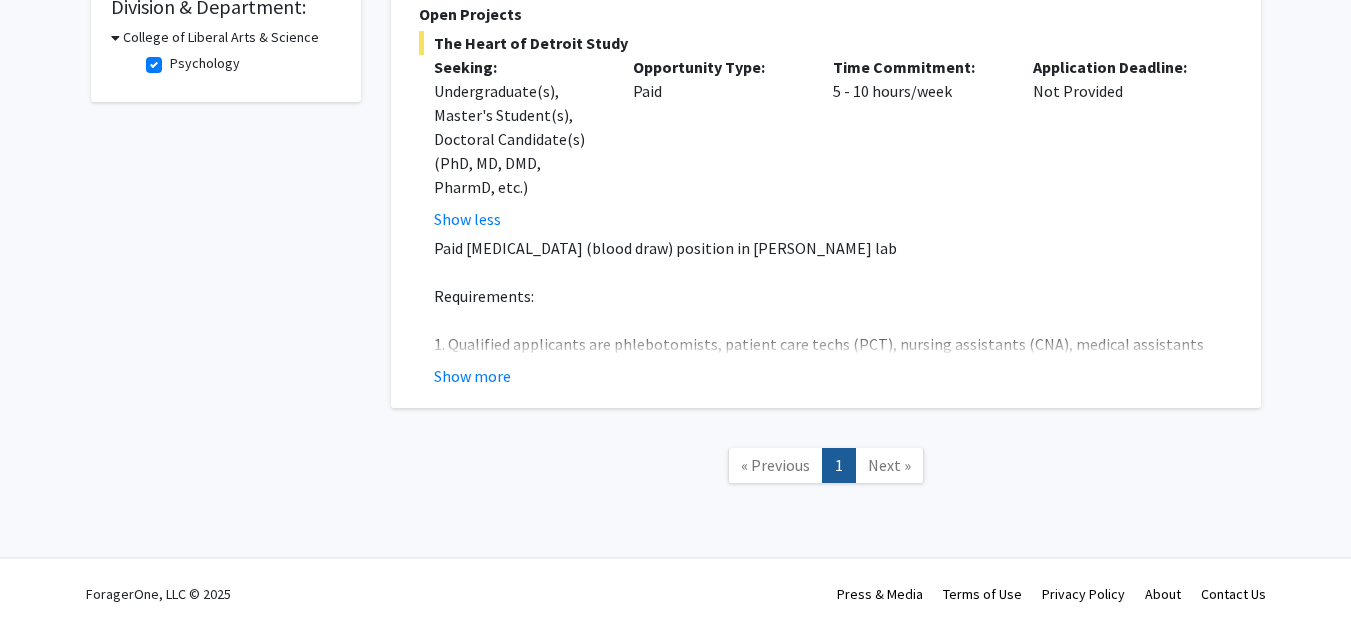 type 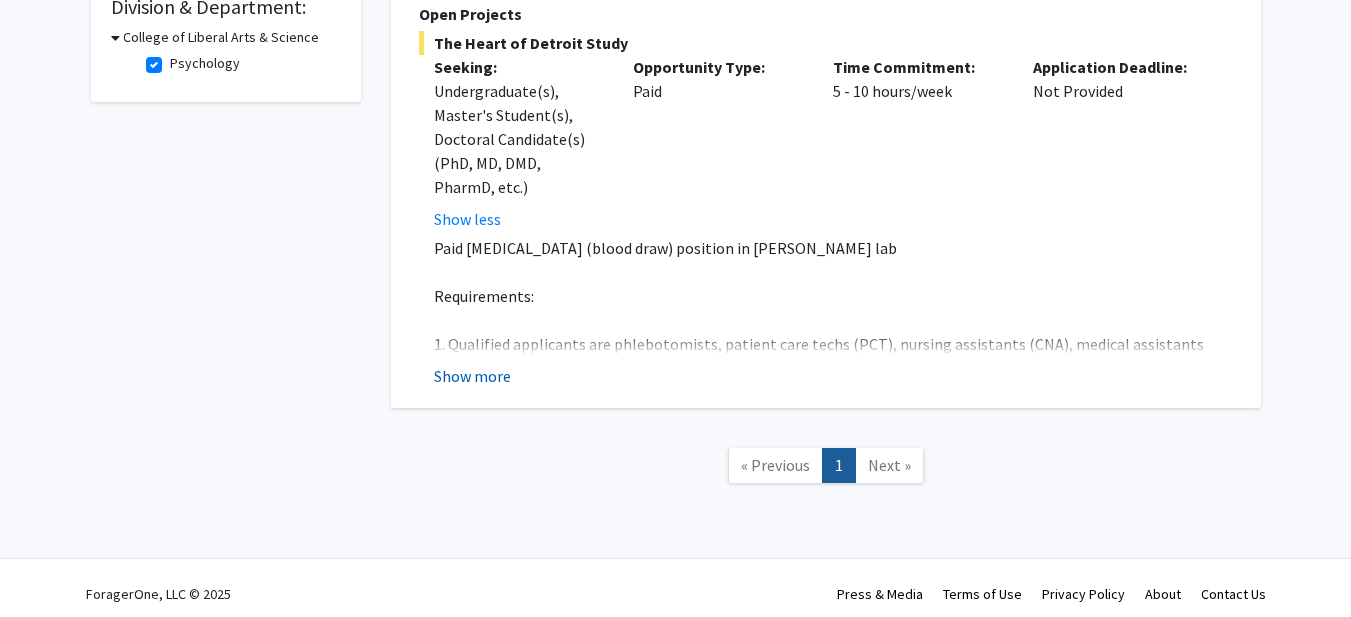 click on "Show more" 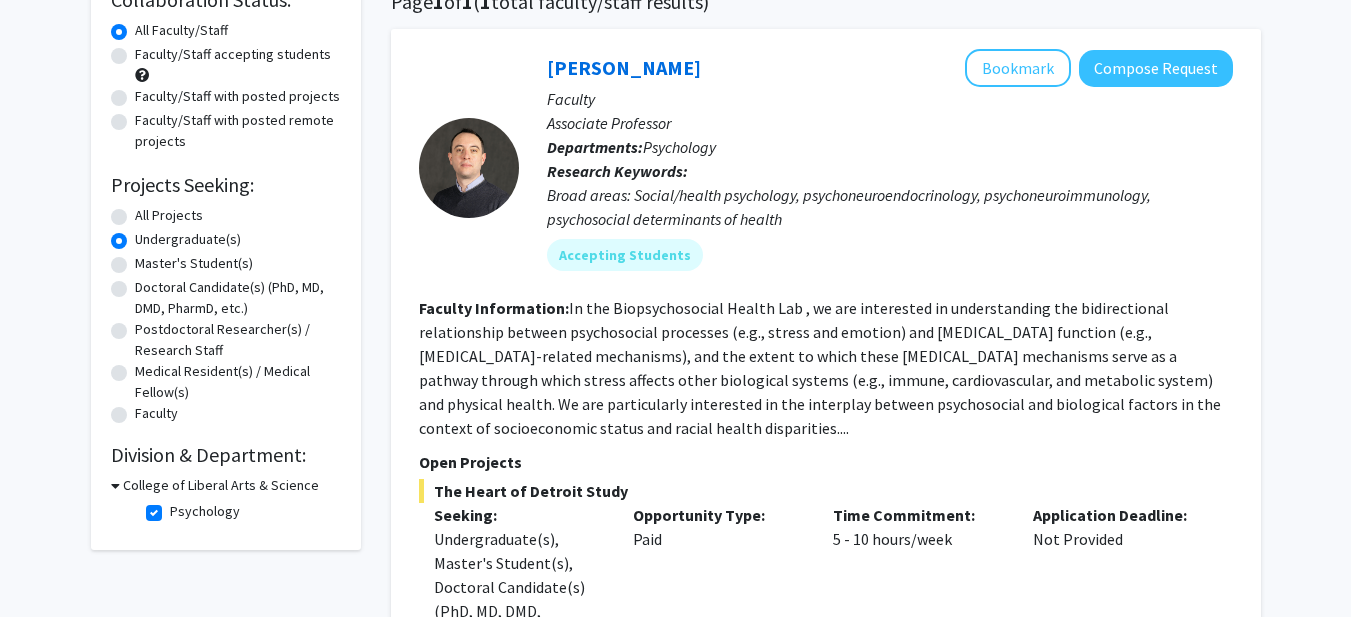 scroll, scrollTop: 181, scrollLeft: 0, axis: vertical 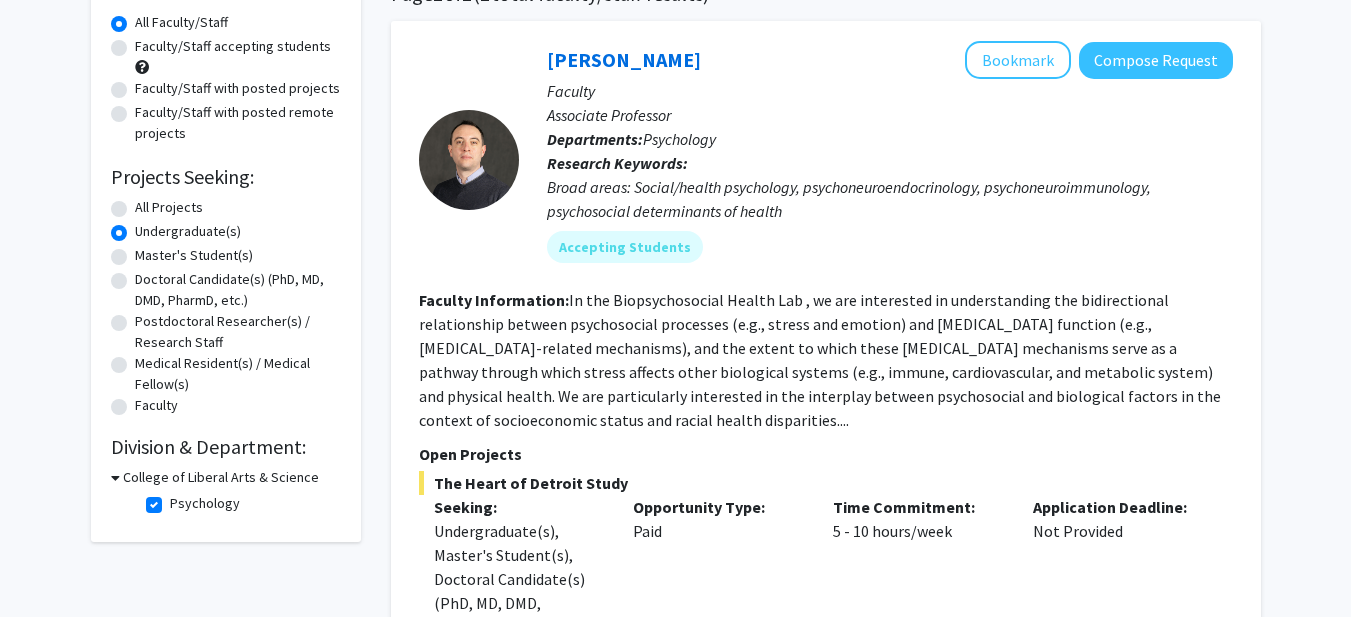 click on "Psychology" 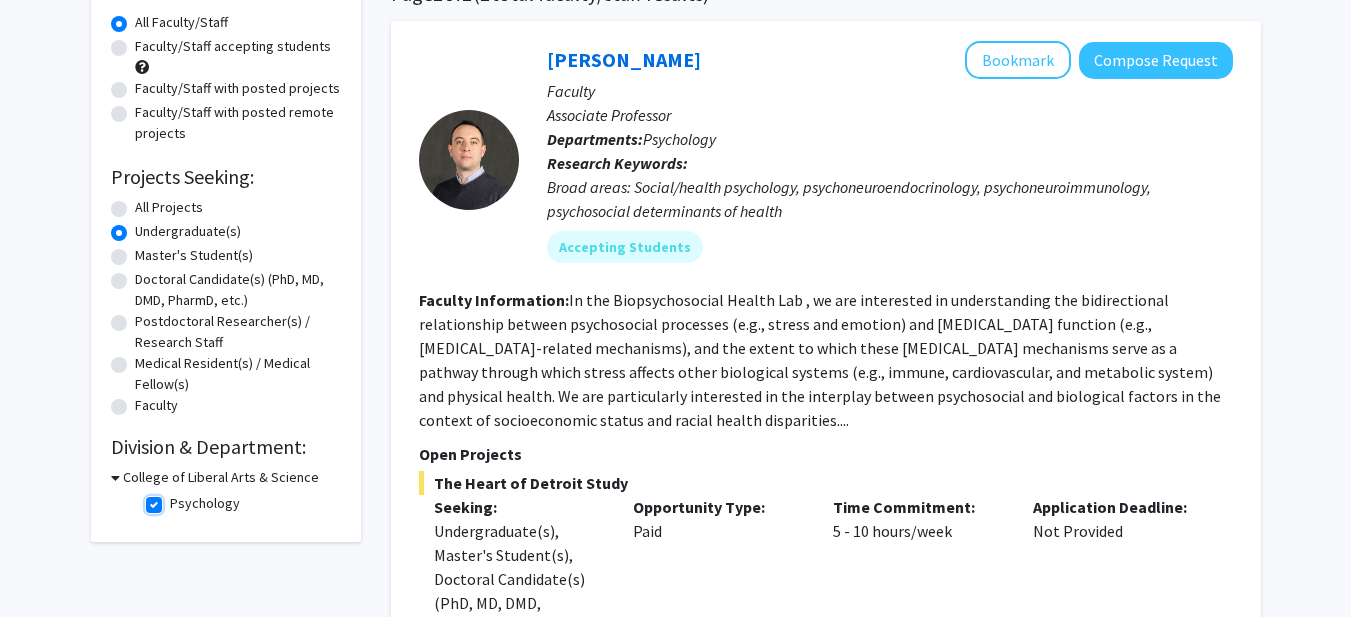 click on "Psychology" at bounding box center (176, 499) 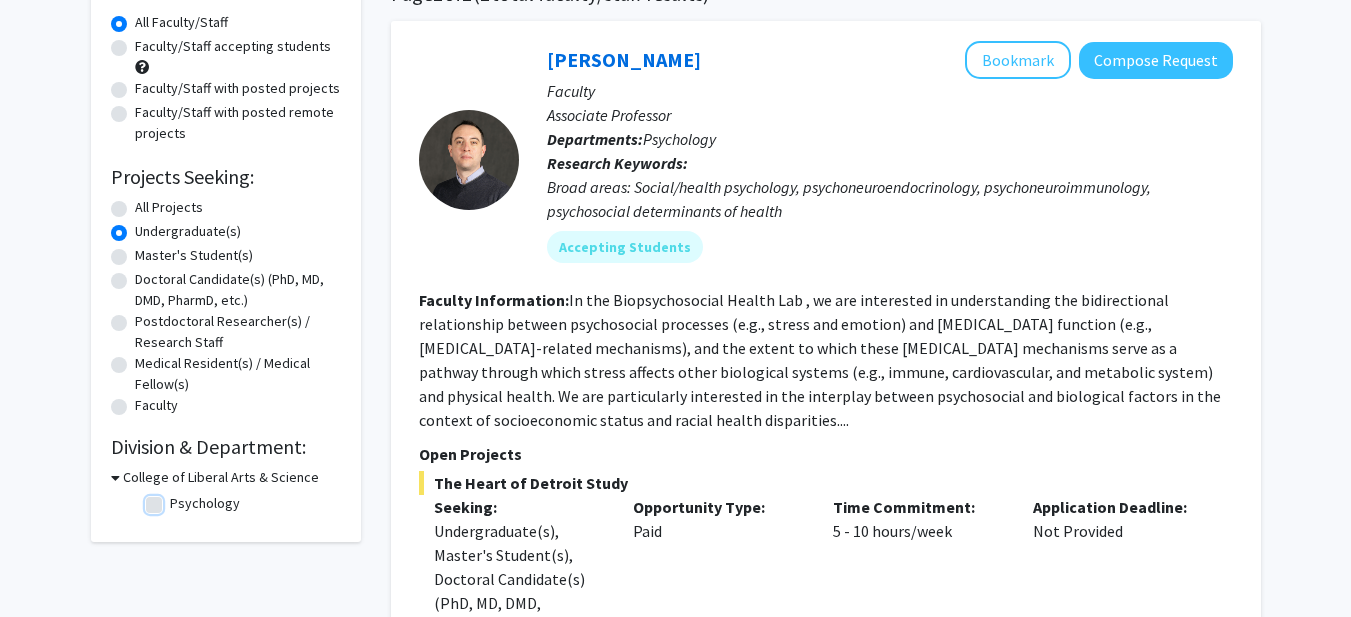 scroll, scrollTop: 0, scrollLeft: 0, axis: both 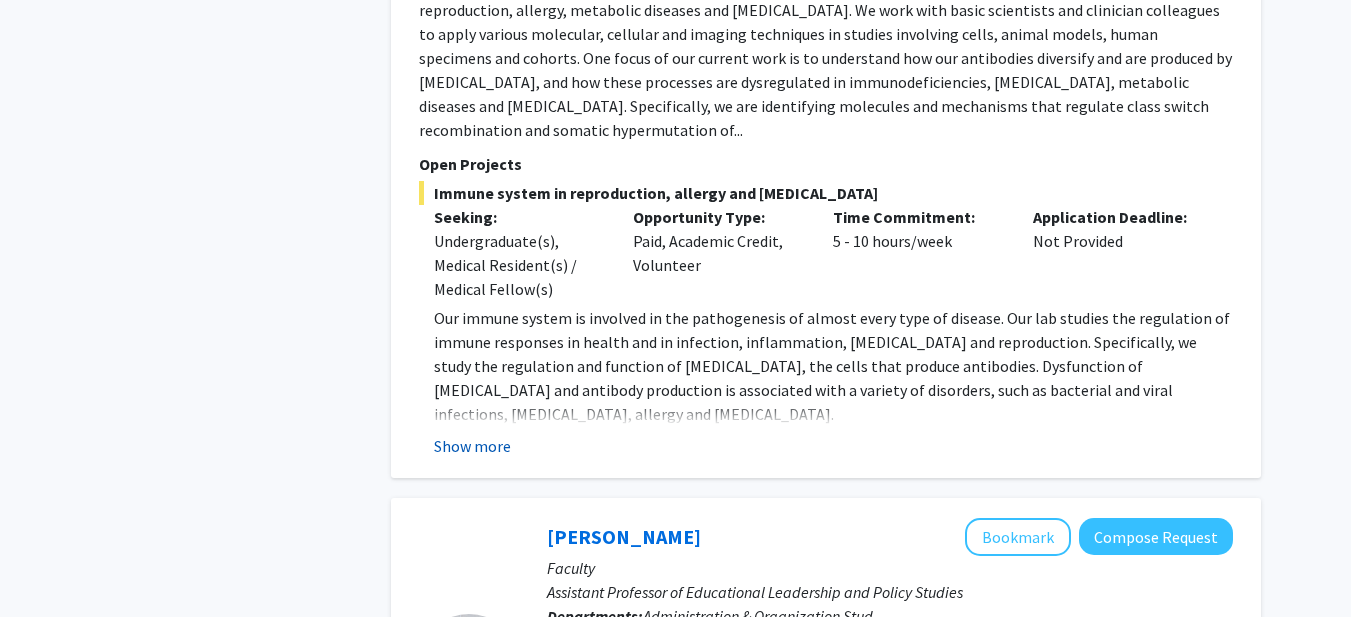 click on "Show more" 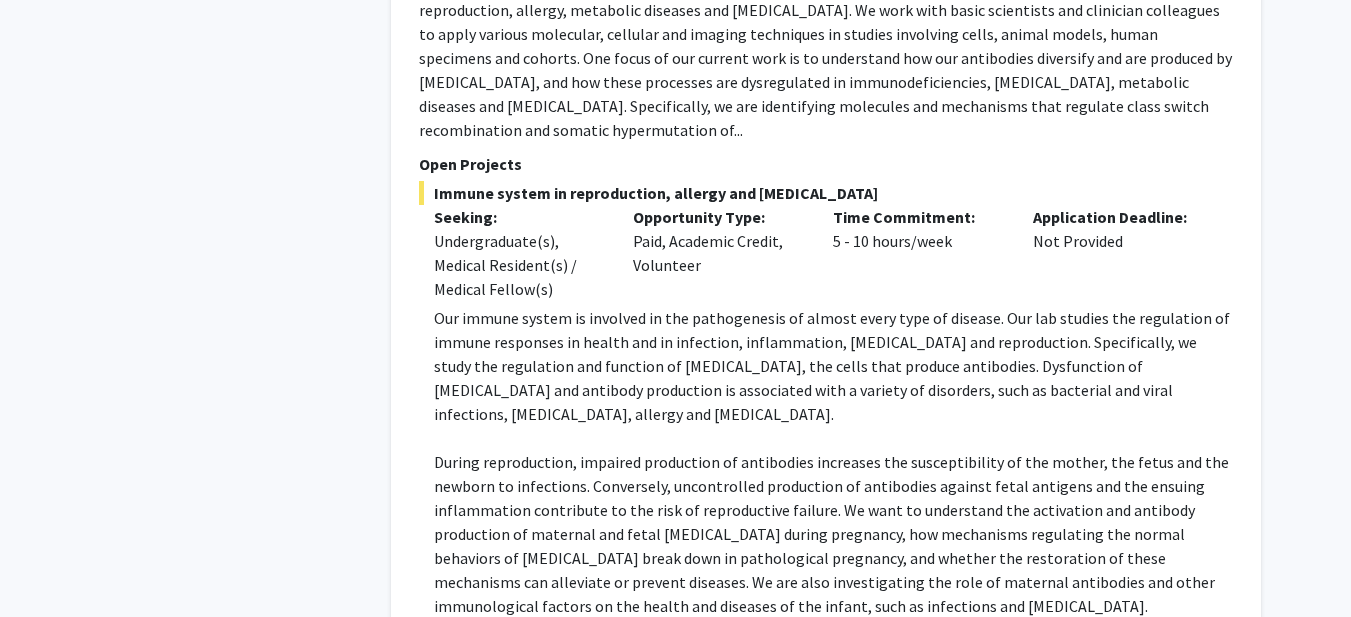 click on "Refine By Collaboration Status: Collaboration Status  All Faculty/Staff    Collaboration Status  Faculty/Staff accepting students    Collaboration Status  Faculty/Staff with posted projects    Collaboration Status  Faculty/Staff with posted remote projects    Projects Seeking: Projects Seeking Level  All Projects    Projects Seeking Level  Undergraduate(s)    Projects Seeking Level  Master's Student(s)    Projects Seeking Level  Doctoral Candidate(s) (PhD, MD, DMD, PharmD, etc.)    Projects Seeking Level  Postdoctoral Researcher(s) / Research Staff    Projects Seeking Level  Medical Resident(s) / Medical Fellow(s)    Projects Seeking Level  Faculty    Division & Department:      College of Education  Administration & Organization Stud  Administration & Organization Stud       College of Engineering       College of Liberal Arts & Science       Fine & Performing Arts       Pharmacy & Health Science       School of Medicine       School of Social Work" 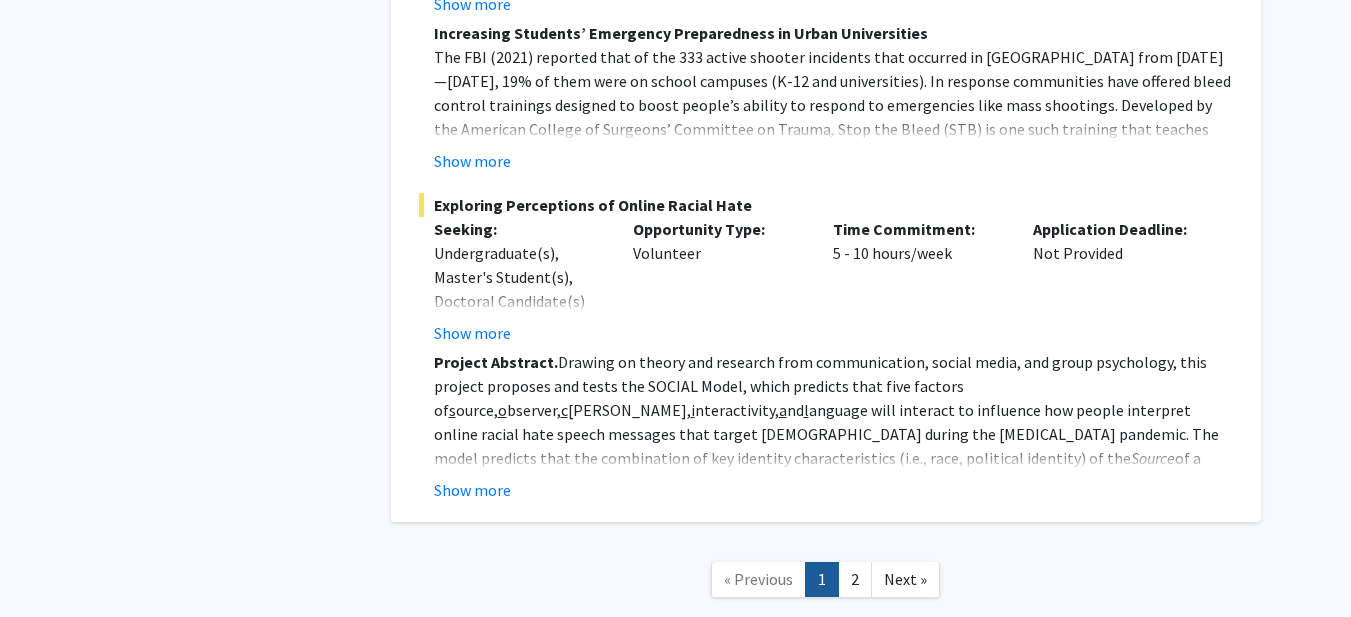 scroll, scrollTop: 10134, scrollLeft: 0, axis: vertical 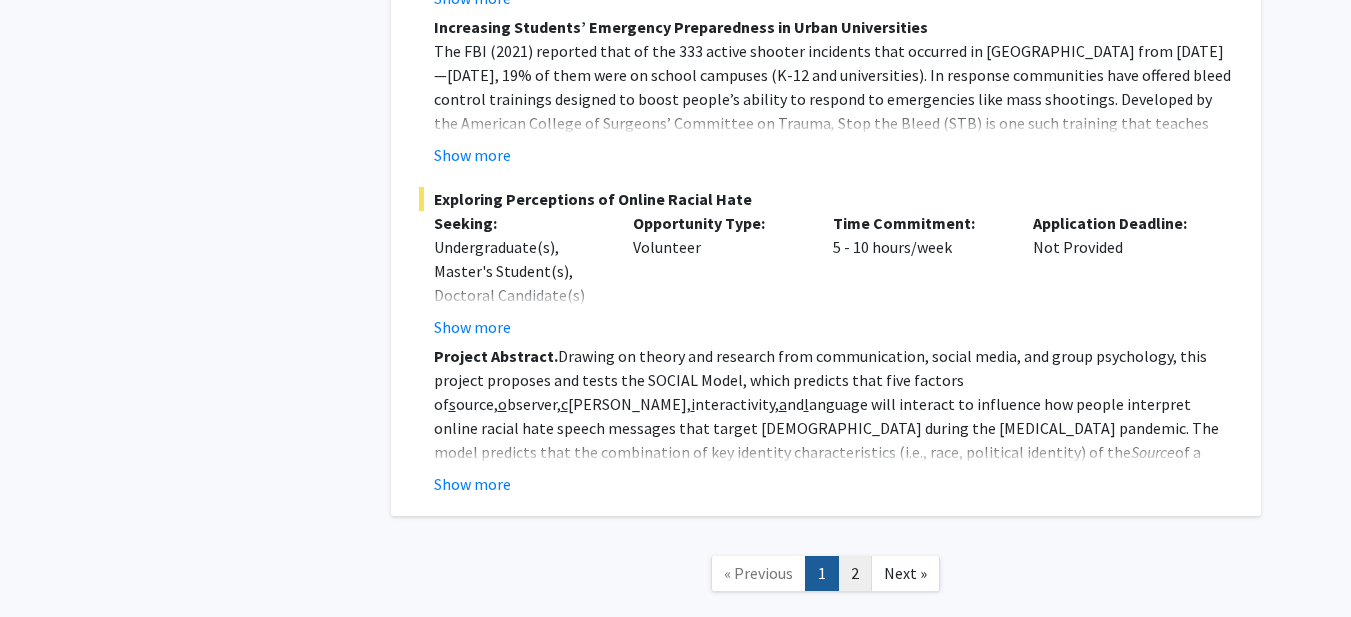 click on "2" 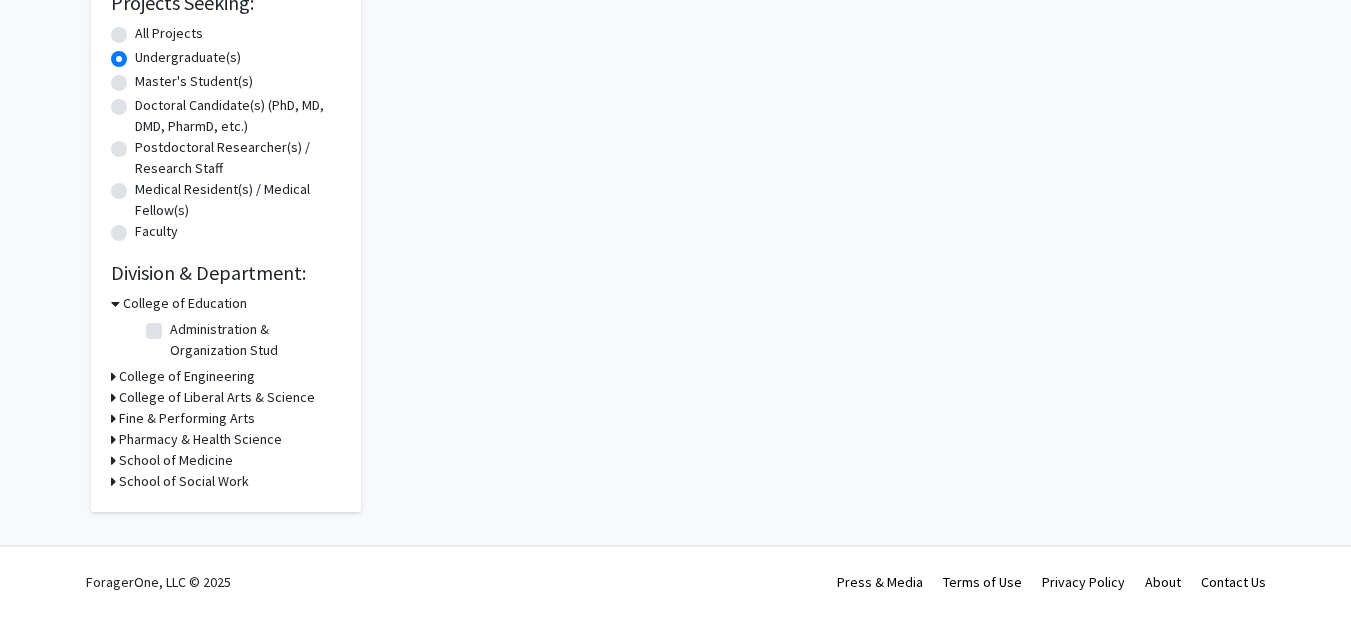 scroll, scrollTop: 0, scrollLeft: 0, axis: both 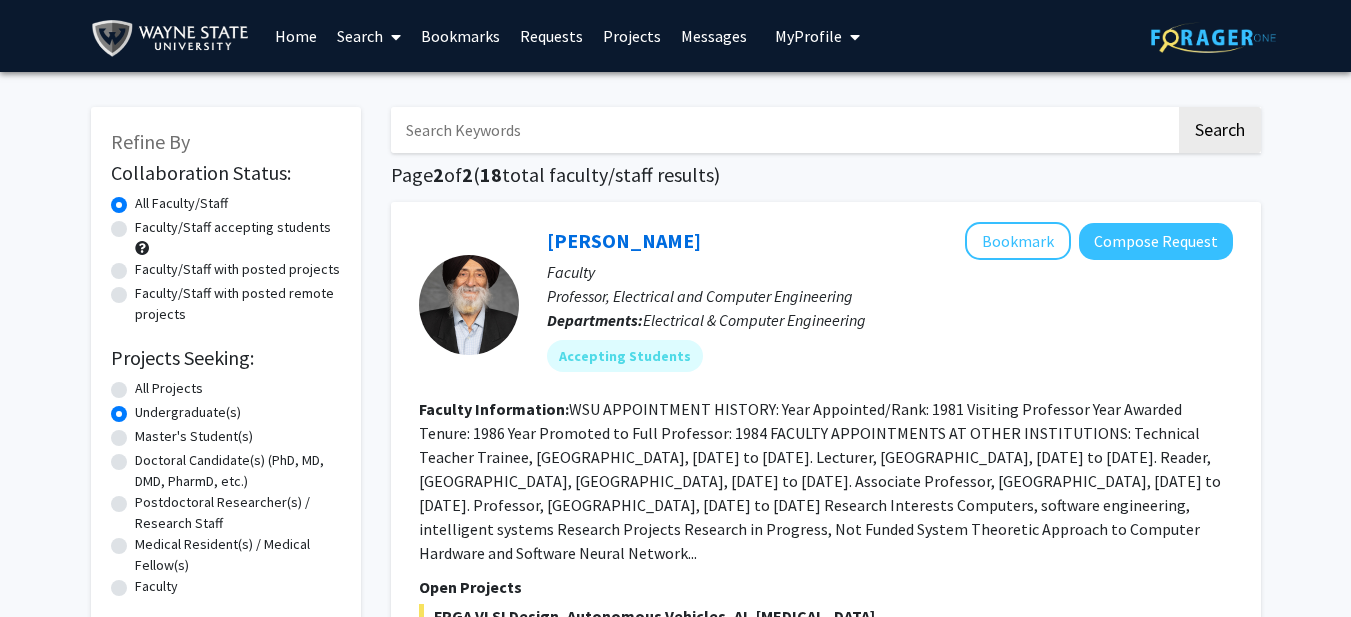 click on "Refine By Collaboration Status: Collaboration Status  All Faculty/Staff    Collaboration Status  Faculty/Staff accepting students    Collaboration Status  Faculty/Staff with posted projects    Collaboration Status  Faculty/Staff with posted remote projects    Projects Seeking: Projects Seeking Level  All Projects    Projects Seeking Level  Undergraduate(s)    Projects Seeking Level  Master's Student(s)    Projects Seeking Level  Doctoral Candidate(s) (PhD, MD, DMD, PharmD, etc.)    Projects Seeking Level  Postdoctoral Researcher(s) / Research Staff    Projects Seeking Level  Medical Resident(s) / Medical Fellow(s)    Projects Seeking Level  Faculty    Division & Department:      College of Education  Administration & Organization Stud  Administration & Organization Stud       College of Engineering       College of Liberal Arts & Science       Fine & Performing Arts       Pharmacy & Health Science       School of Medicine       School of Social Work  Search  Page  2  of  2  ( 18  Bookmark" 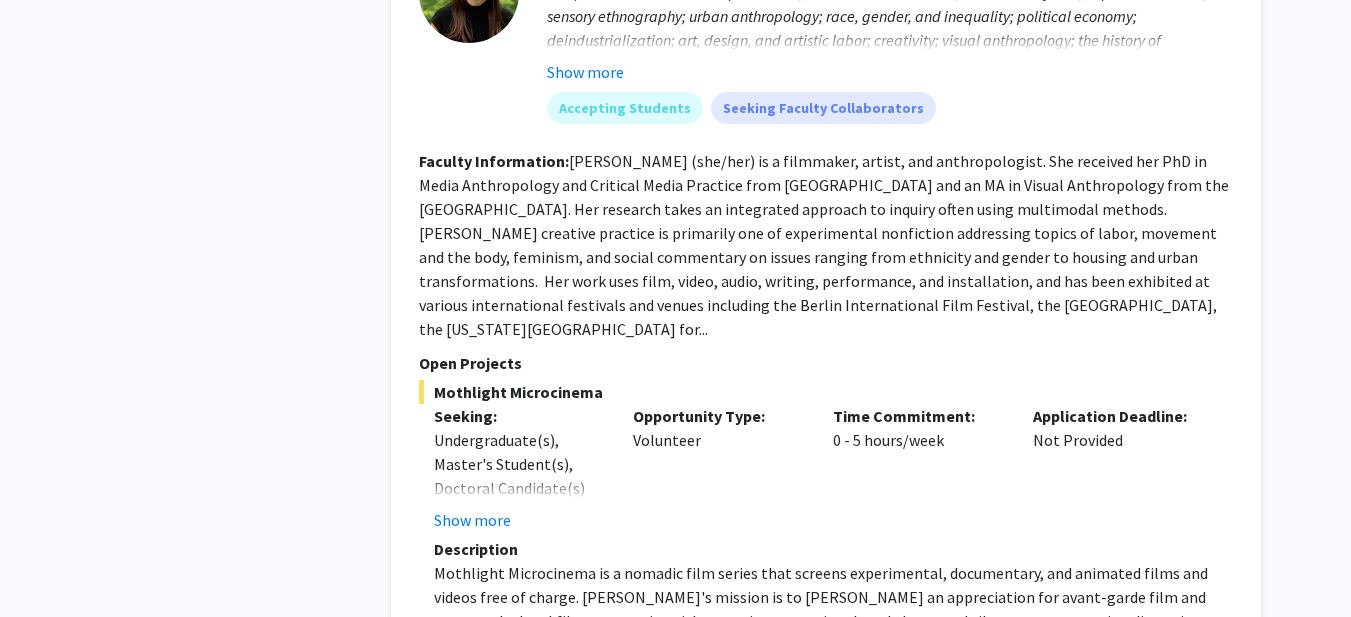 scroll, scrollTop: 5339, scrollLeft: 0, axis: vertical 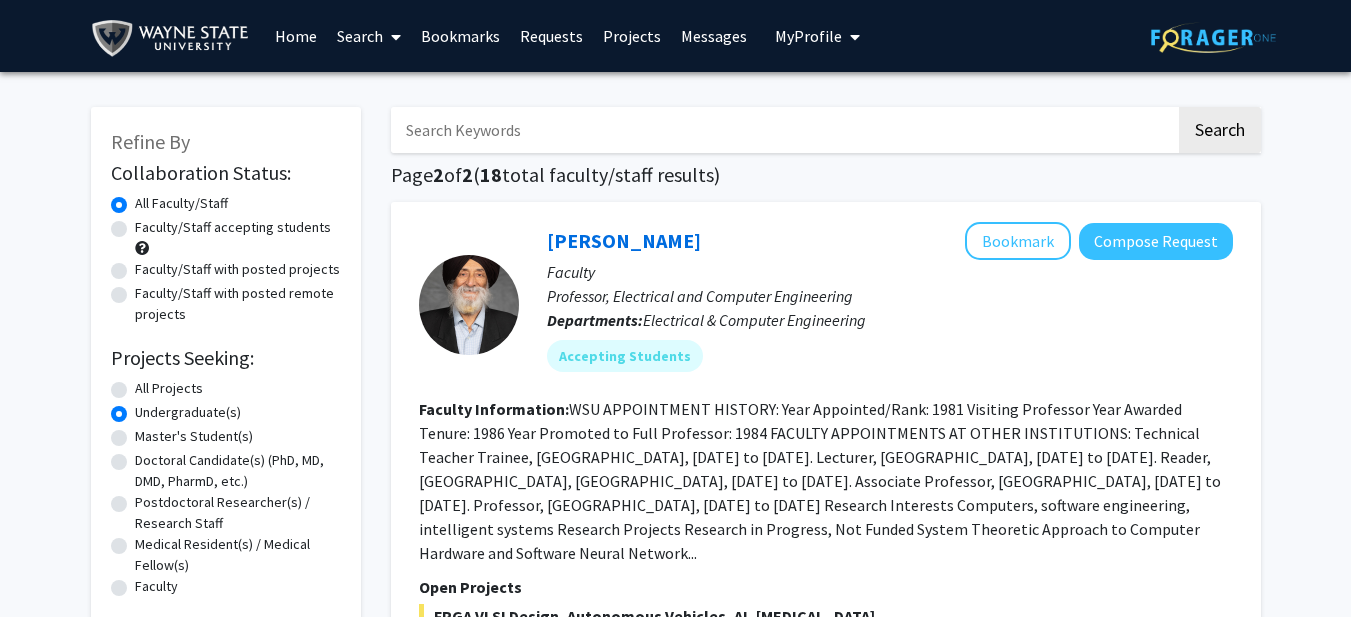 click at bounding box center [392, 37] 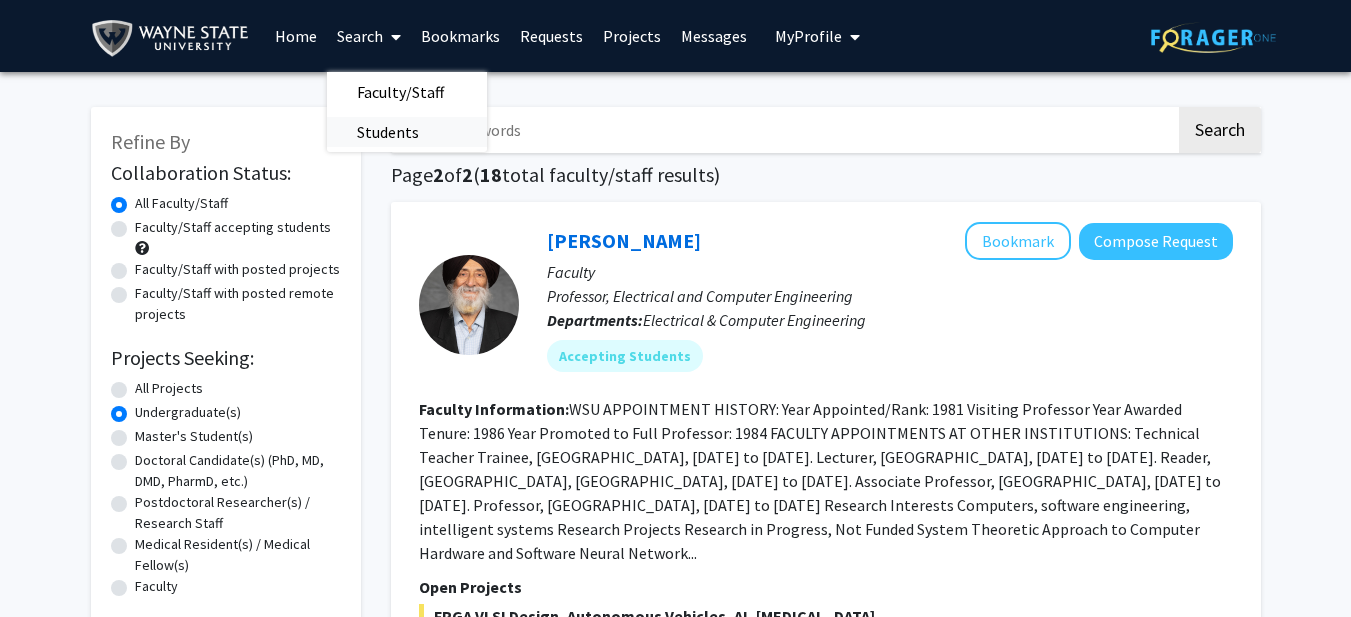 click on "Students" at bounding box center (388, 132) 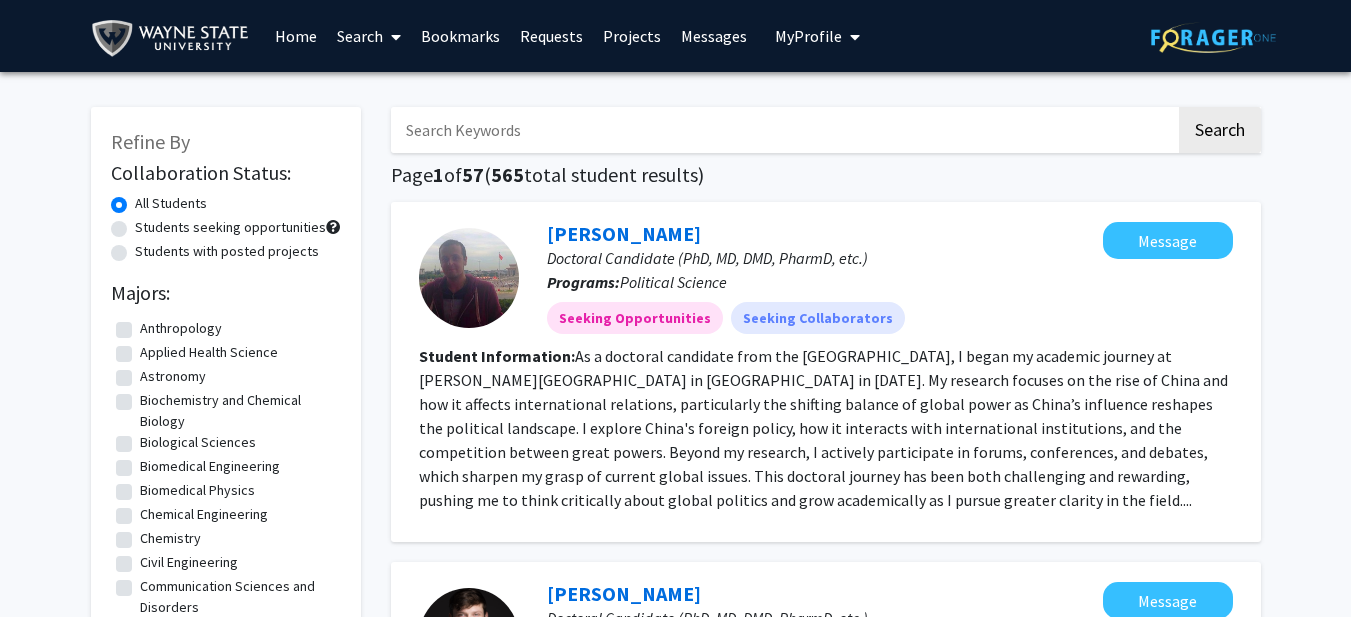 click at bounding box center [783, 130] 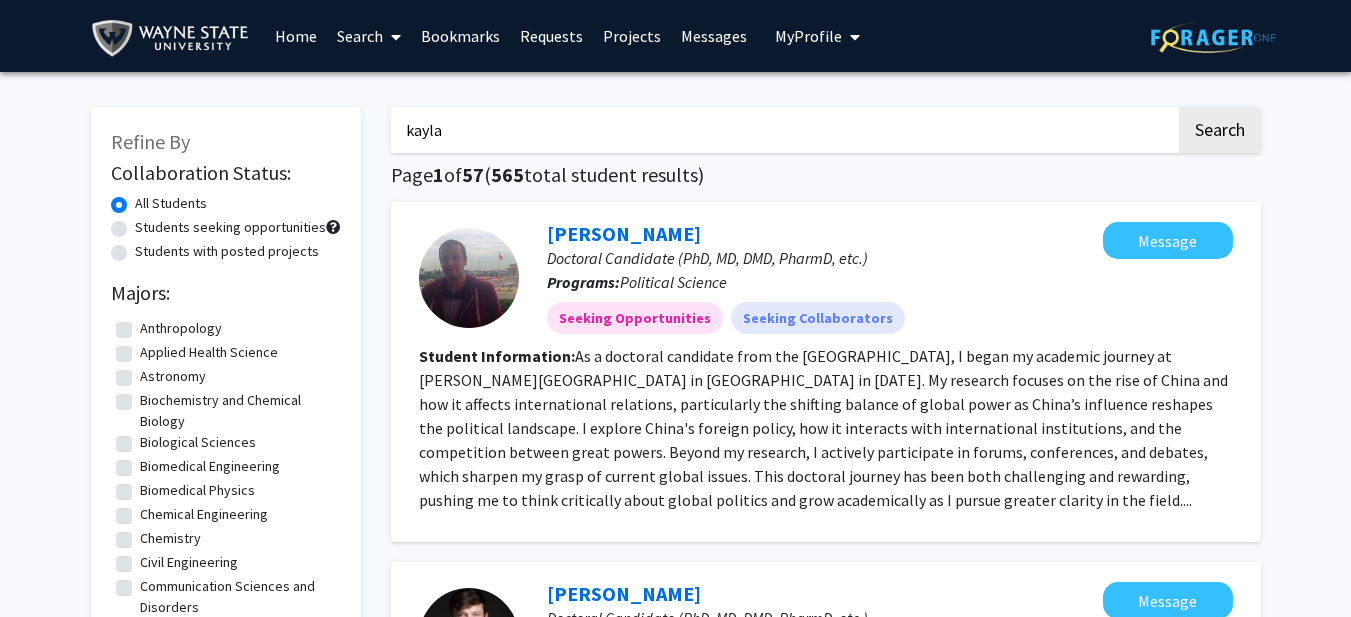 type on "kayla" 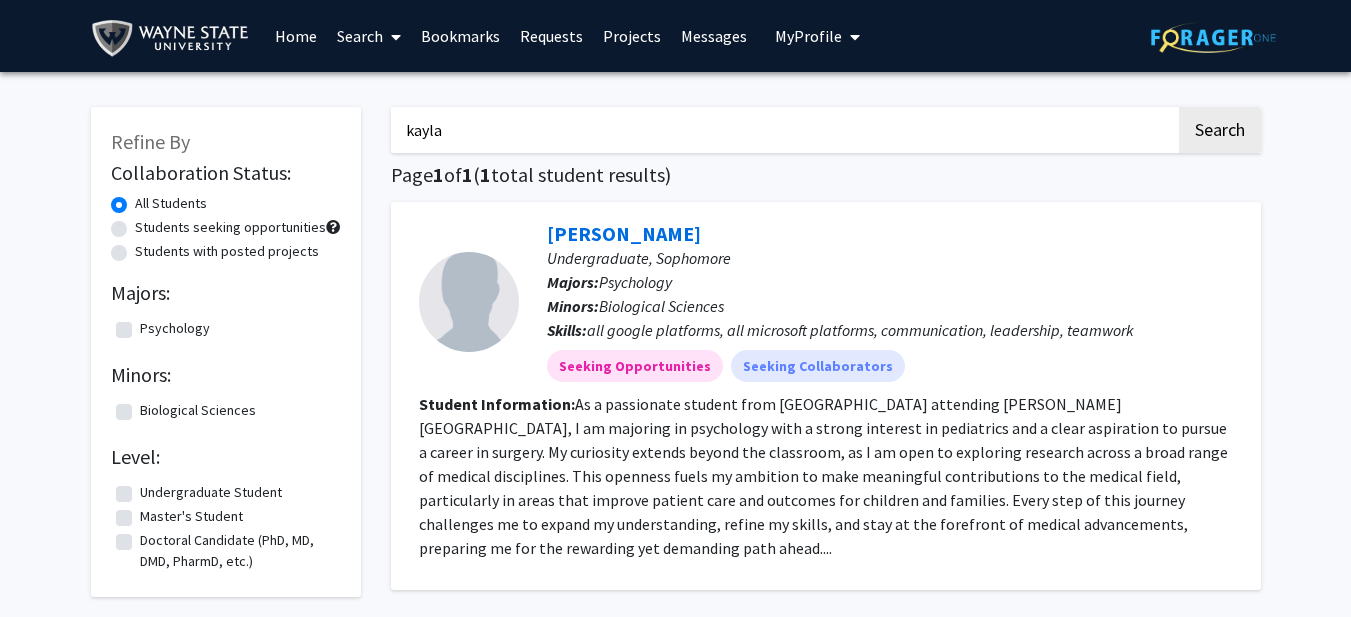 click on "Refine By Collaboration Status:  All Students     Students seeking opportunities     Students with posted projects    Majors: Psychology  Psychology  Minors: Biological Sciences  Biological Sciences  Level: Undergraduate Student  Undergraduate Student  Master's Student  Master's Student  Doctoral Candidate (PhD, MD, DMD, PharmD, etc.)  Doctoral Candidate (PhD, MD, DMD, PharmD, etc.)  kayla Search  Page  1  of  1  ( 1  total student results)   [PERSON_NAME]  Undergraduate, Sophomore Majors:  Psychology Minors:  Biological Sciences Skills:  all google platforms, all microsoft platforms, communication, leadership, teamwork Seeking Opportunities Seeking Collaborators Student Information:  « Previous  1  Next »" 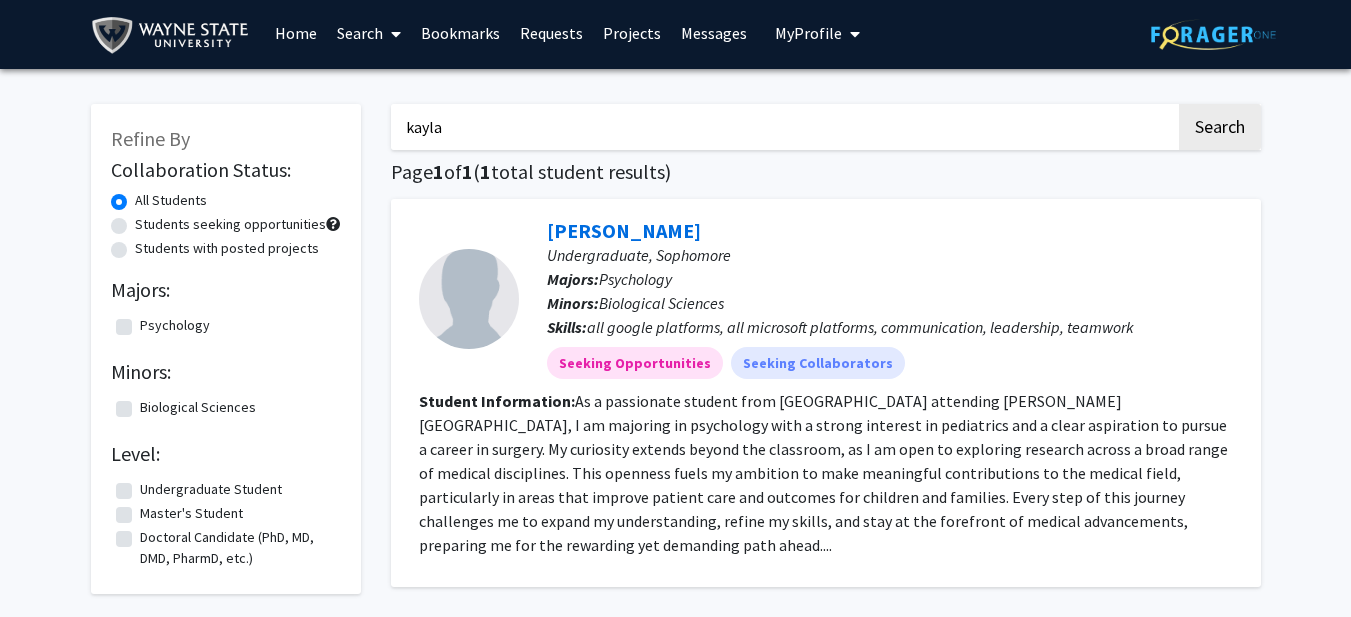 scroll, scrollTop: 0, scrollLeft: 0, axis: both 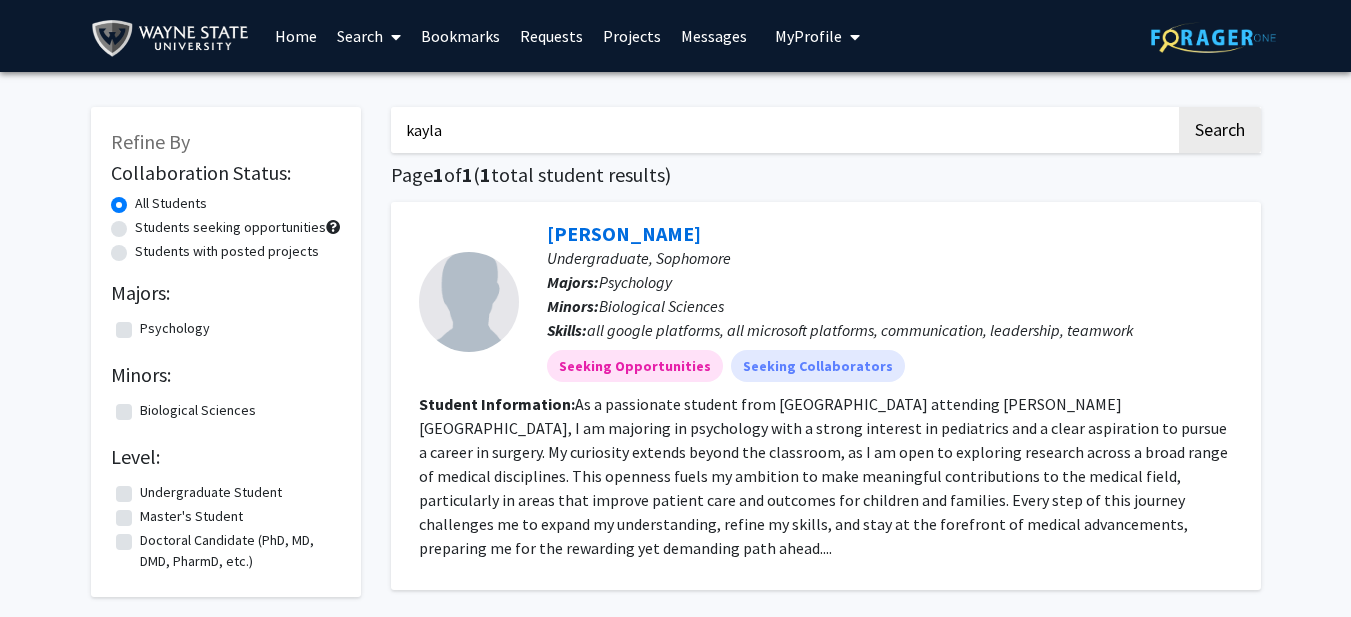 click on "Messages" at bounding box center [714, 36] 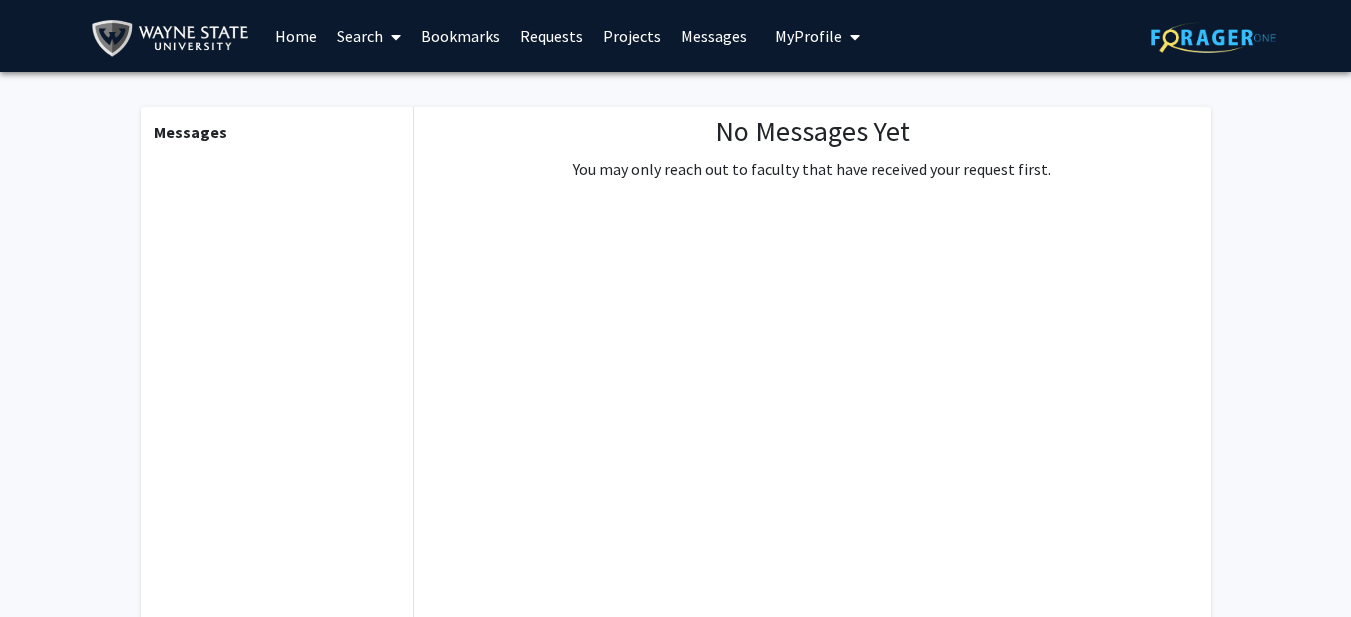 click on "Projects" at bounding box center (632, 36) 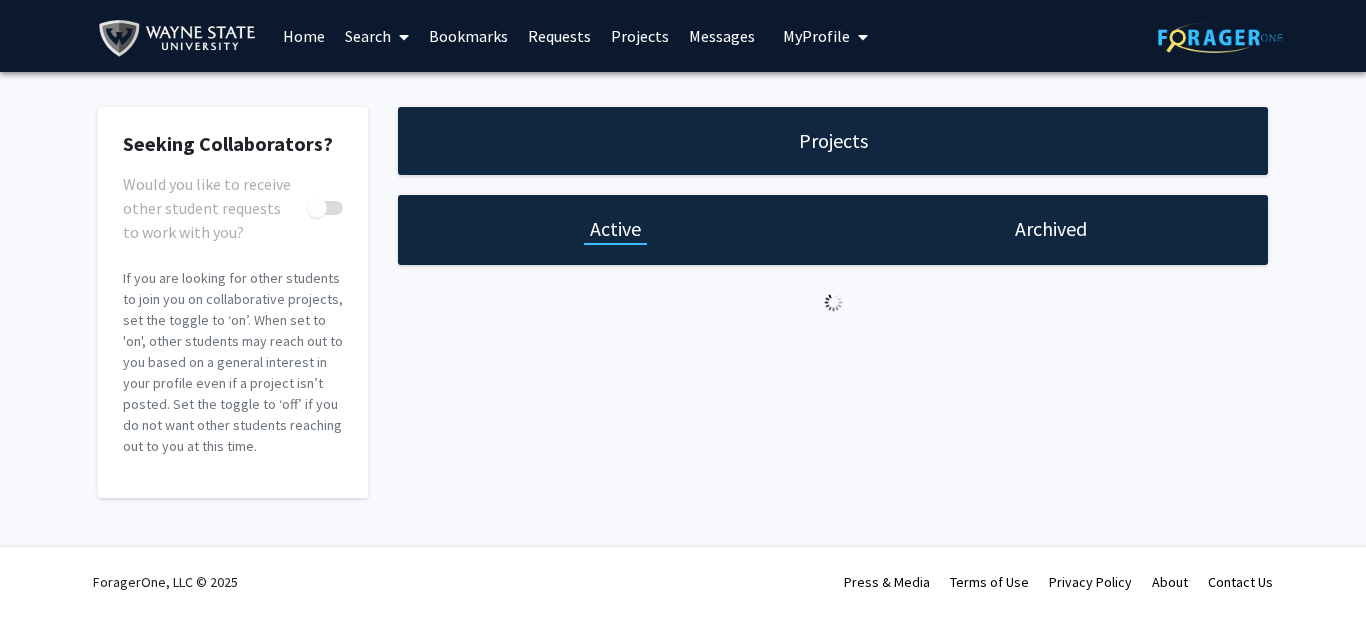 checkbox on "true" 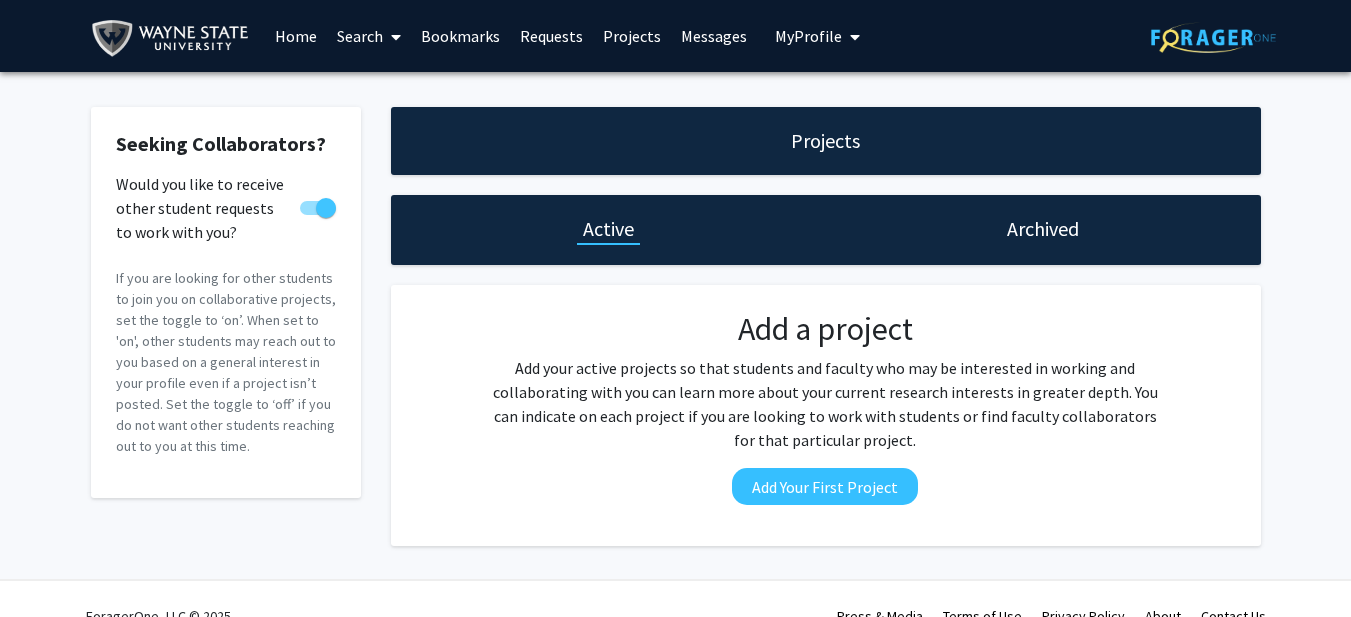 click on "Requests" at bounding box center [551, 36] 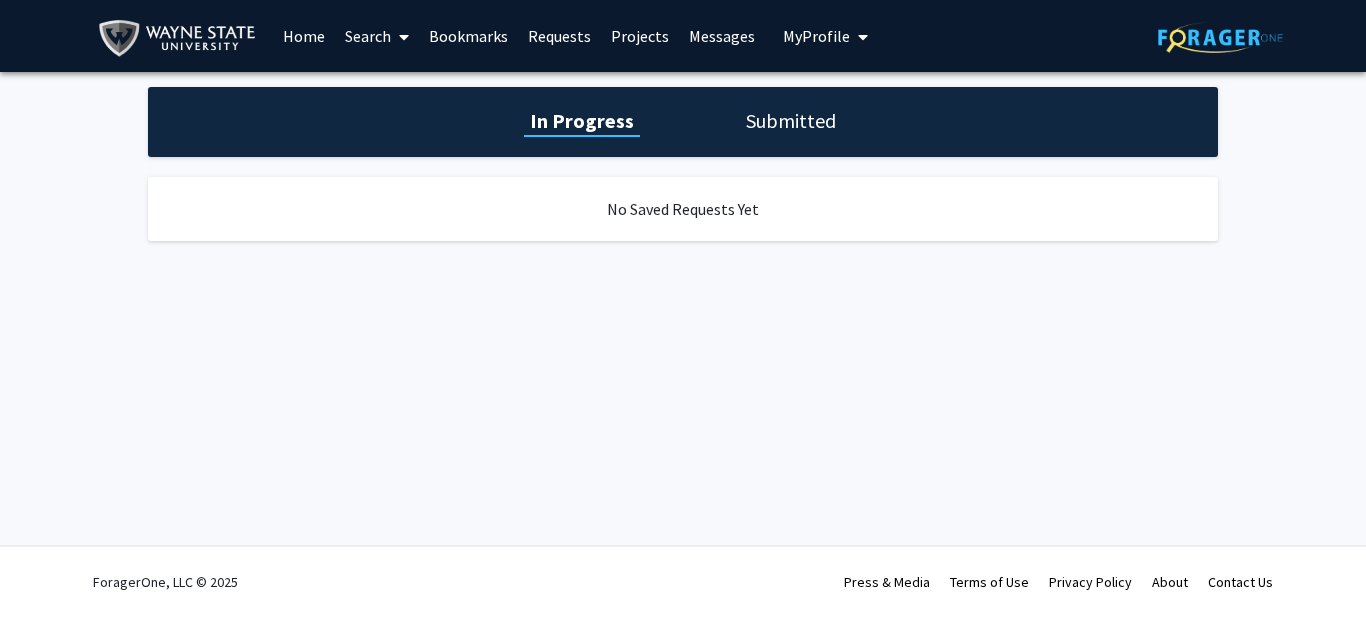 click on "Bookmarks" at bounding box center (468, 36) 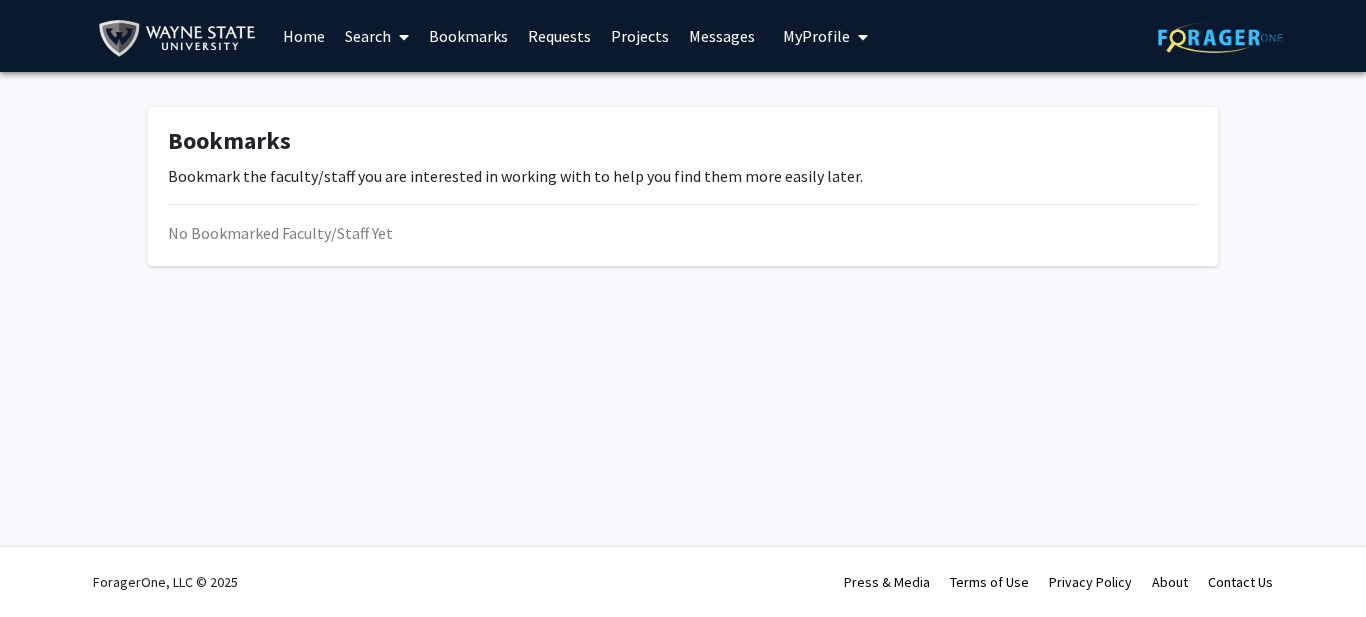 click on "Search" at bounding box center [377, 36] 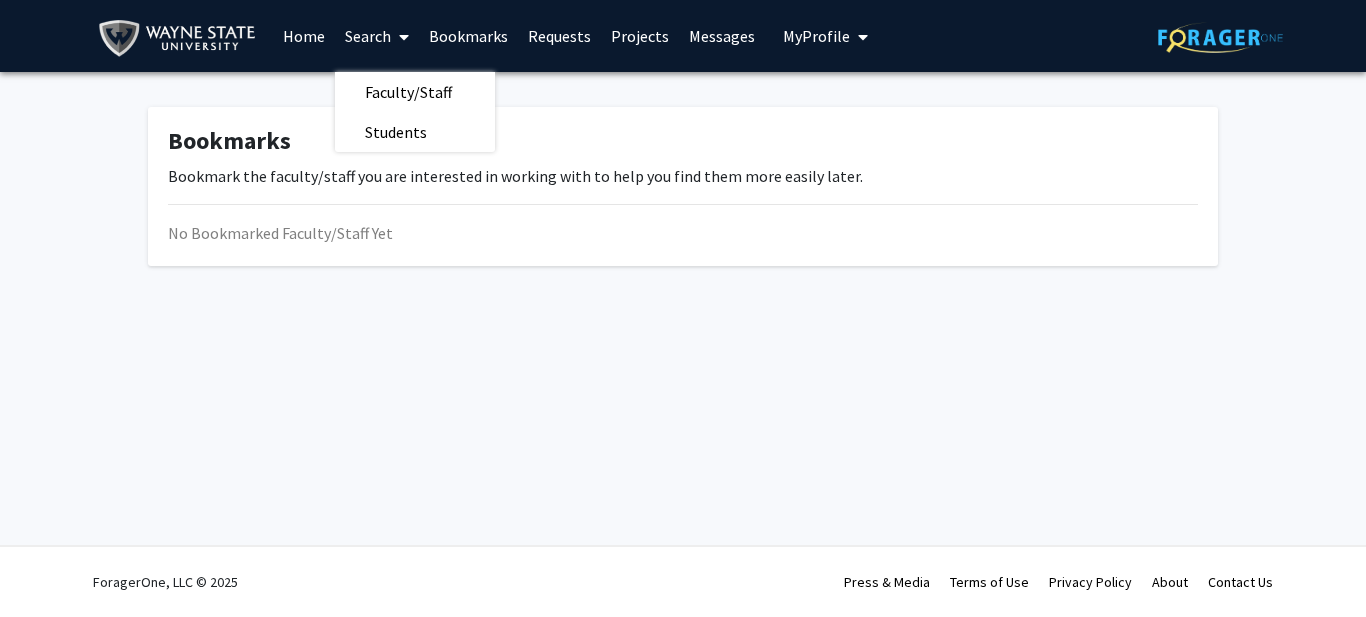 click on "My   Profile" at bounding box center [825, 36] 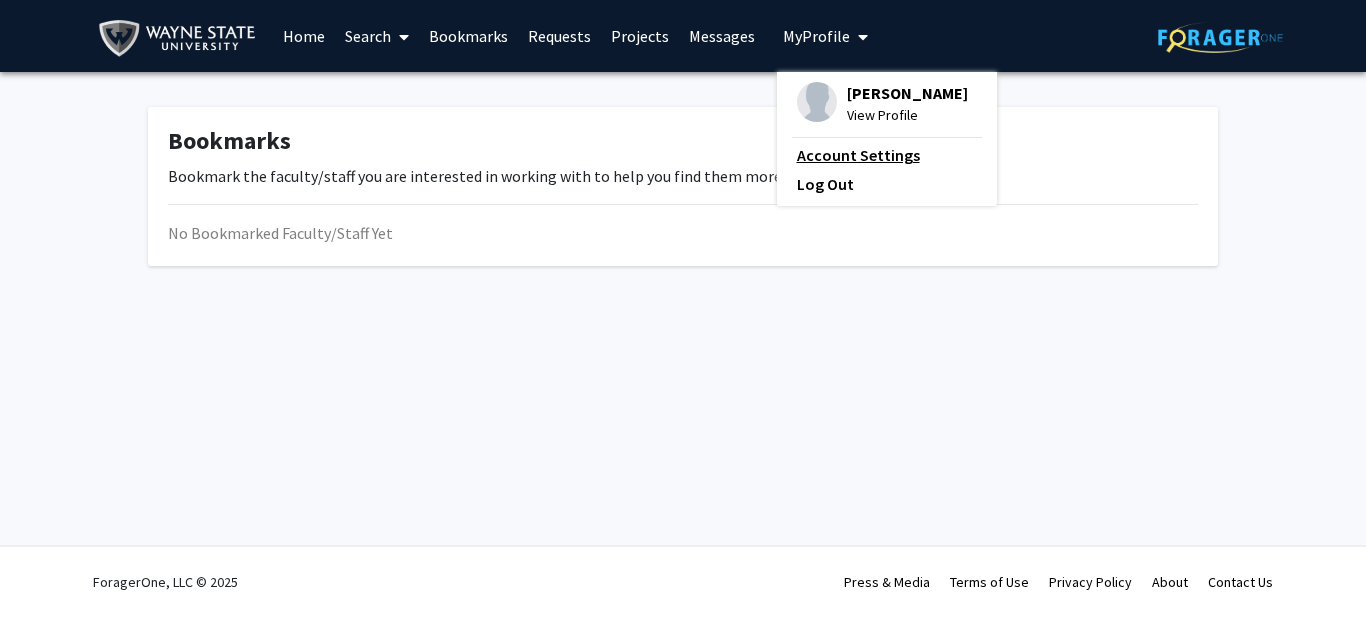 click on "Account Settings" at bounding box center [887, 155] 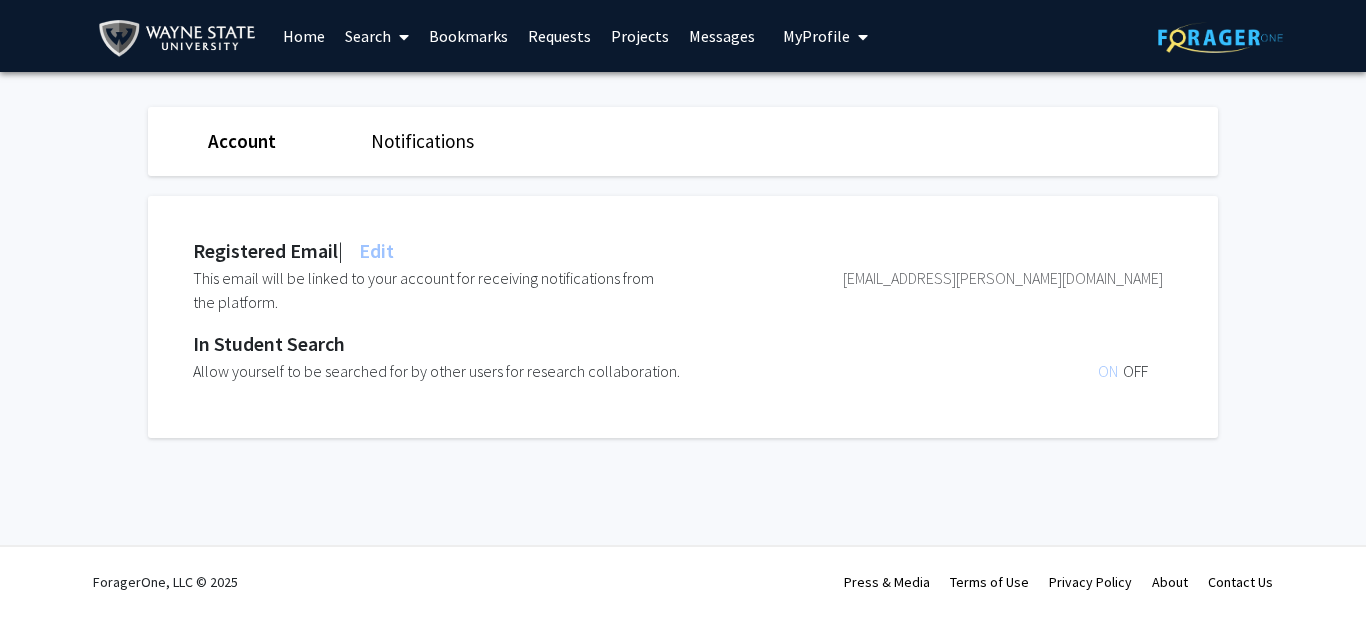 click on "My   Profile" at bounding box center (816, 36) 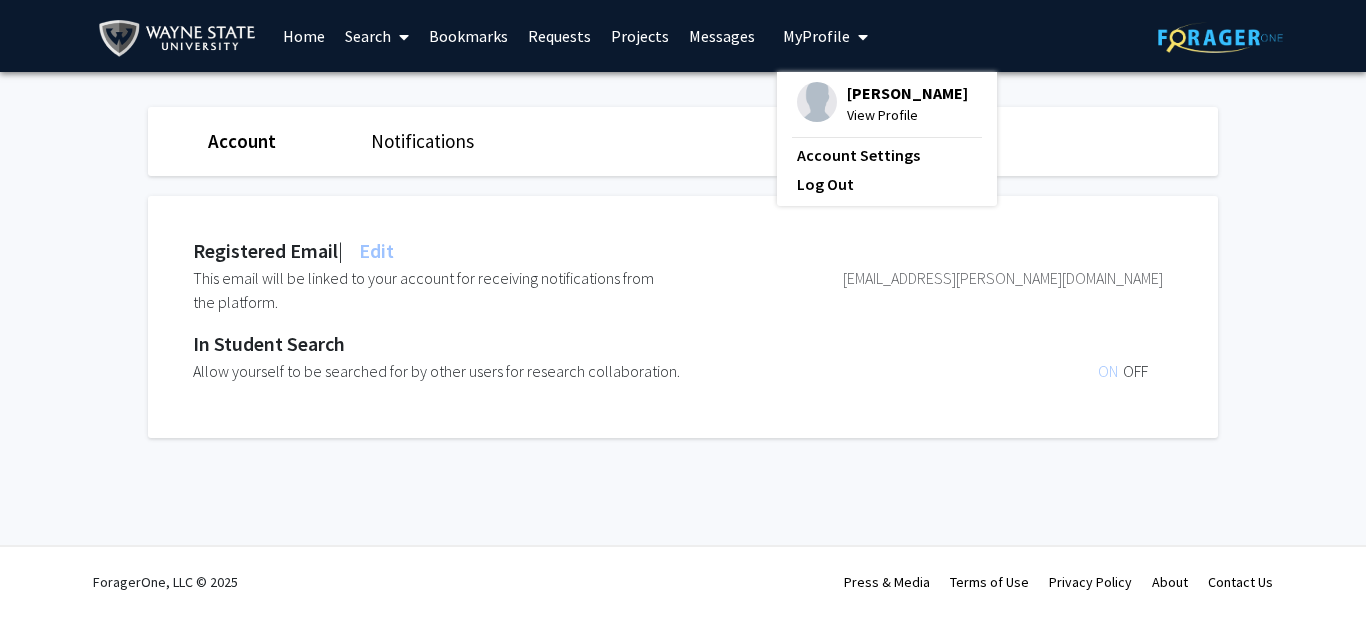 click on "View Profile" at bounding box center (907, 115) 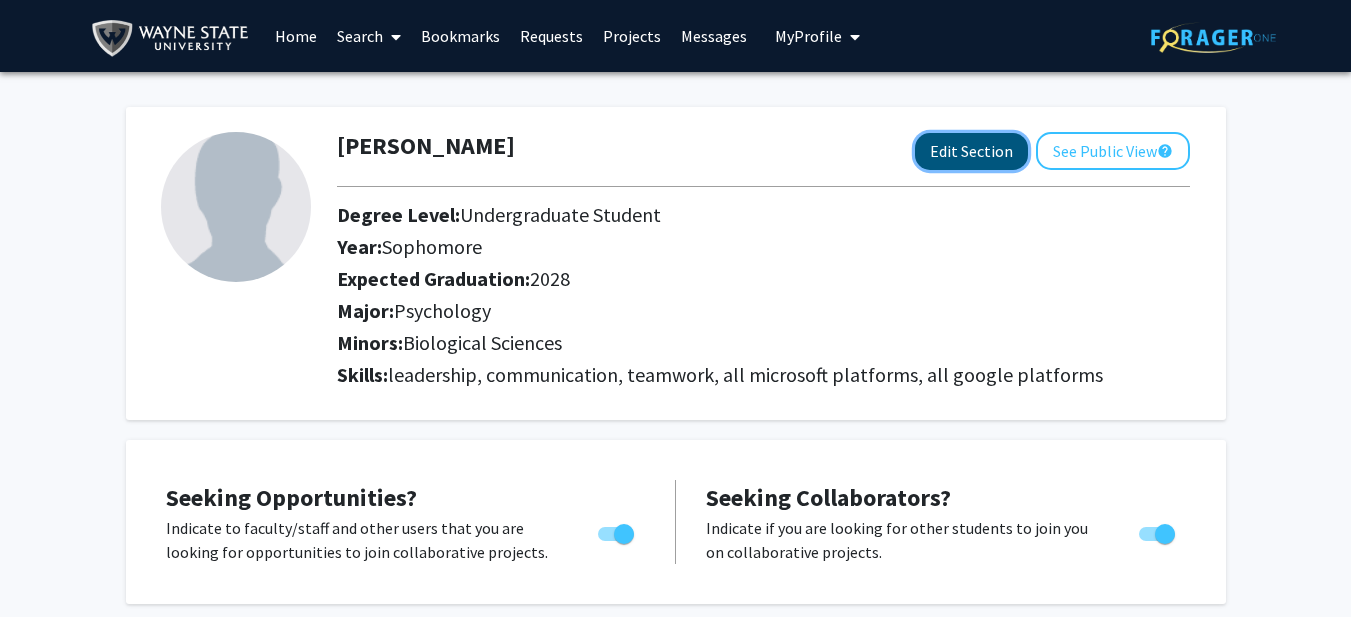 click on "Edit Section" 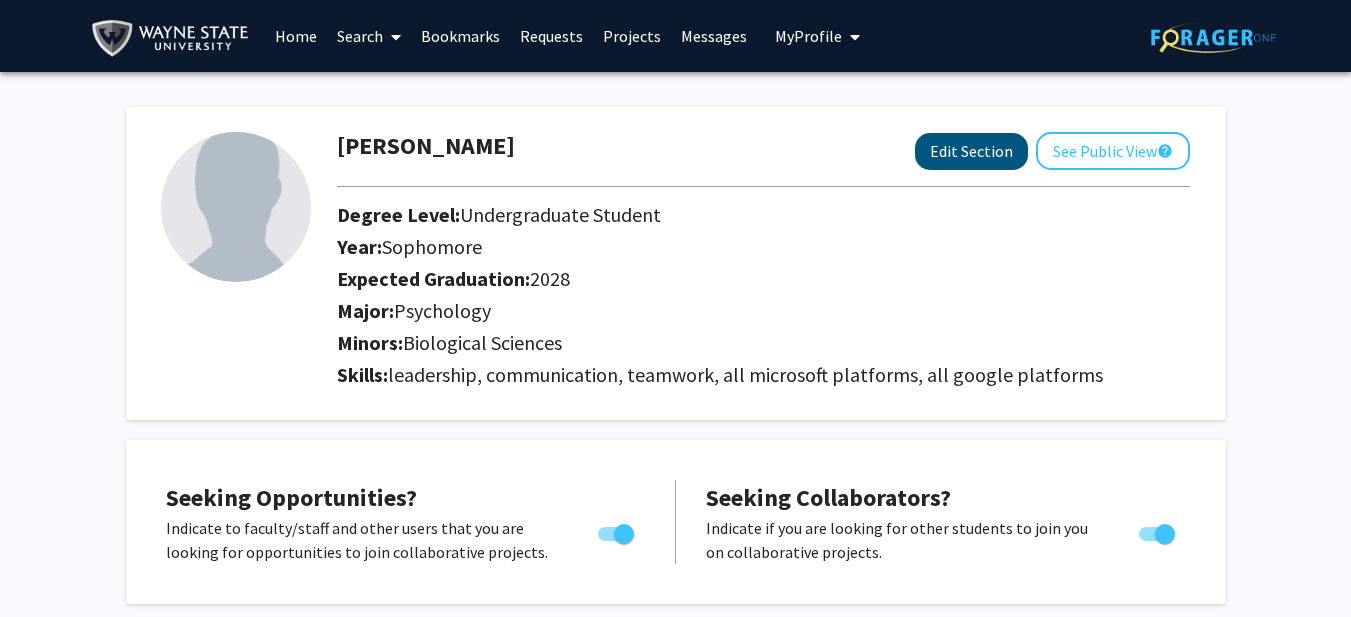 select on "sophomore" 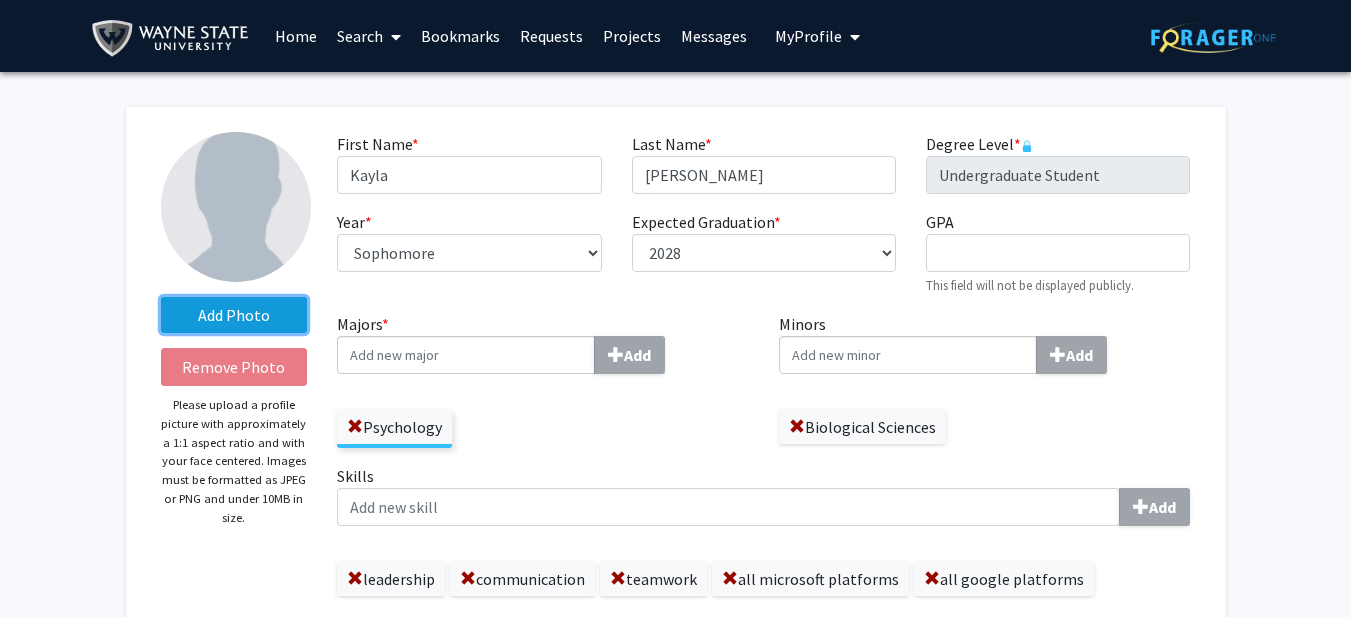 click on "Add Photo" 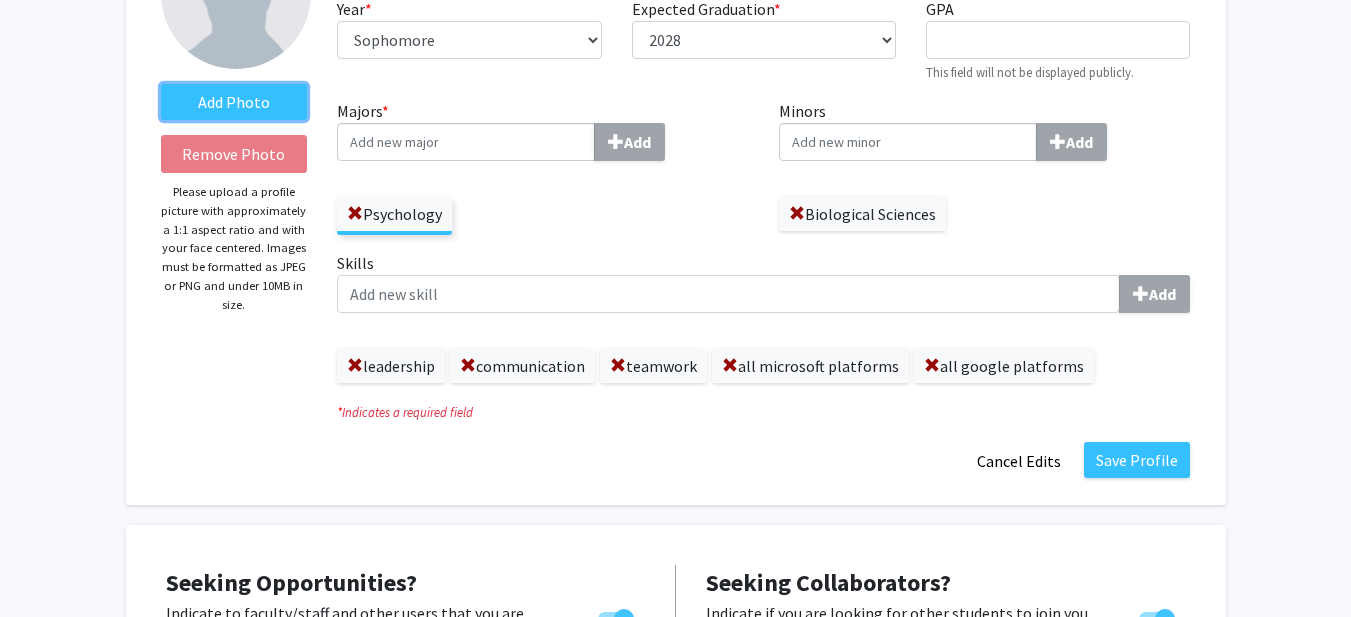 scroll, scrollTop: 353, scrollLeft: 0, axis: vertical 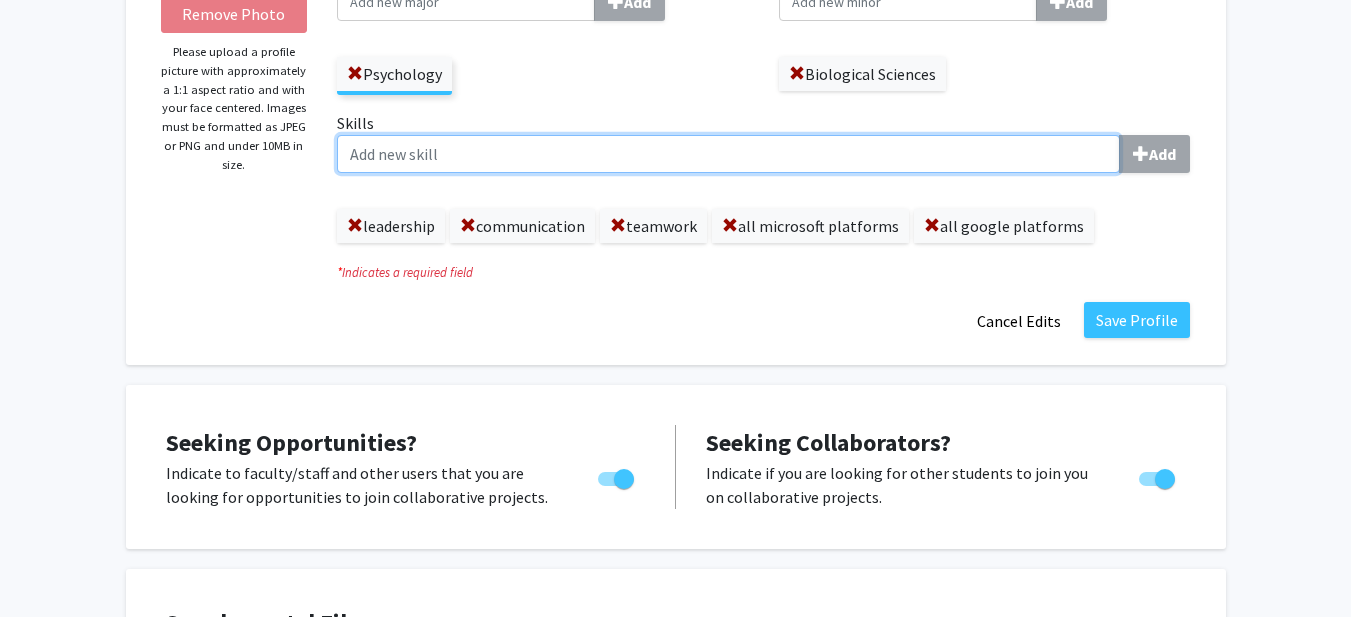 click on "Skills  Add" 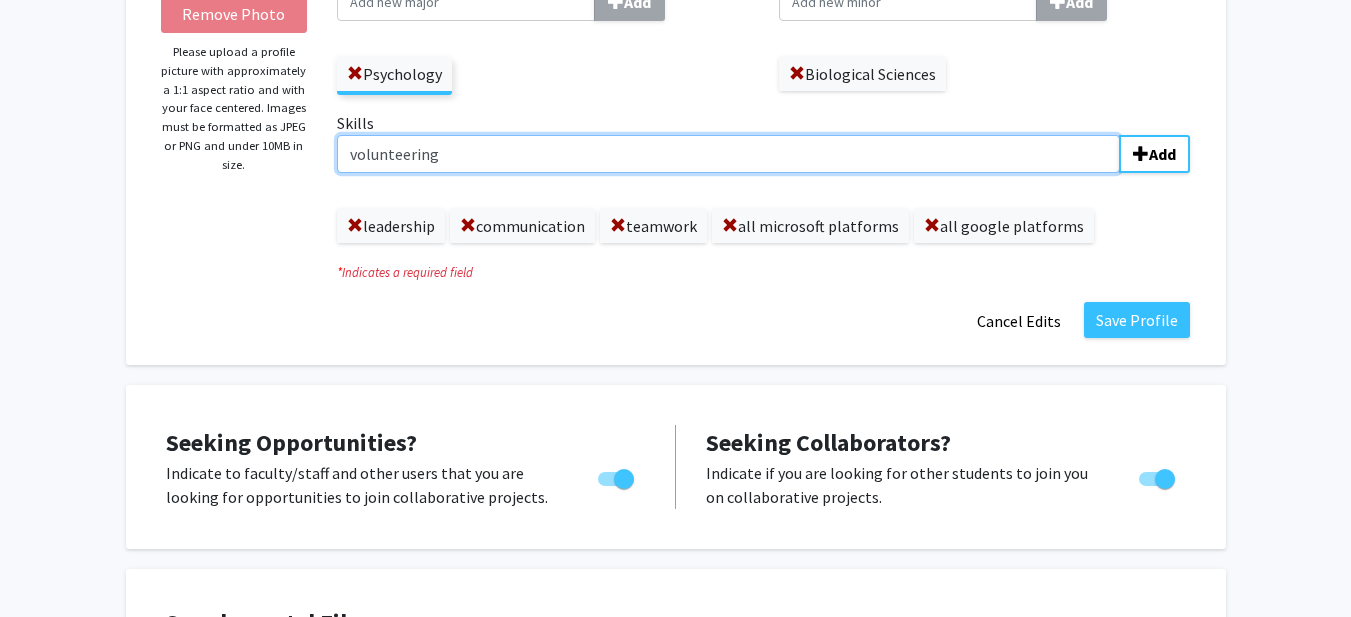 type on "volunteering" 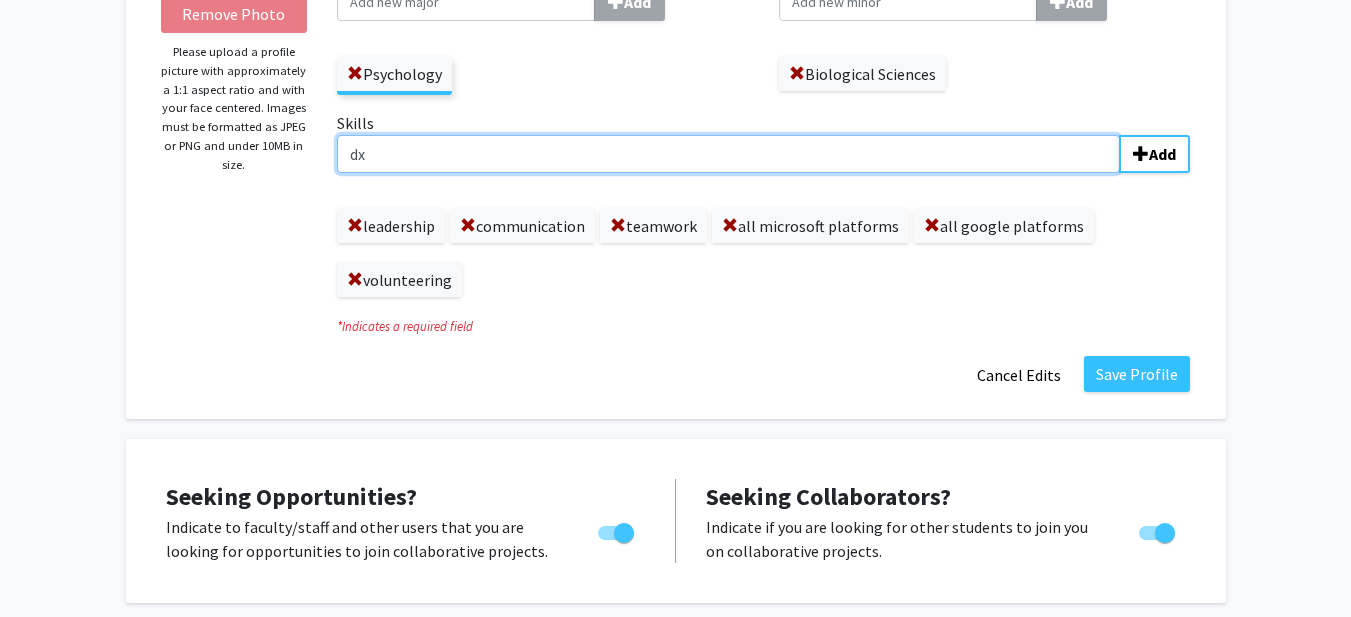 type on "d" 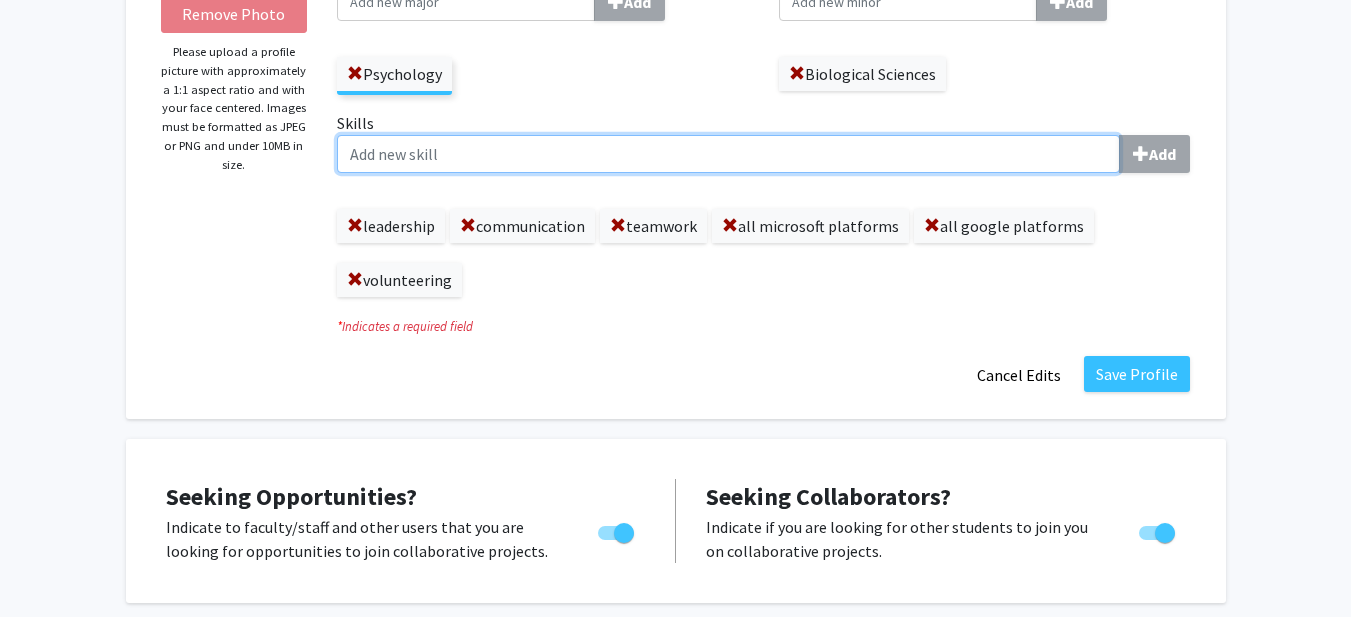 type on "c" 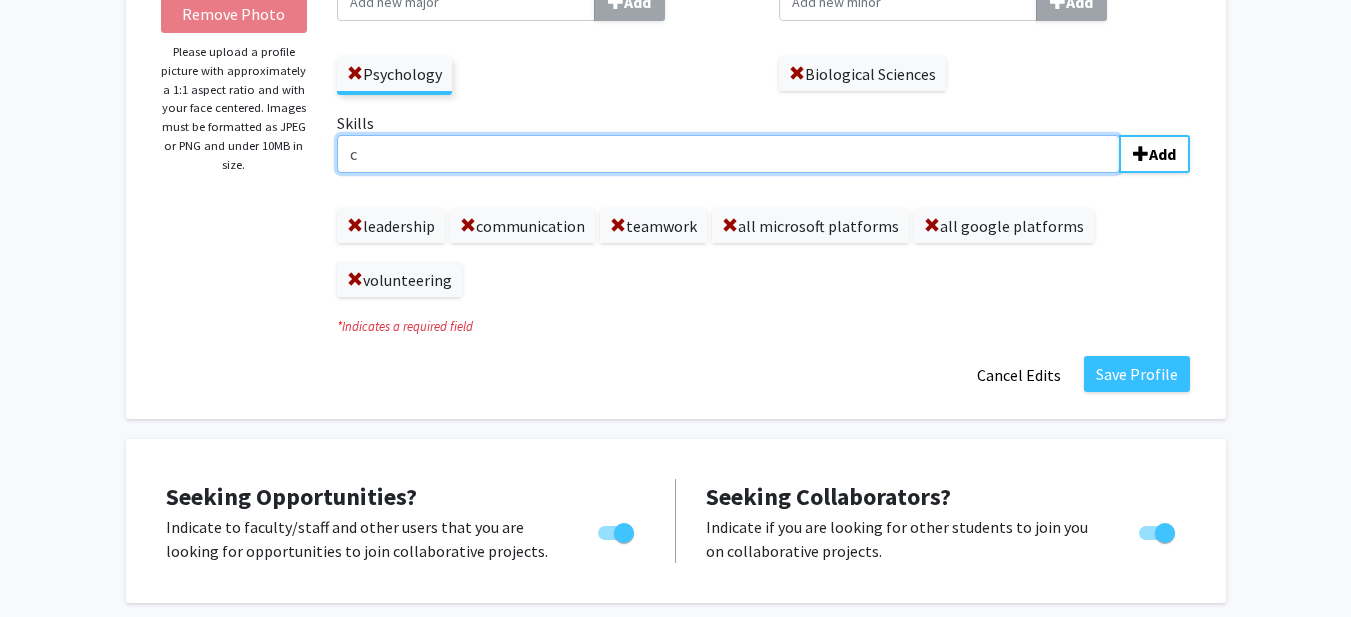 type 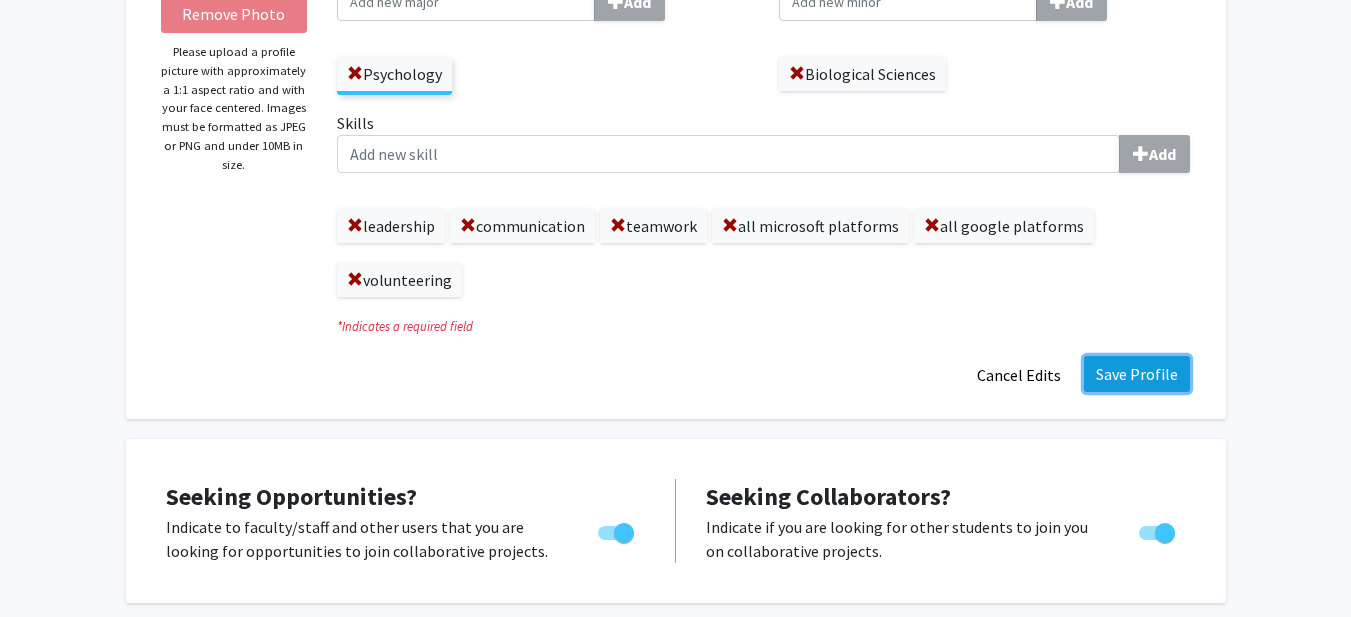 click on "Save Profile" 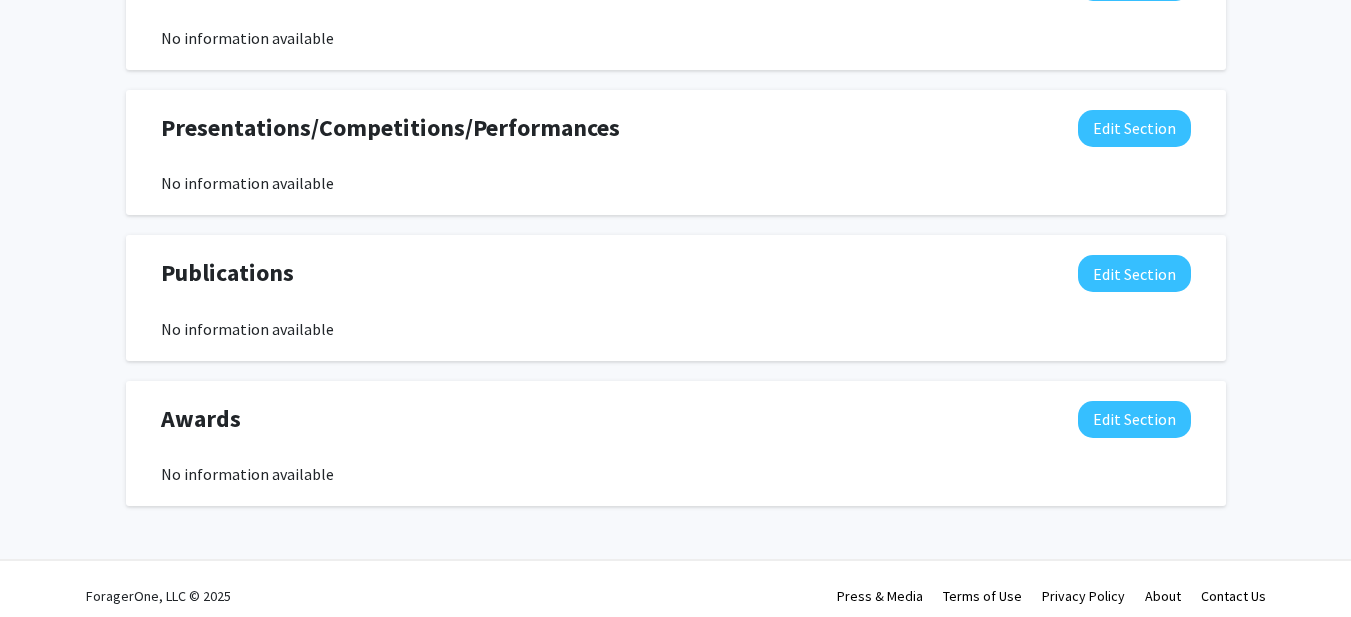 scroll, scrollTop: 1492, scrollLeft: 0, axis: vertical 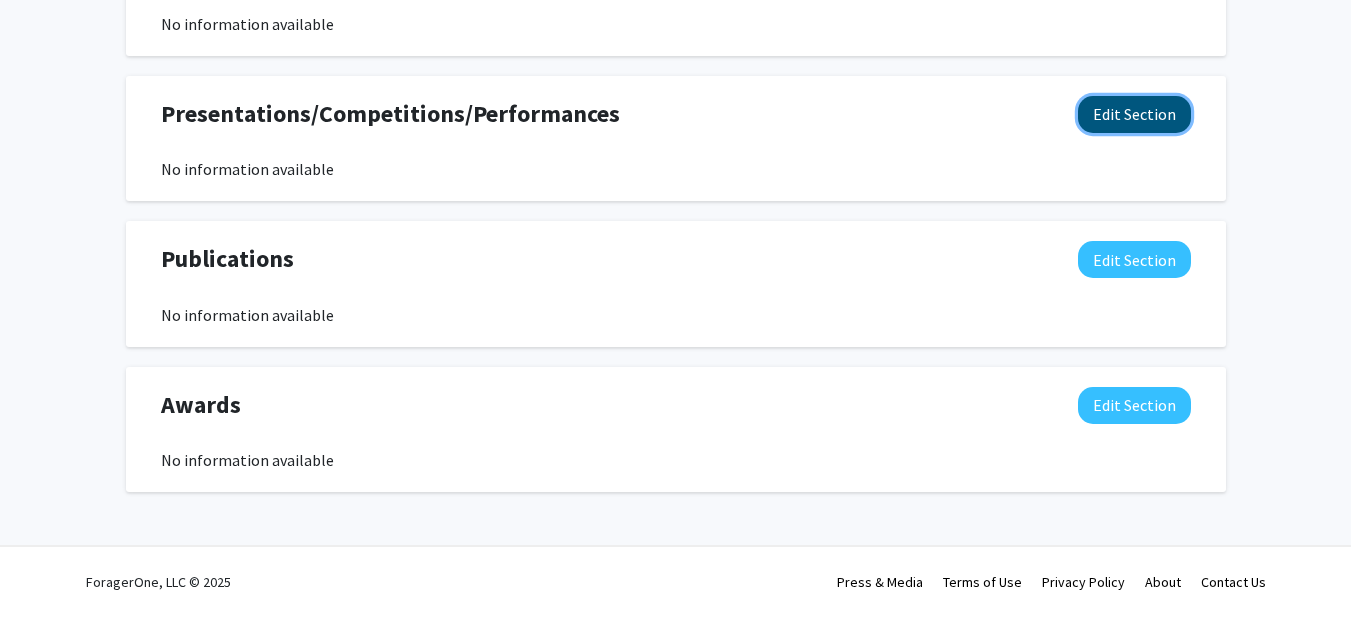 click on "Edit Section" 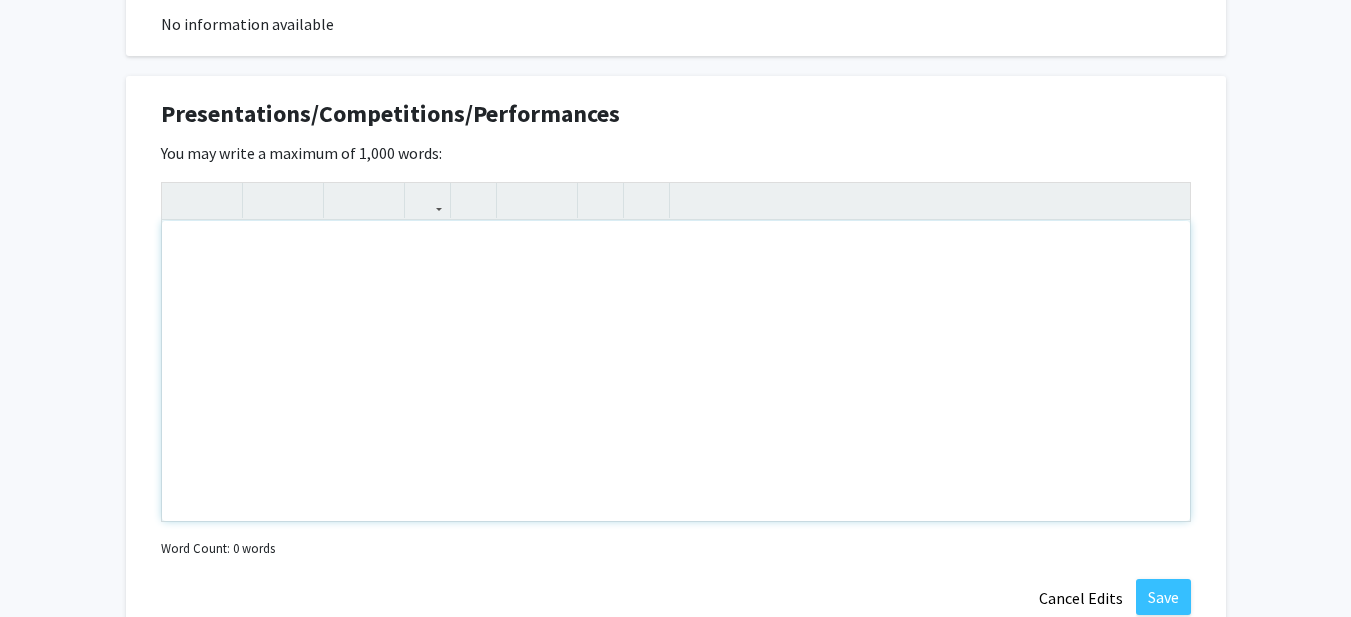click at bounding box center (676, 371) 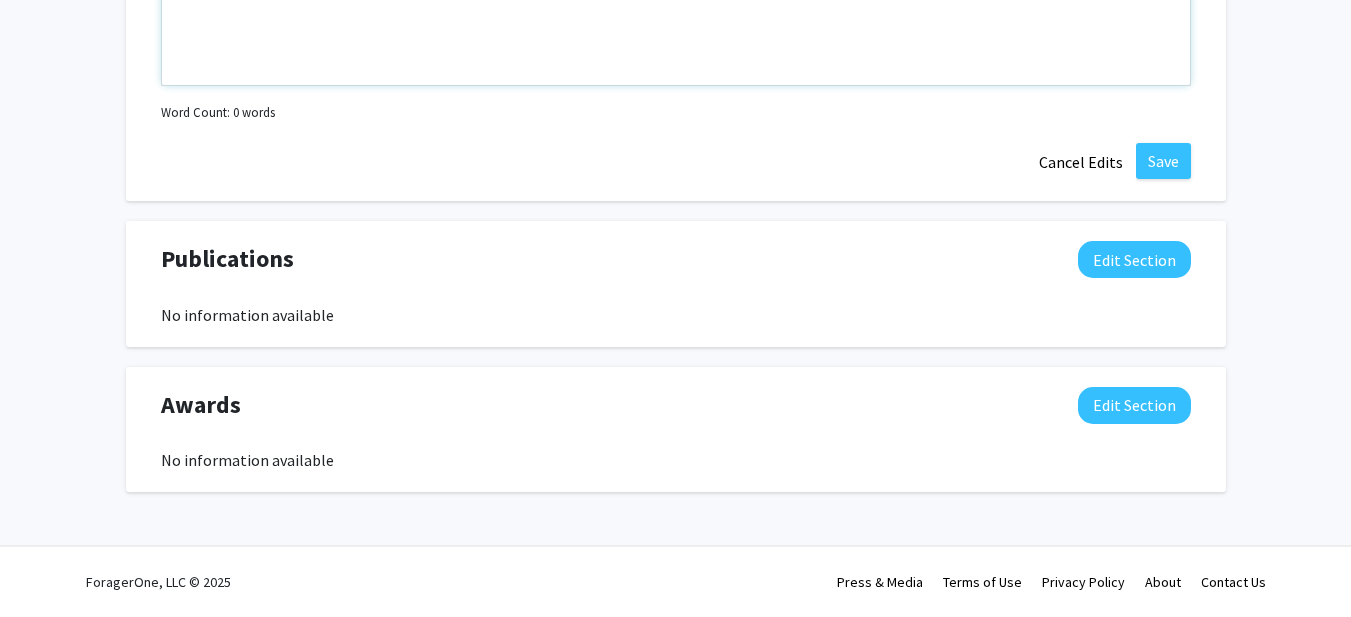 scroll, scrollTop: 0, scrollLeft: 0, axis: both 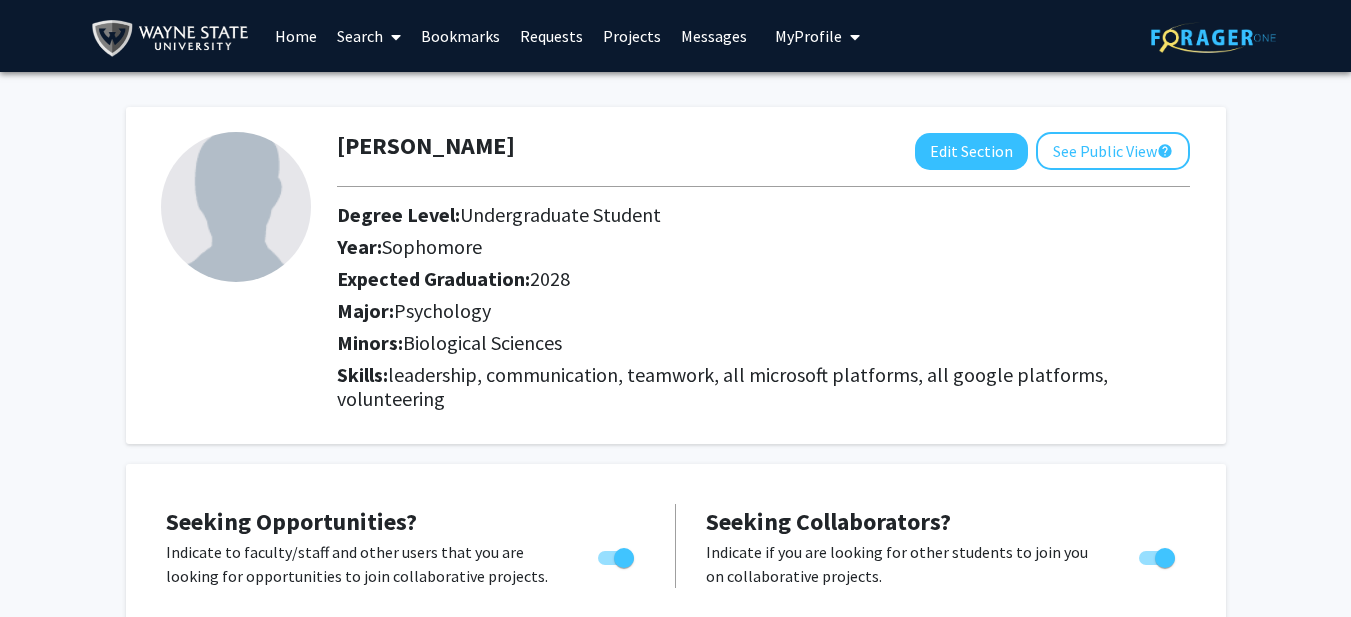 click on "Home" at bounding box center [296, 36] 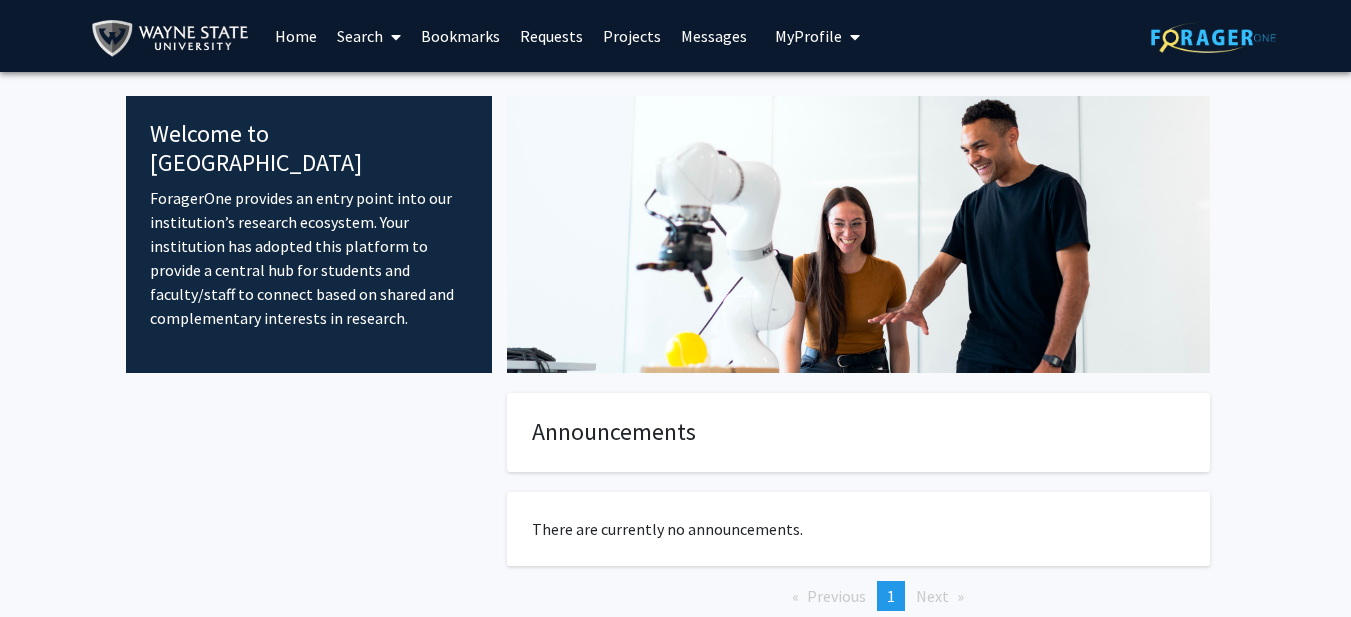 click on "Search" at bounding box center [369, 36] 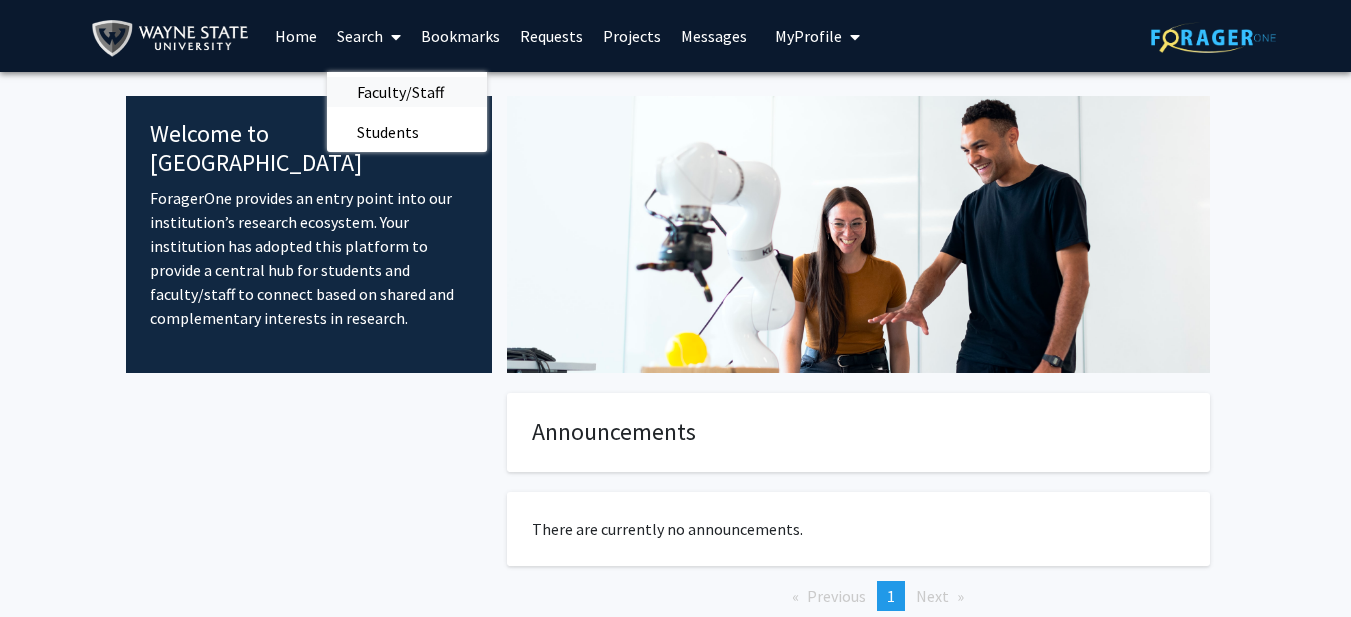 click on "Faculty/Staff" at bounding box center [400, 92] 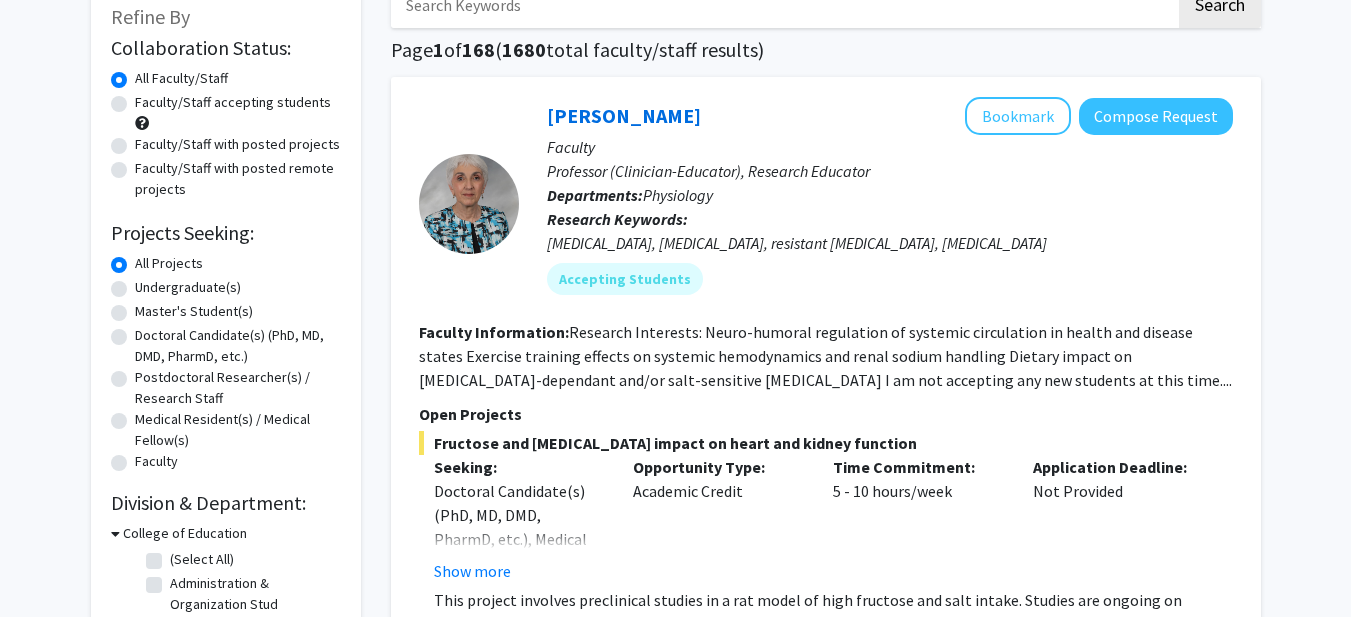 scroll, scrollTop: 161, scrollLeft: 0, axis: vertical 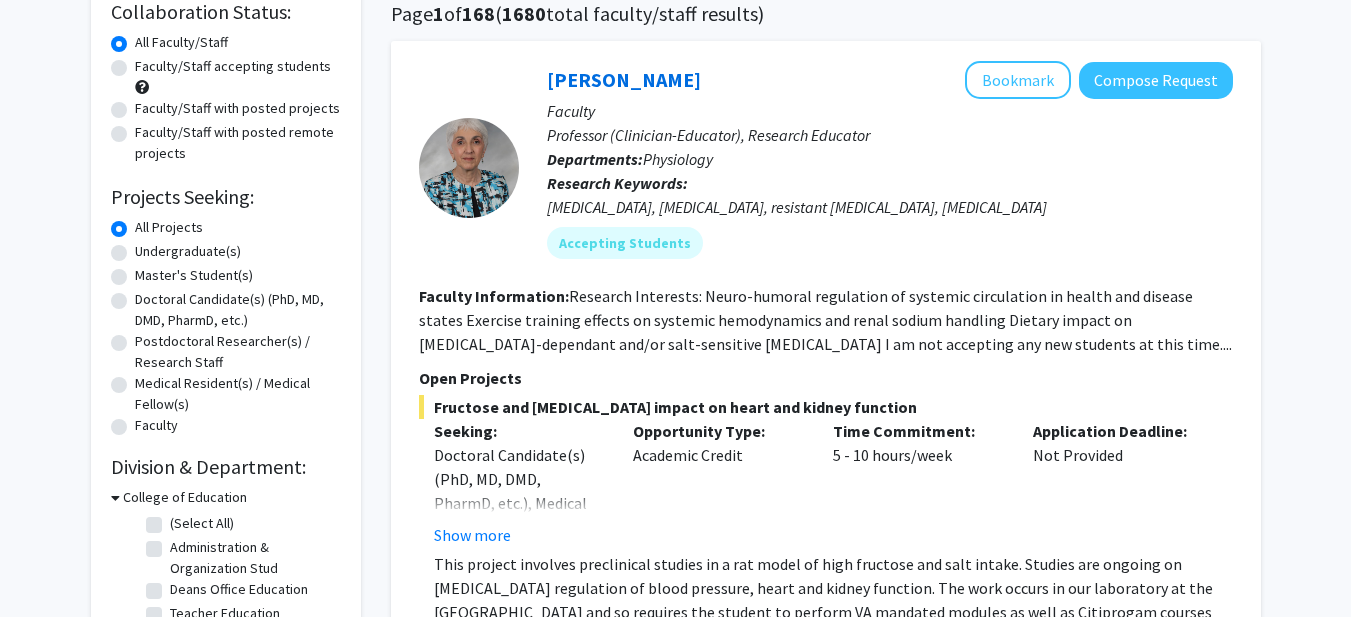 click on "Undergraduate(s)" 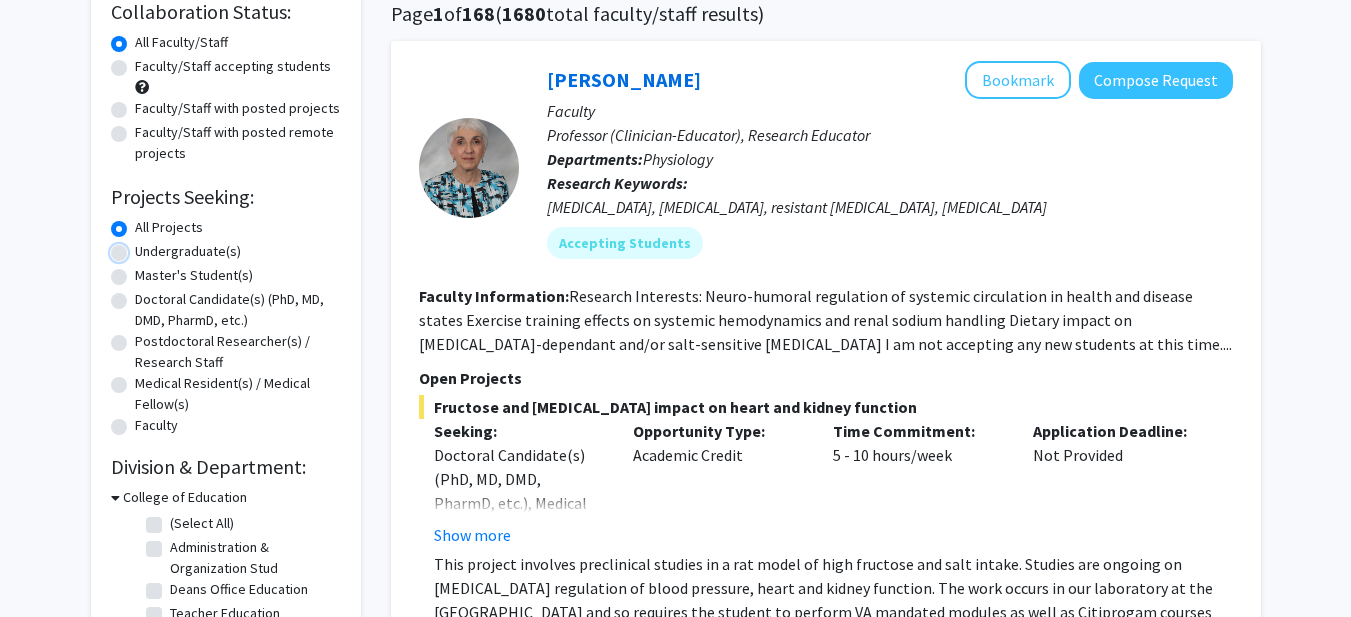 click on "Undergraduate(s)" at bounding box center [141, 247] 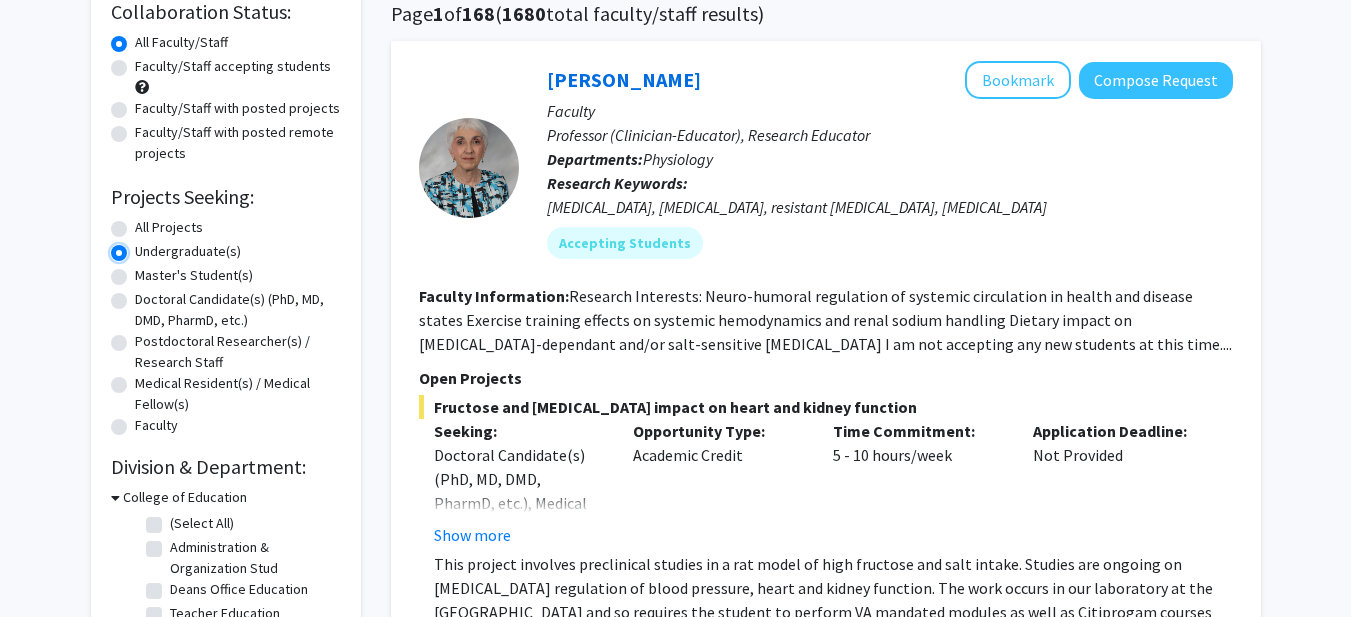 scroll, scrollTop: 0, scrollLeft: 0, axis: both 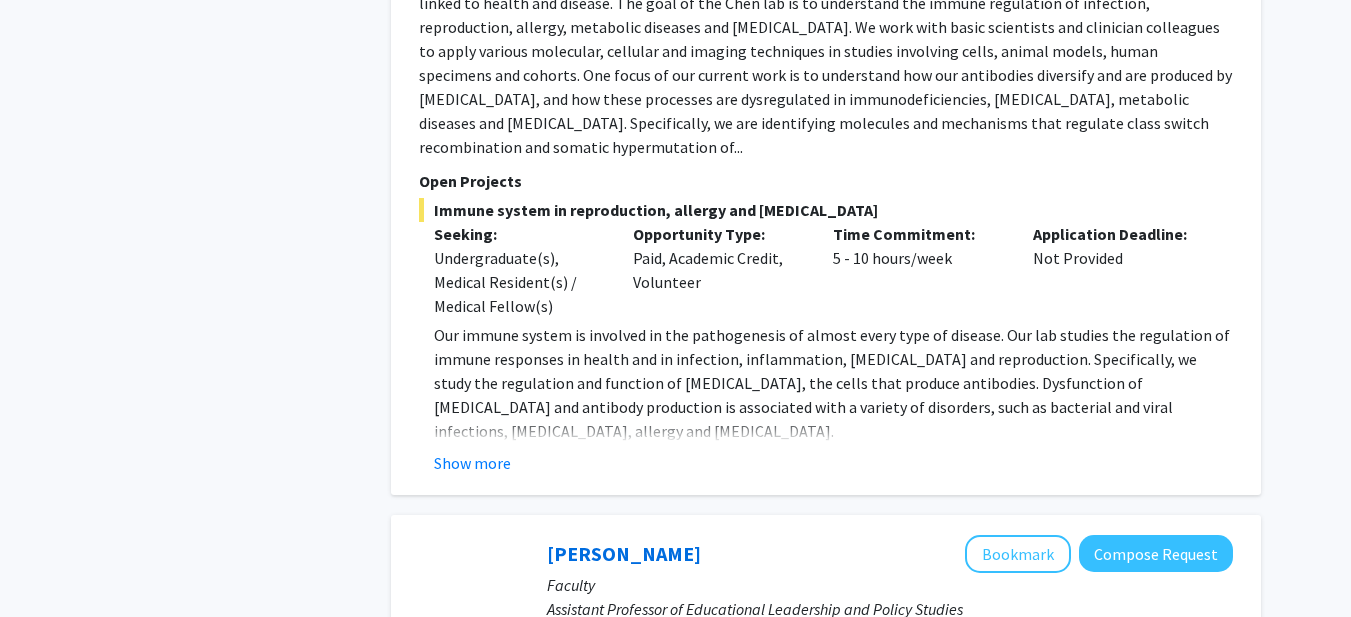 click on "Show more" 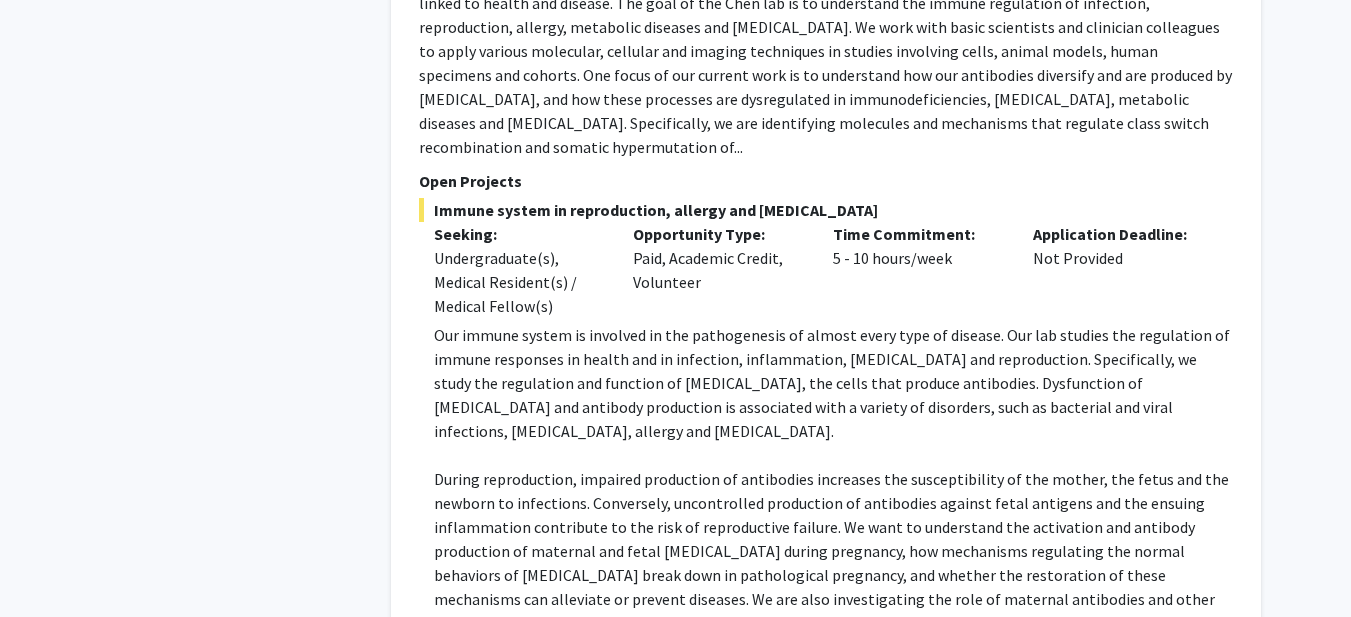 click on "Refine By Collaboration Status: Collaboration Status  All Faculty/Staff    Collaboration Status  Faculty/Staff accepting students    Collaboration Status  Faculty/Staff with posted projects    Collaboration Status  Faculty/Staff with posted remote projects    Projects Seeking: Projects Seeking Level  All Projects    Projects Seeking Level  Undergraduate(s)    Projects Seeking Level  Master's Student(s)    Projects Seeking Level  Doctoral Candidate(s) (PhD, MD, DMD, PharmD, etc.)    Projects Seeking Level  Postdoctoral Researcher(s) / Research Staff    Projects Seeking Level  Medical Resident(s) / Medical Fellow(s)    Projects Seeking Level  Faculty    Division & Department:      College of Education  Administration & Organization Stud  Administration & Organization Stud       College of Engineering       College of Liberal Arts & Science       Fine & Performing Arts       Pharmacy & Health Science       School of Medicine       School of Social Work" 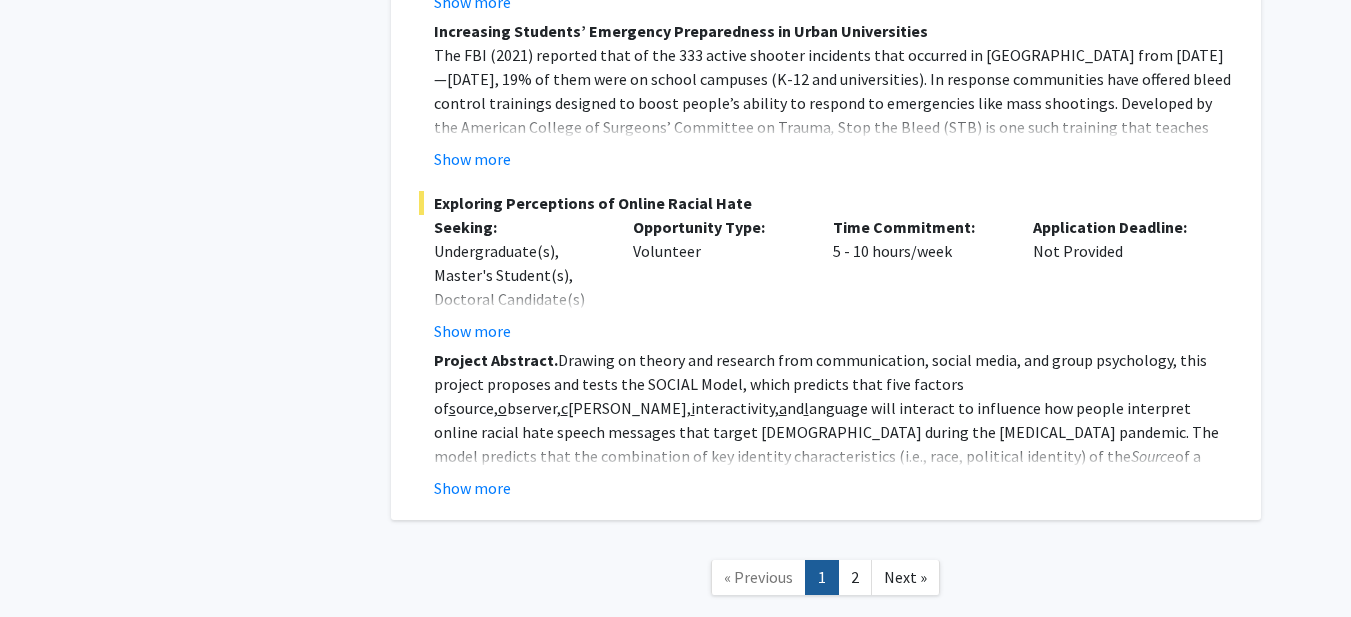 scroll, scrollTop: 10134, scrollLeft: 0, axis: vertical 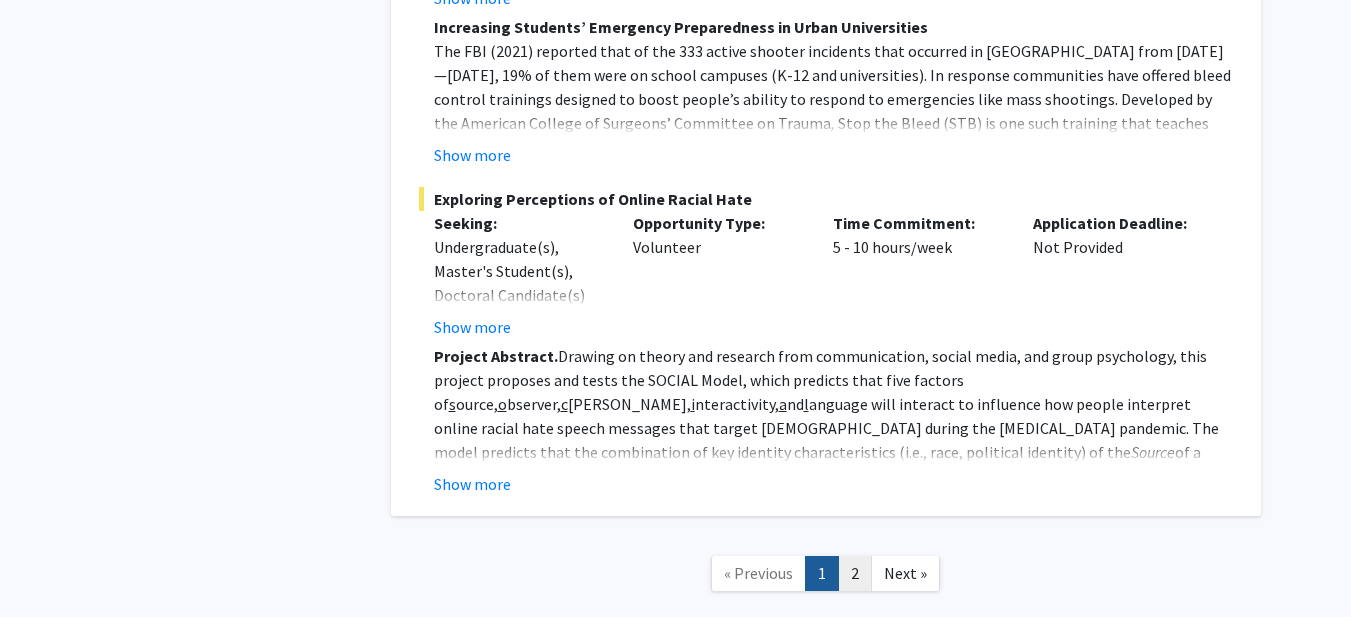 click on "2" 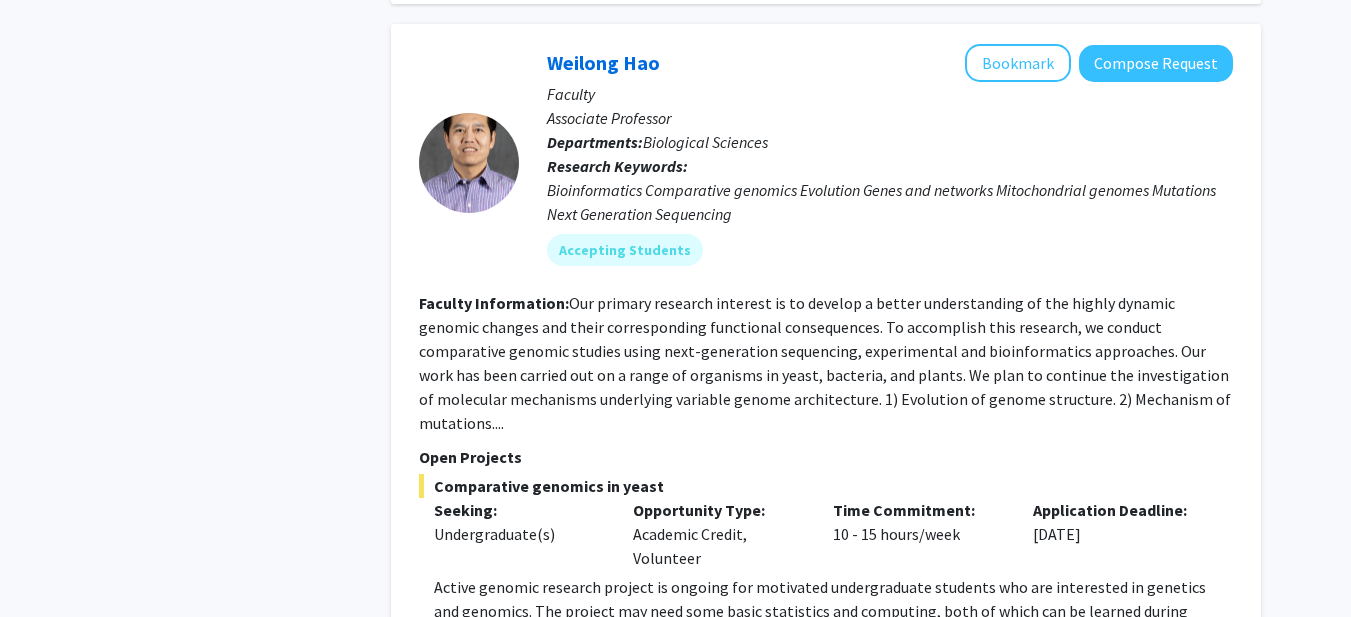 scroll, scrollTop: 2244, scrollLeft: 0, axis: vertical 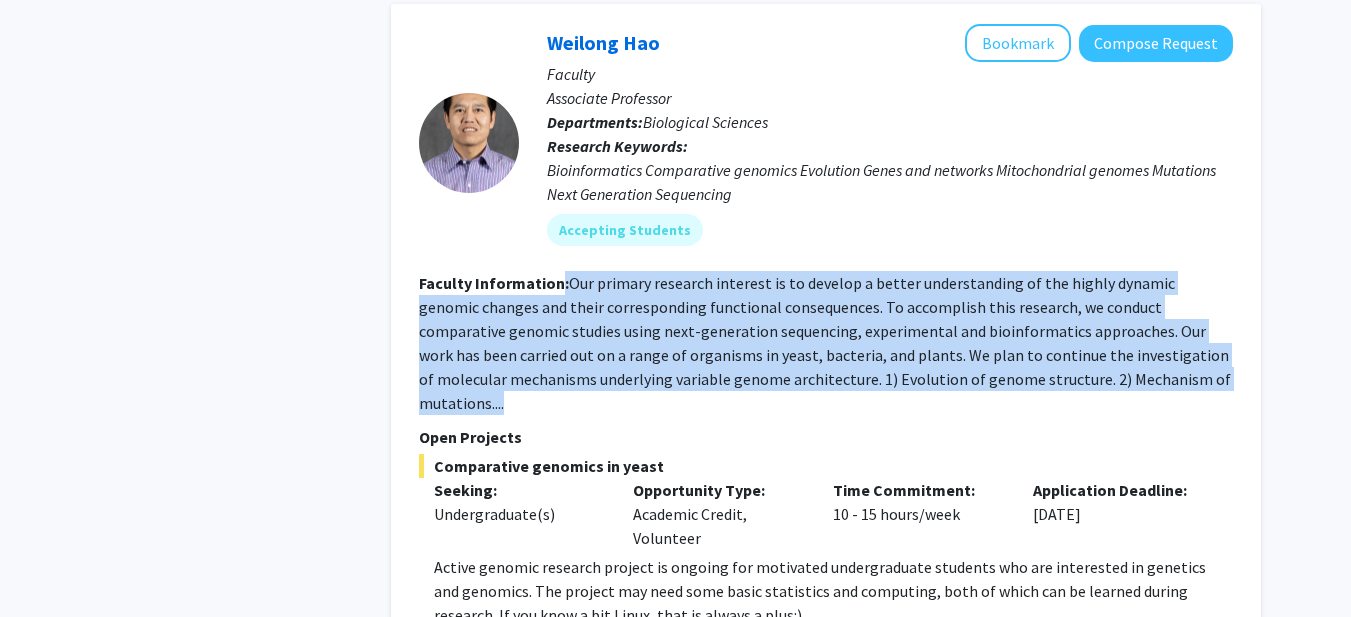 drag, startPoint x: 560, startPoint y: 257, endPoint x: 1132, endPoint y: 353, distance: 580 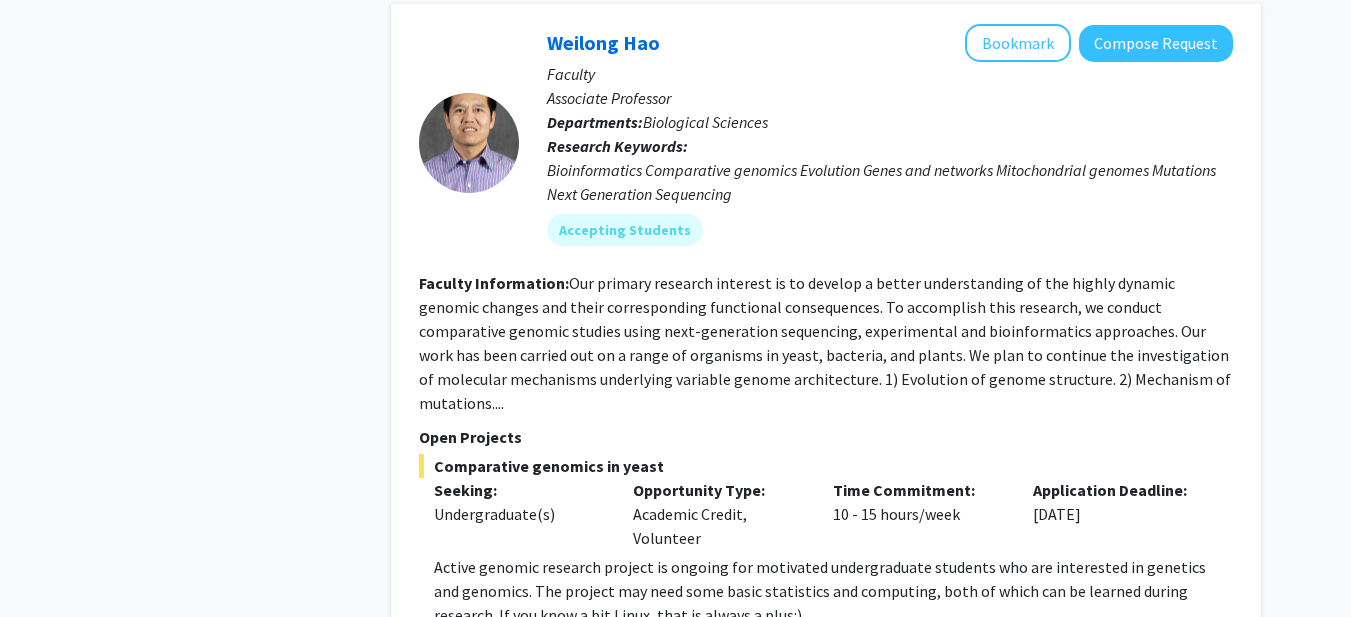 click on "Refine By Collaboration Status: Collaboration Status  All Faculty/Staff    Collaboration Status  Faculty/Staff accepting students    Collaboration Status  Faculty/Staff with posted projects    Collaboration Status  Faculty/Staff with posted remote projects    Projects Seeking: Projects Seeking Level  All Projects    Projects Seeking Level  Undergraduate(s)    Projects Seeking Level  Master's Student(s)    Projects Seeking Level  Doctoral Candidate(s) (PhD, MD, DMD, PharmD, etc.)    Projects Seeking Level  Postdoctoral Researcher(s) / Research Staff    Projects Seeking Level  Medical Resident(s) / Medical Fellow(s)    Projects Seeking Level  Faculty    Division & Department:      College of Education  Administration & Organization Stud  Administration & Organization Stud       College of Engineering       College of Liberal Arts & Science       Fine & Performing Arts       Pharmacy & Health Science       School of Medicine       School of Social Work" 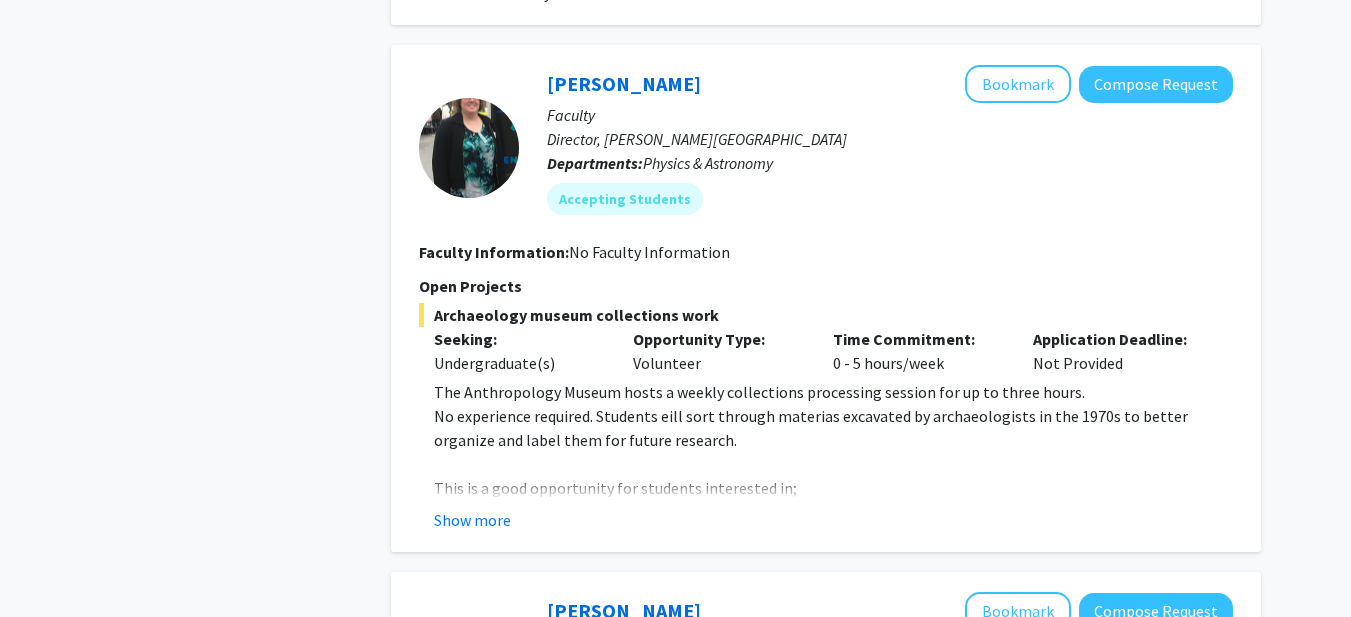 scroll, scrollTop: 3644, scrollLeft: 0, axis: vertical 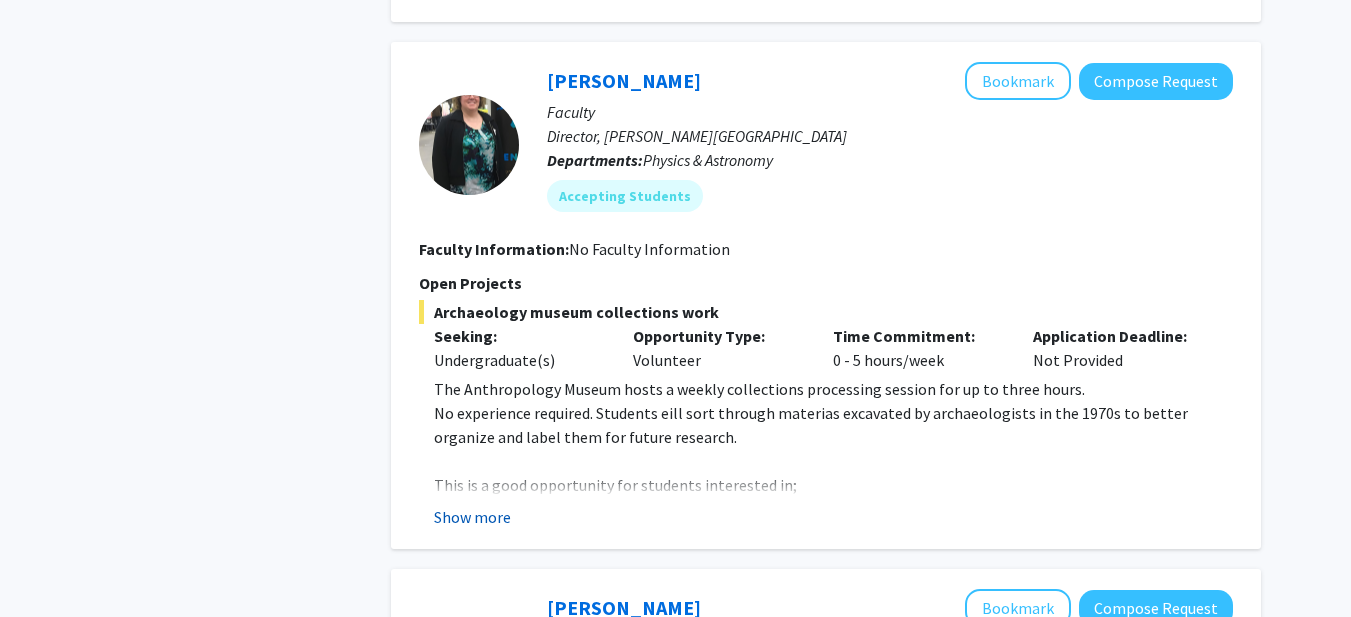 click on "Show more" 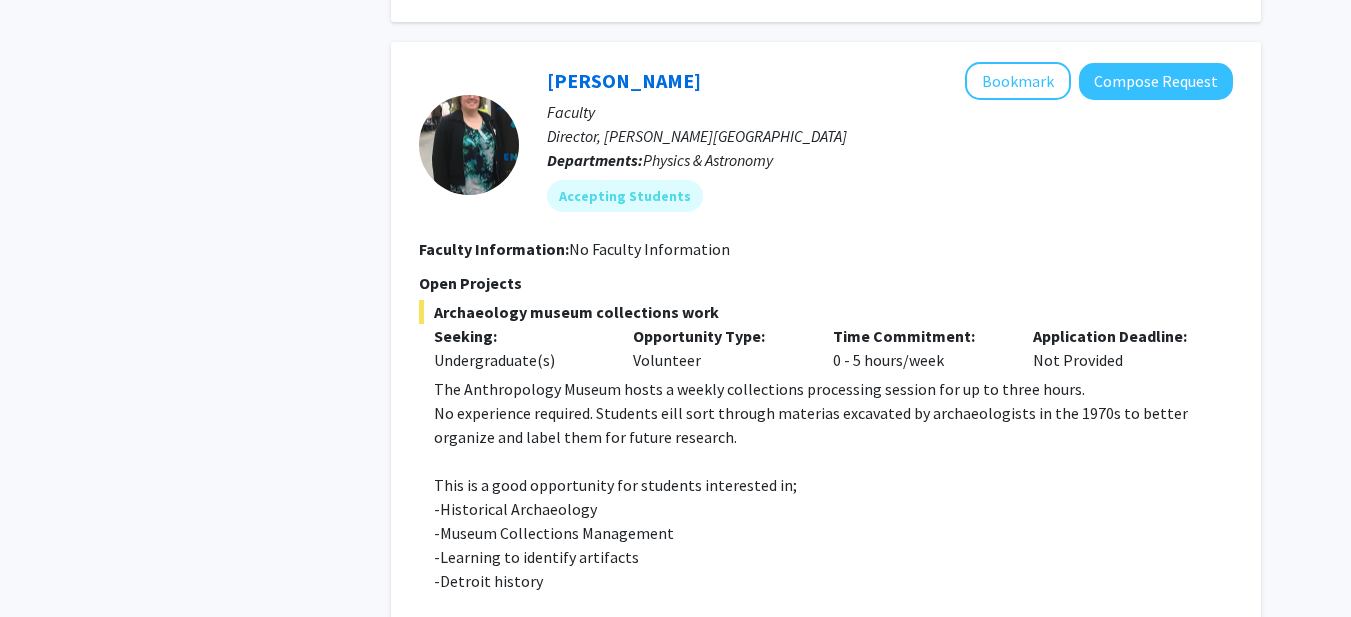 click on "Refine By Collaboration Status: Collaboration Status  All Faculty/Staff    Collaboration Status  Faculty/Staff accepting students    Collaboration Status  Faculty/Staff with posted projects    Collaboration Status  Faculty/Staff with posted remote projects    Projects Seeking: Projects Seeking Level  All Projects    Projects Seeking Level  Undergraduate(s)    Projects Seeking Level  Master's Student(s)    Projects Seeking Level  Doctoral Candidate(s) (PhD, MD, DMD, PharmD, etc.)    Projects Seeking Level  Postdoctoral Researcher(s) / Research Staff    Projects Seeking Level  Medical Resident(s) / Medical Fellow(s)    Projects Seeking Level  Faculty    Division & Department:      College of Education  Administration & Organization Stud  Administration & Organization Stud       College of Engineering       College of Liberal Arts & Science       Fine & Performing Arts       Pharmacy & Health Science       School of Medicine       School of Social Work" 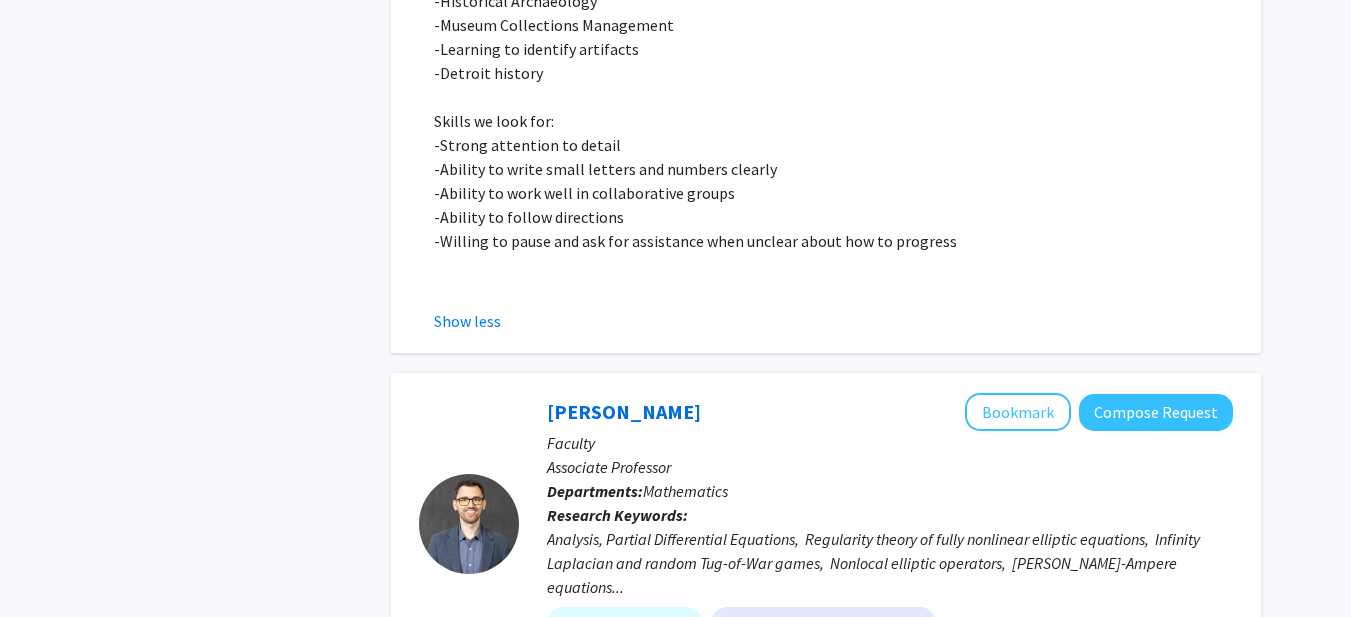 scroll, scrollTop: 4164, scrollLeft: 0, axis: vertical 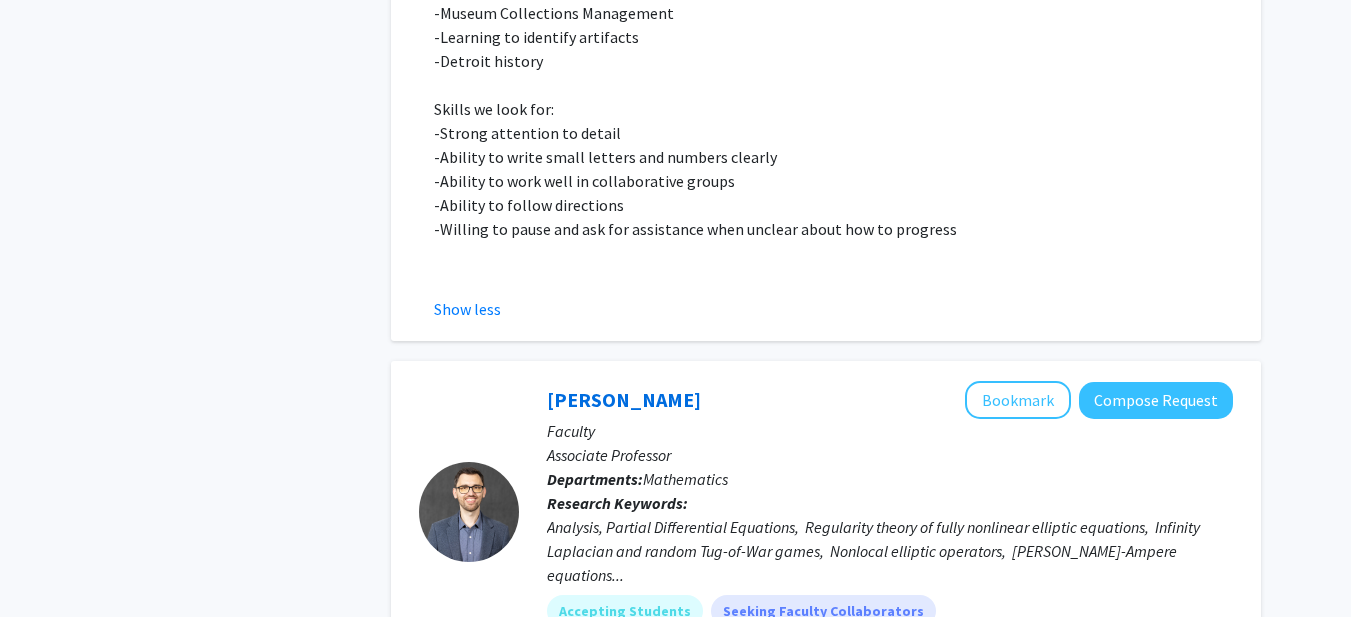 click on "Refine By Collaboration Status: Collaboration Status  All Faculty/Staff    Collaboration Status  Faculty/Staff accepting students    Collaboration Status  Faculty/Staff with posted projects    Collaboration Status  Faculty/Staff with posted remote projects    Projects Seeking: Projects Seeking Level  All Projects    Projects Seeking Level  Undergraduate(s)    Projects Seeking Level  Master's Student(s)    Projects Seeking Level  Doctoral Candidate(s) (PhD, MD, DMD, PharmD, etc.)    Projects Seeking Level  Postdoctoral Researcher(s) / Research Staff    Projects Seeking Level  Medical Resident(s) / Medical Fellow(s)    Projects Seeking Level  Faculty    Division & Department:      College of Education  Administration & Organization Stud  Administration & Organization Stud       College of Engineering       College of Liberal Arts & Science       Fine & Performing Arts       Pharmacy & Health Science       School of Medicine       School of Social Work" 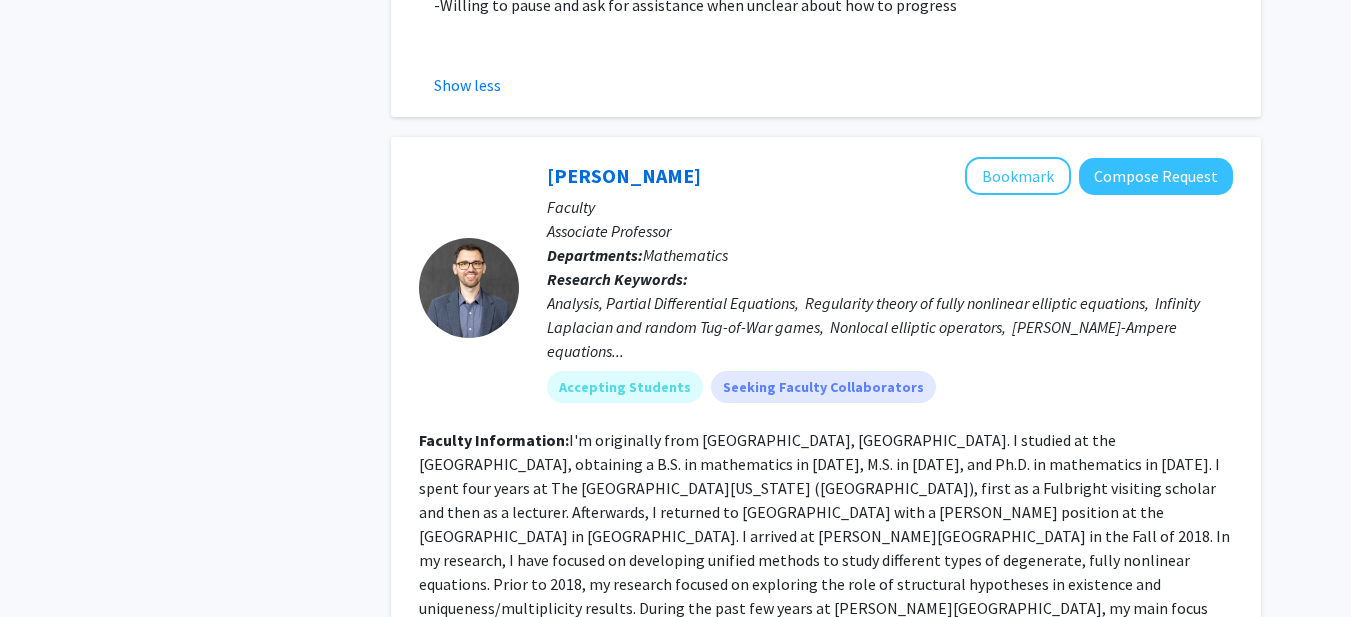 scroll, scrollTop: 4404, scrollLeft: 0, axis: vertical 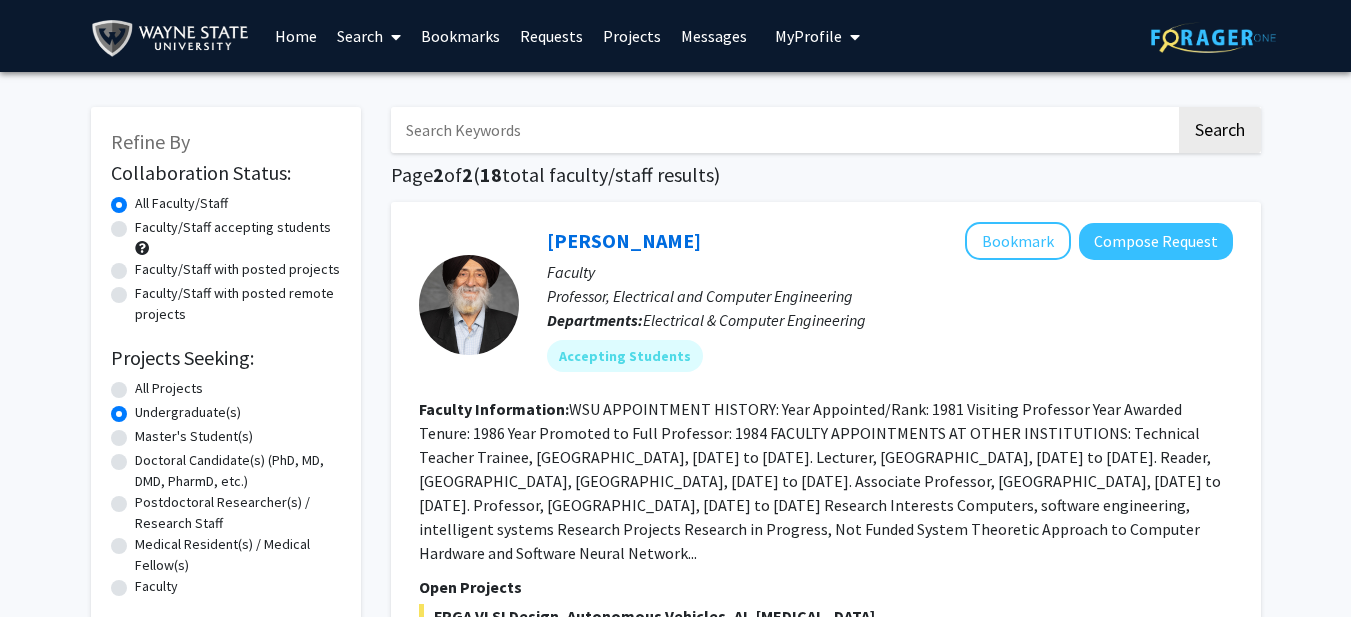 click at bounding box center [174, 38] 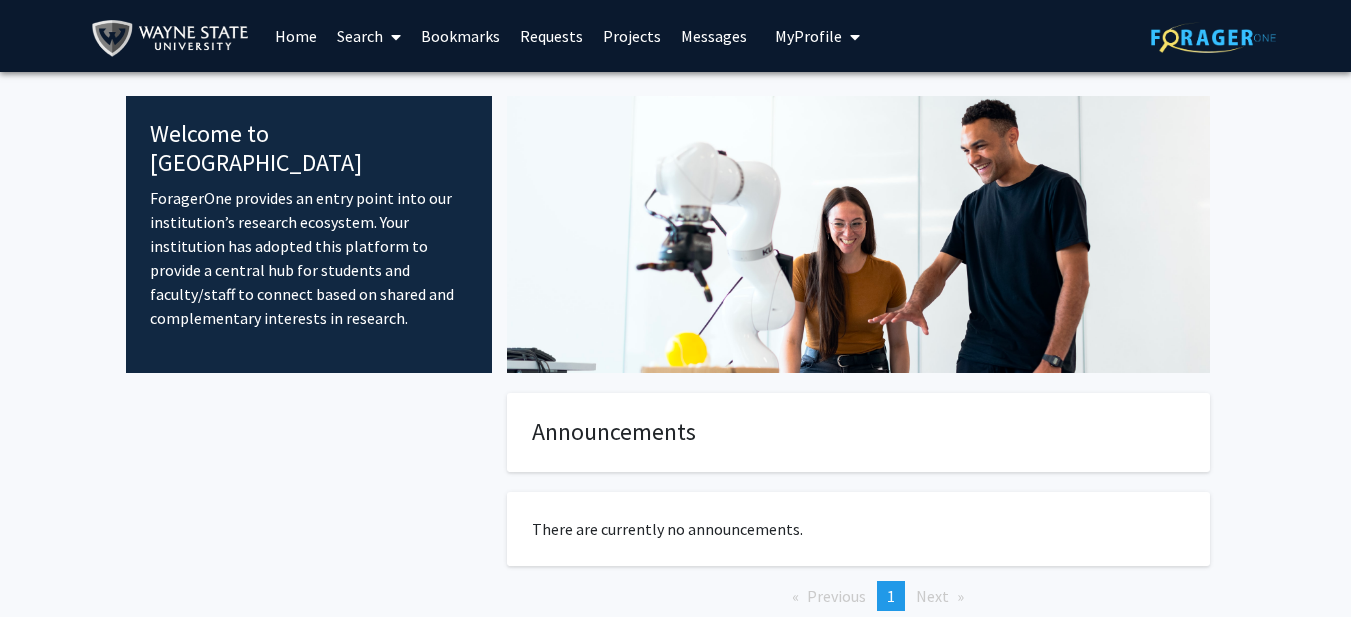 click on "Requests" at bounding box center (551, 36) 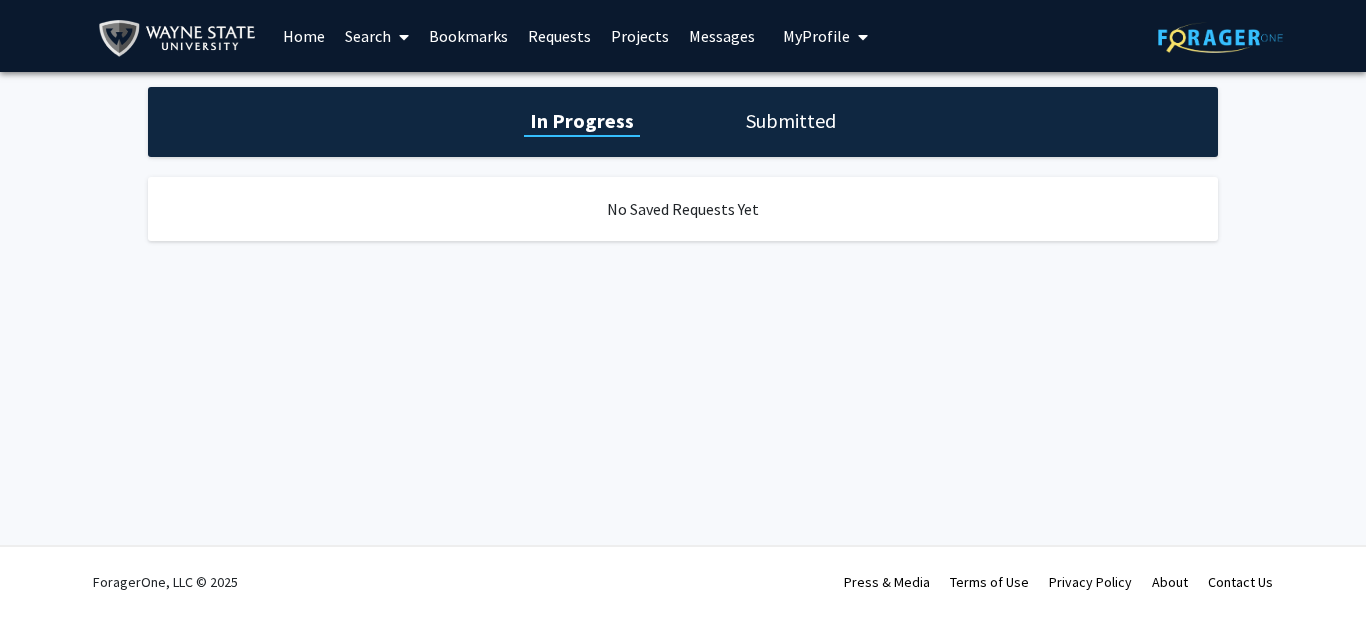 click on "Submitted" 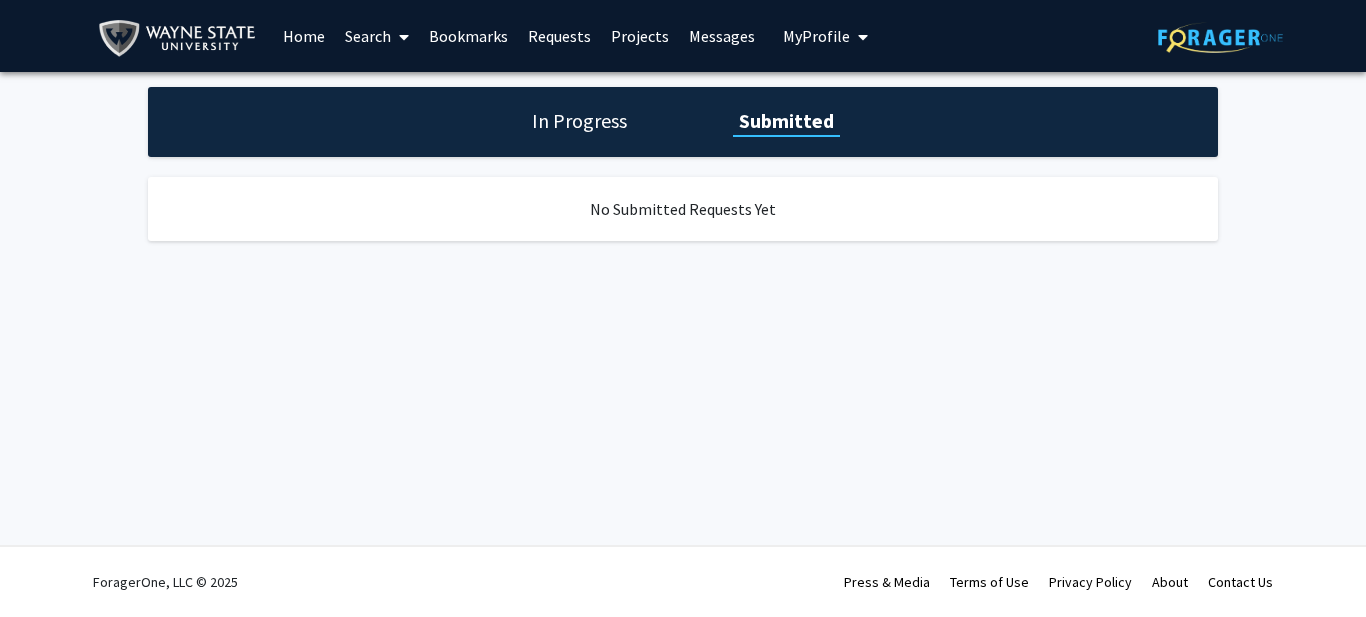 click on "Home" at bounding box center (304, 36) 